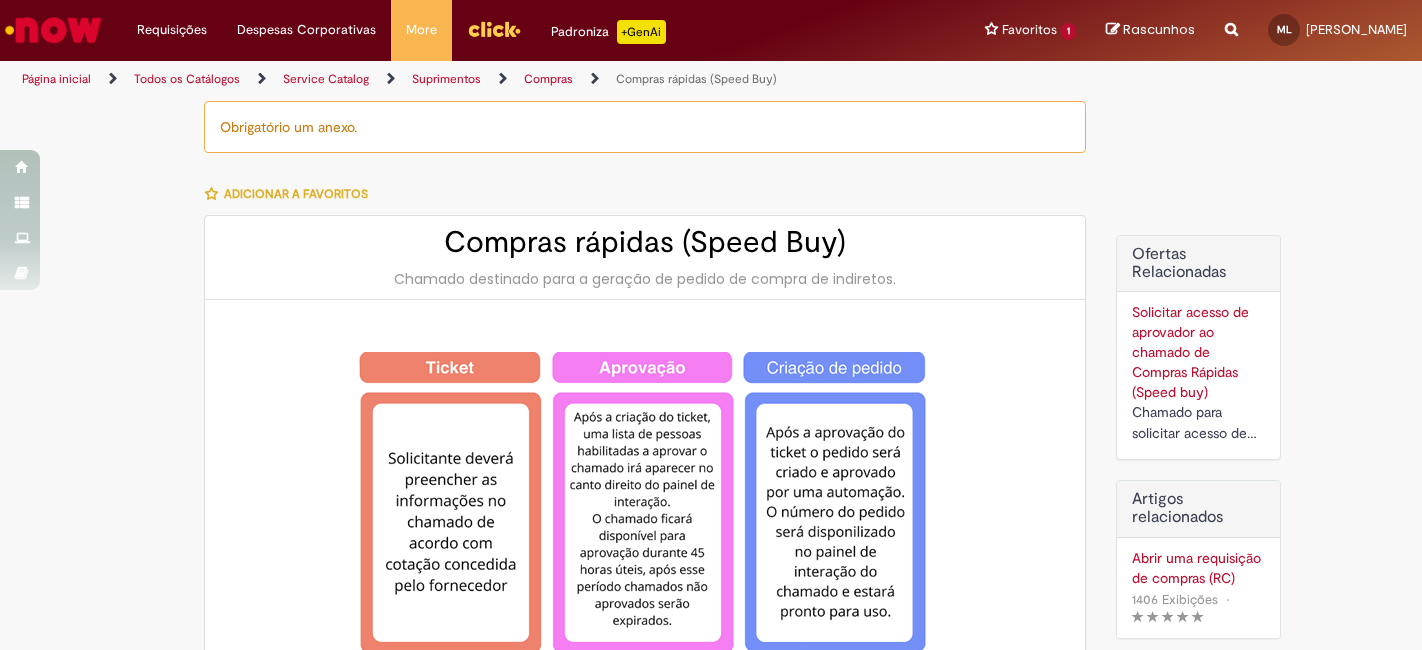 type on "**********" 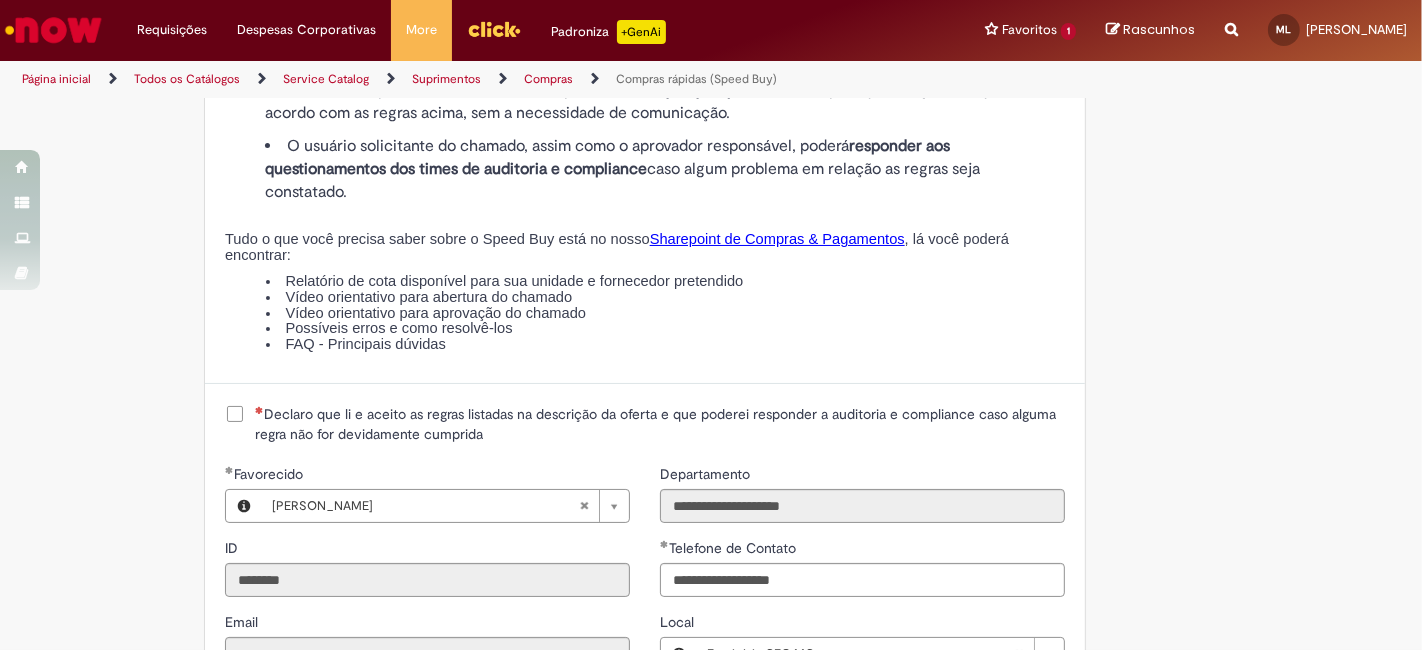 scroll, scrollTop: 2666, scrollLeft: 0, axis: vertical 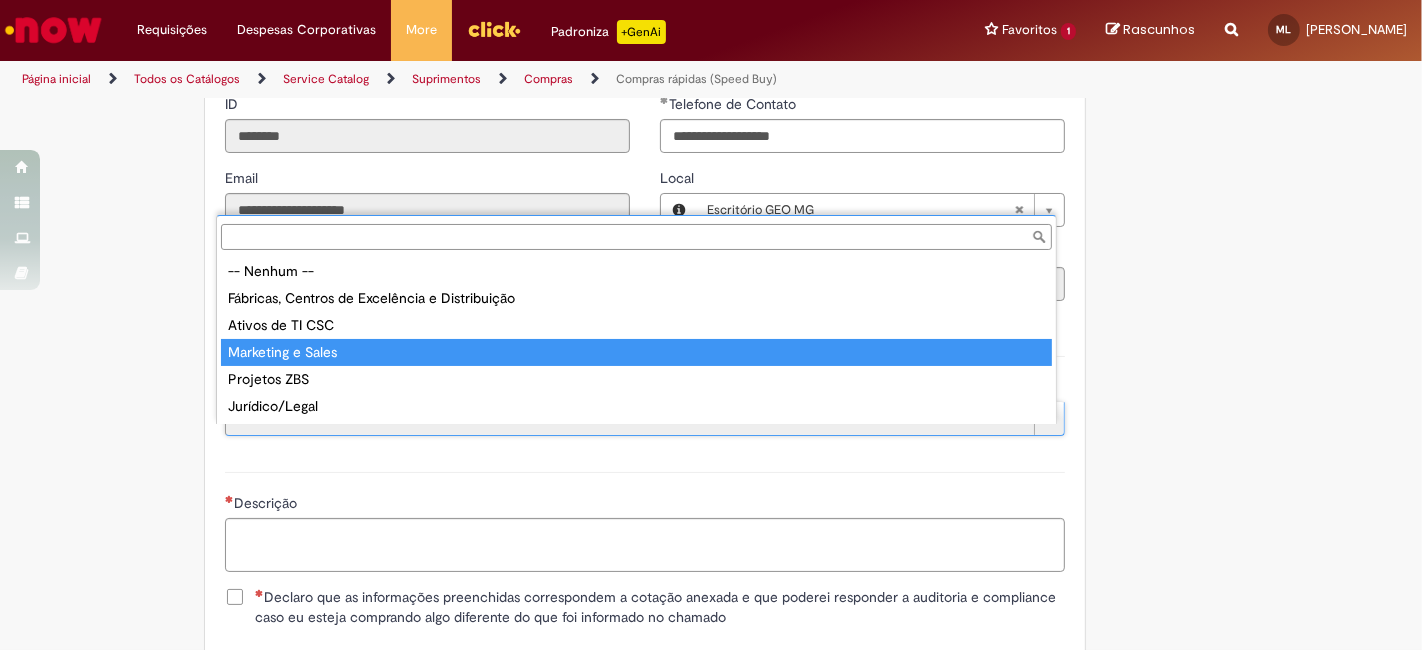 type on "**********" 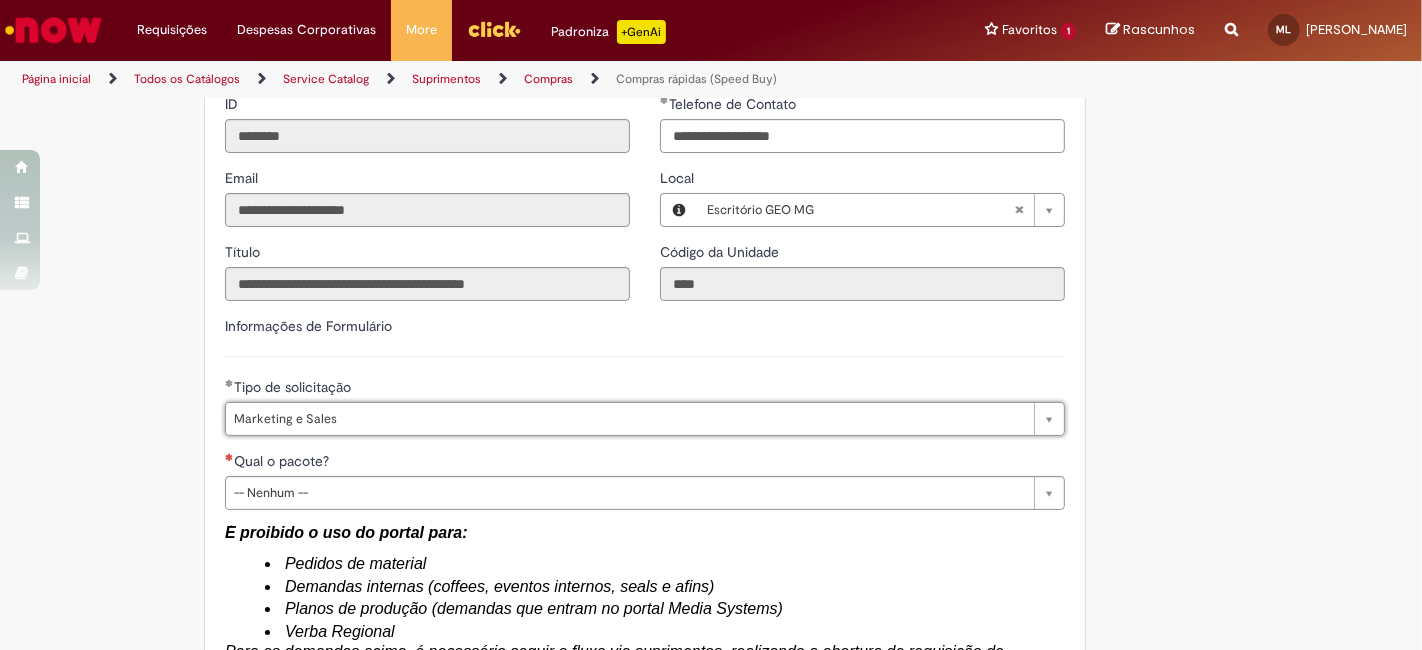 type on "*******" 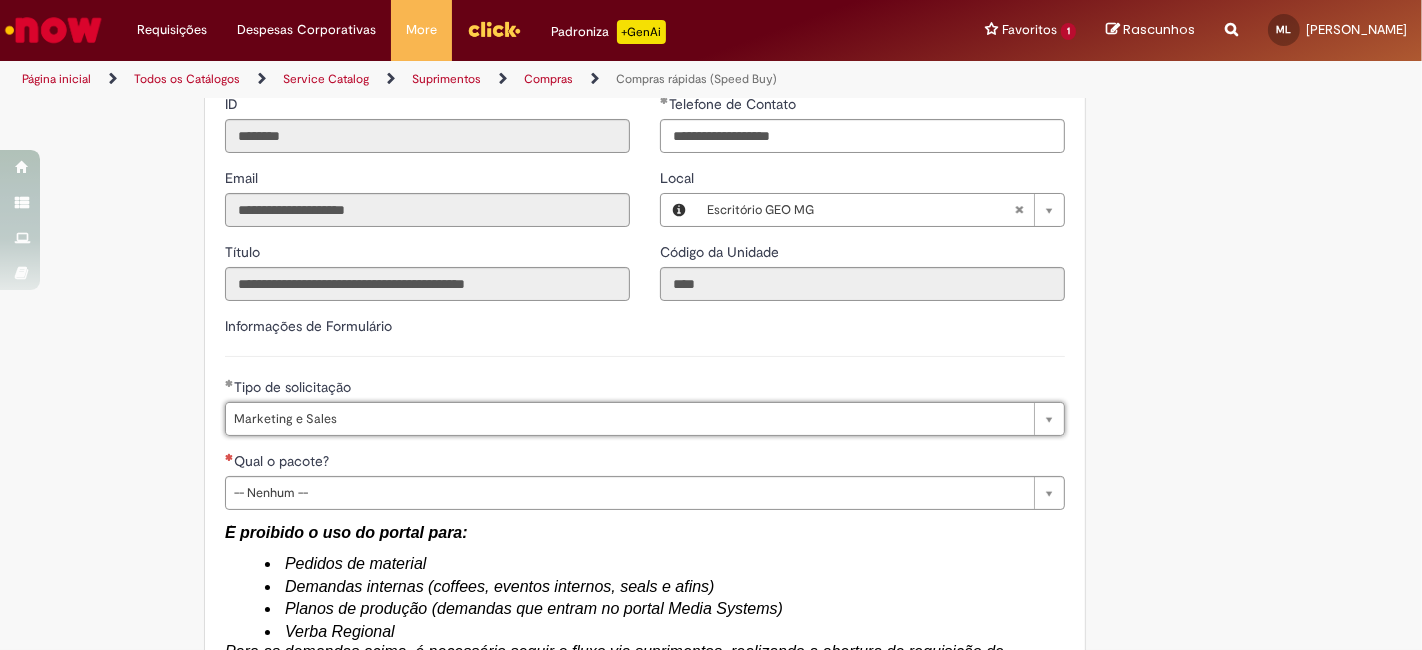 type on "**********" 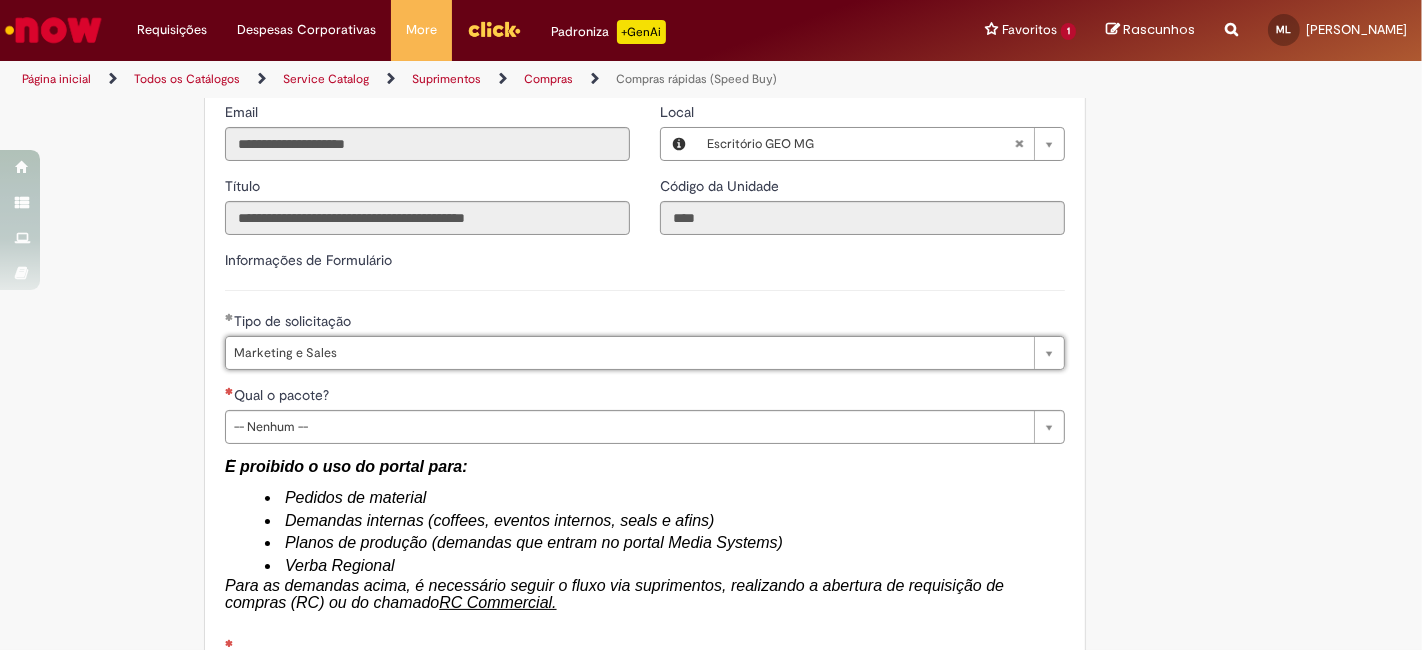scroll, scrollTop: 2777, scrollLeft: 0, axis: vertical 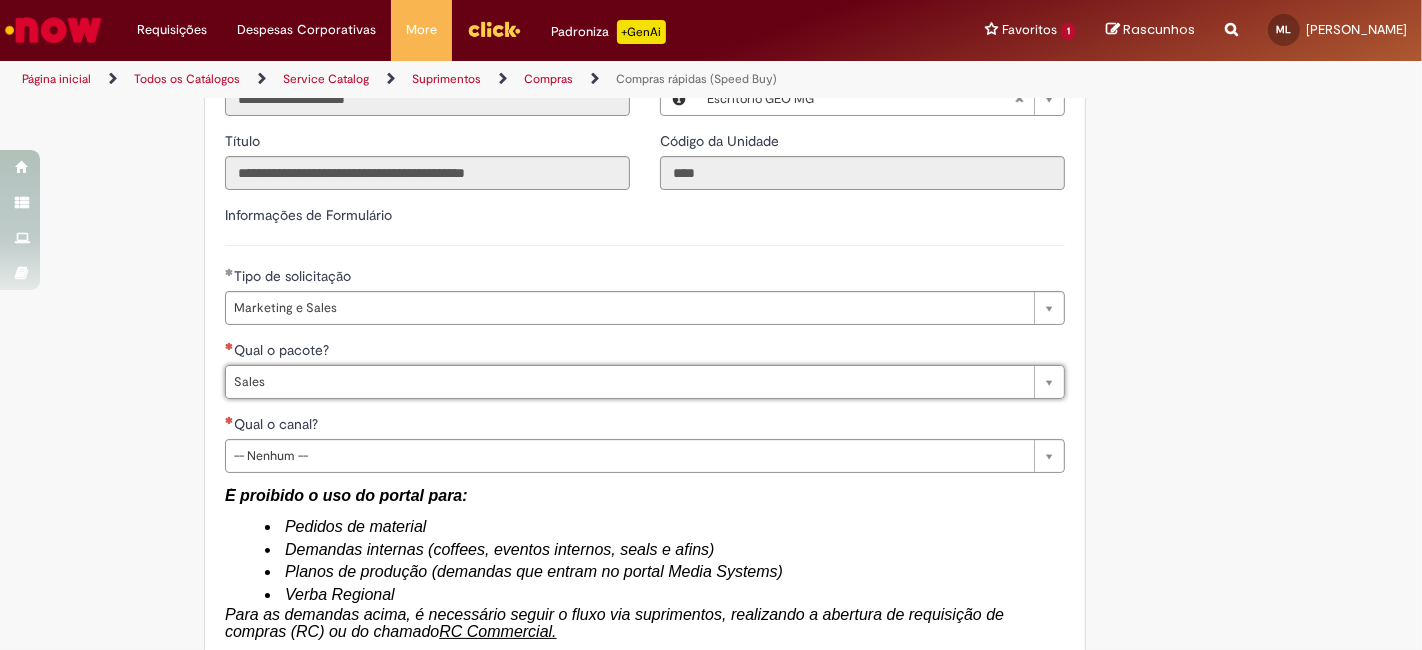 type on "*****" 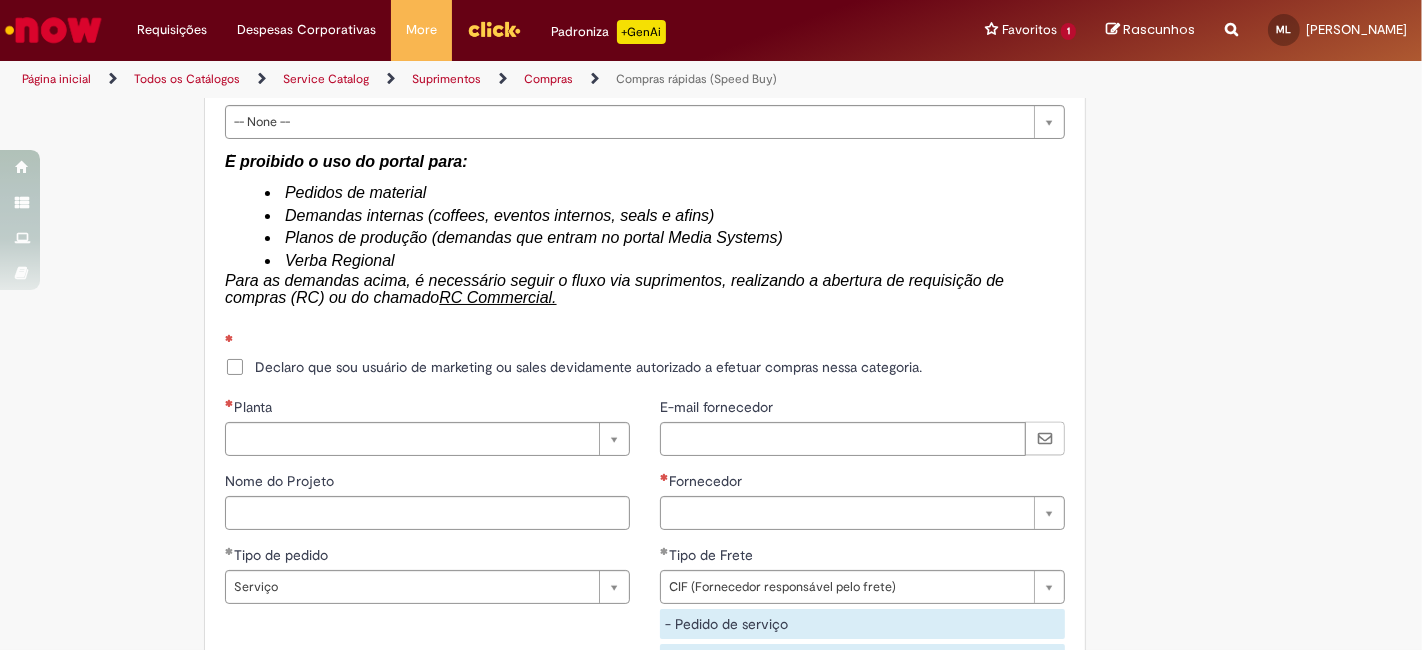 scroll, scrollTop: 3000, scrollLeft: 0, axis: vertical 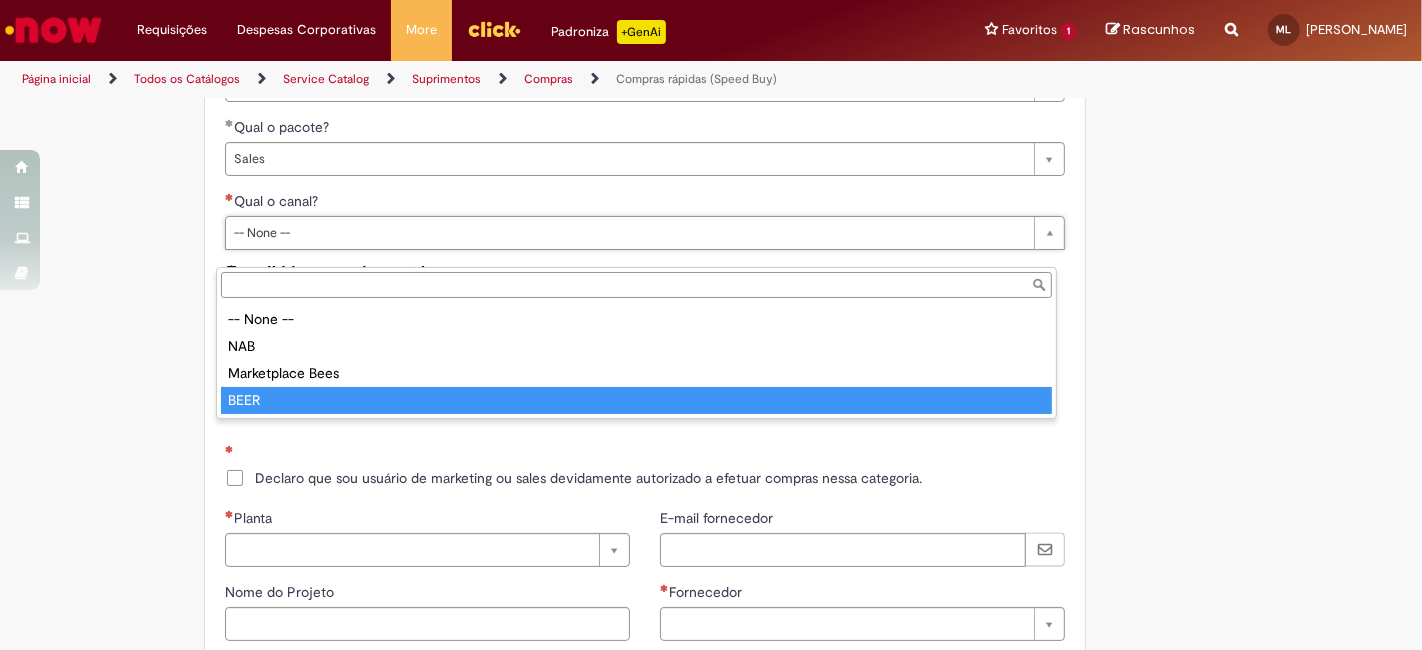 type on "****" 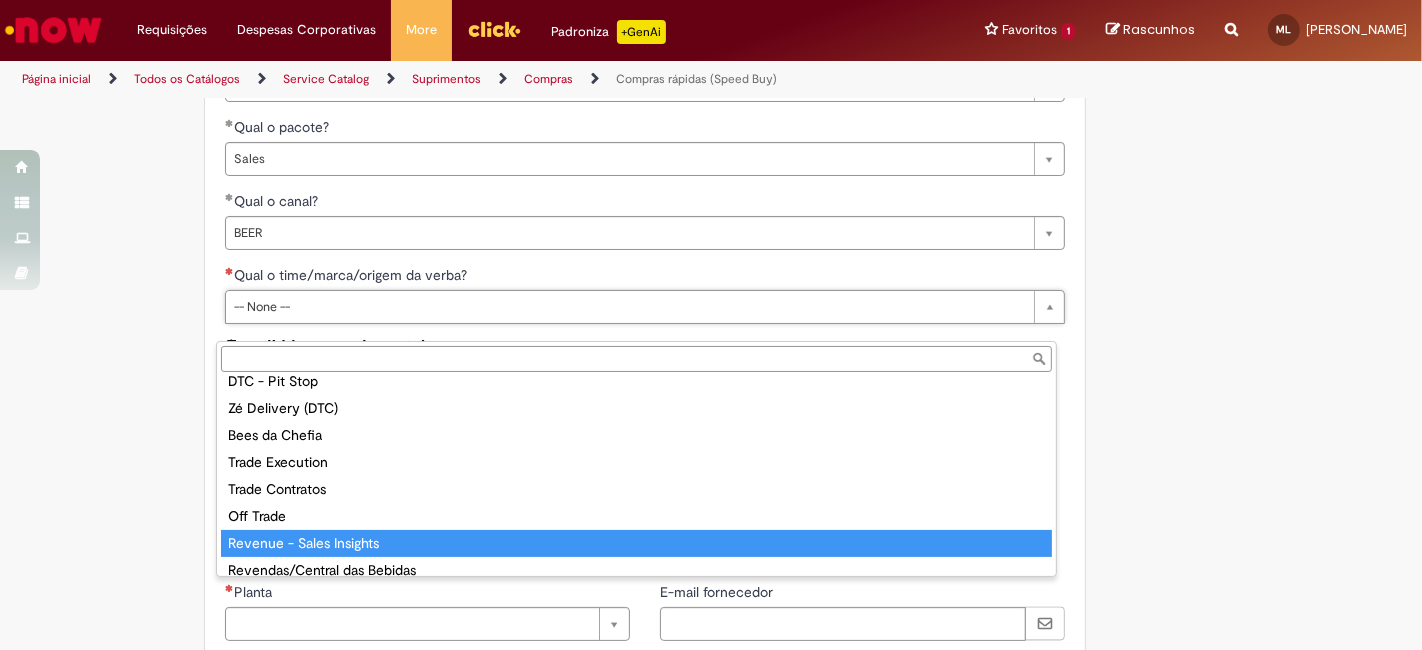 scroll, scrollTop: 448, scrollLeft: 0, axis: vertical 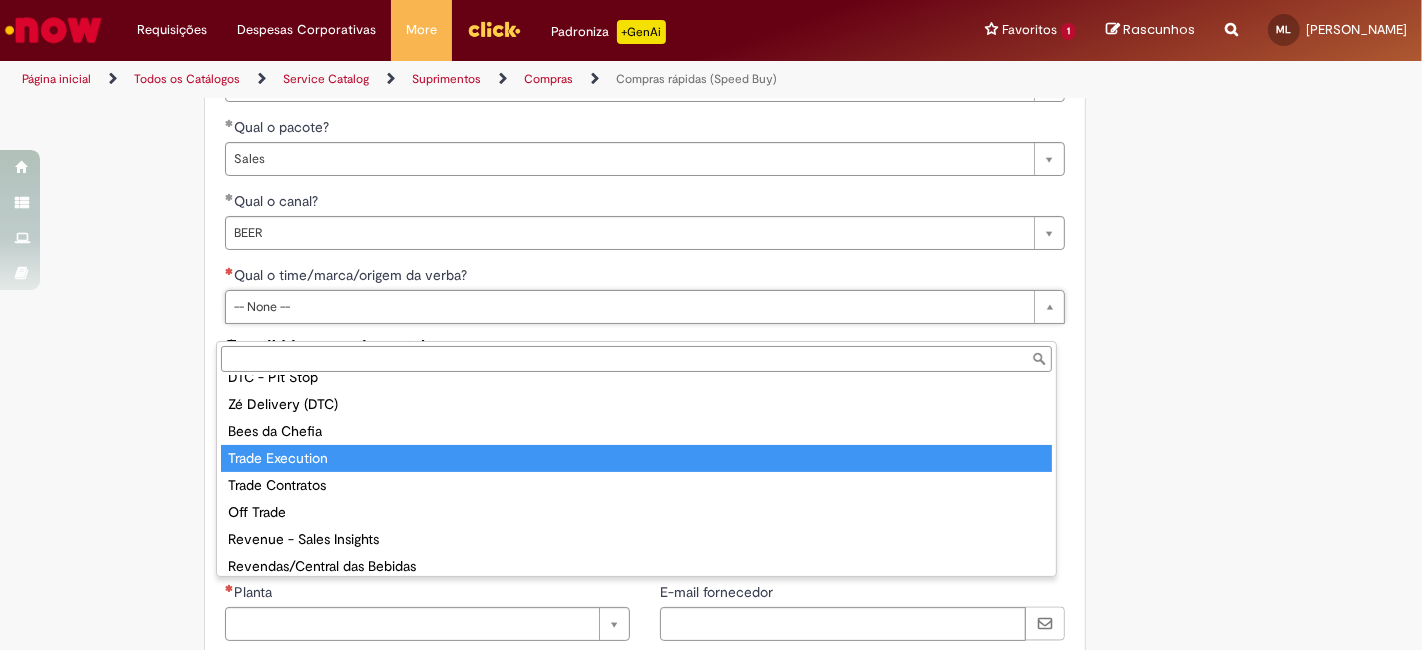 type on "**********" 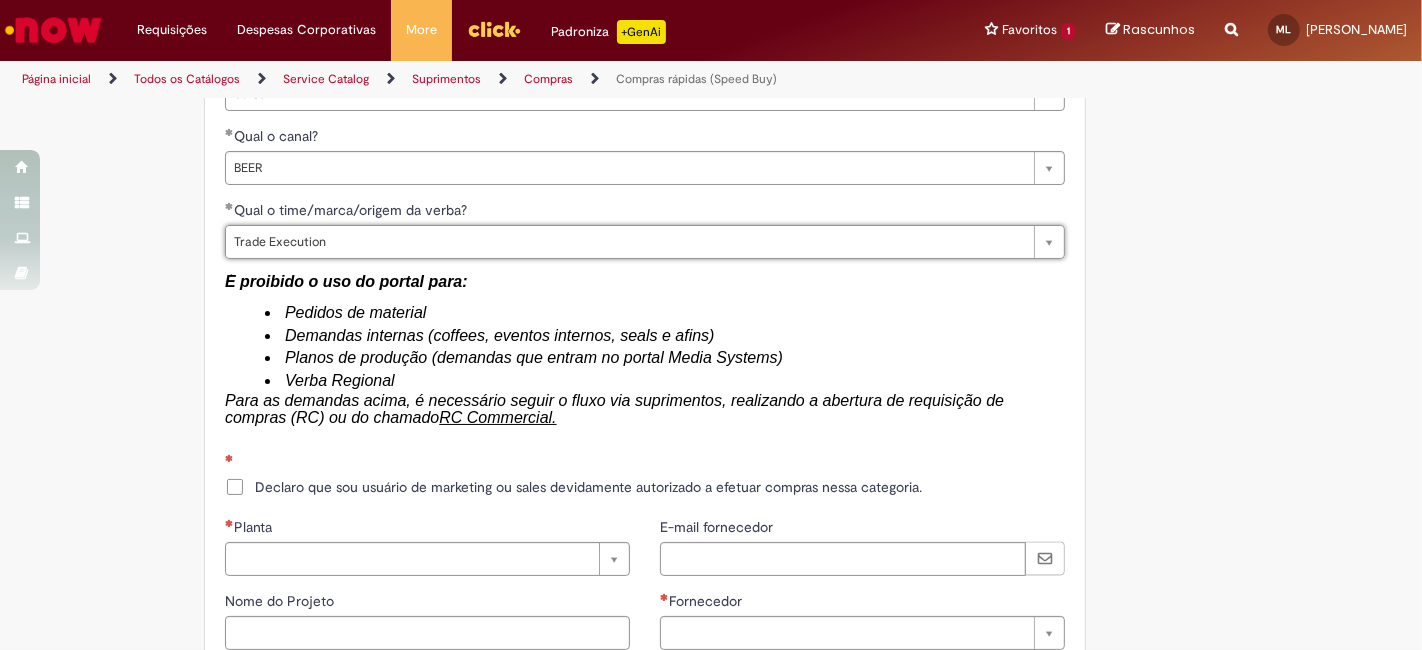 scroll, scrollTop: 3111, scrollLeft: 0, axis: vertical 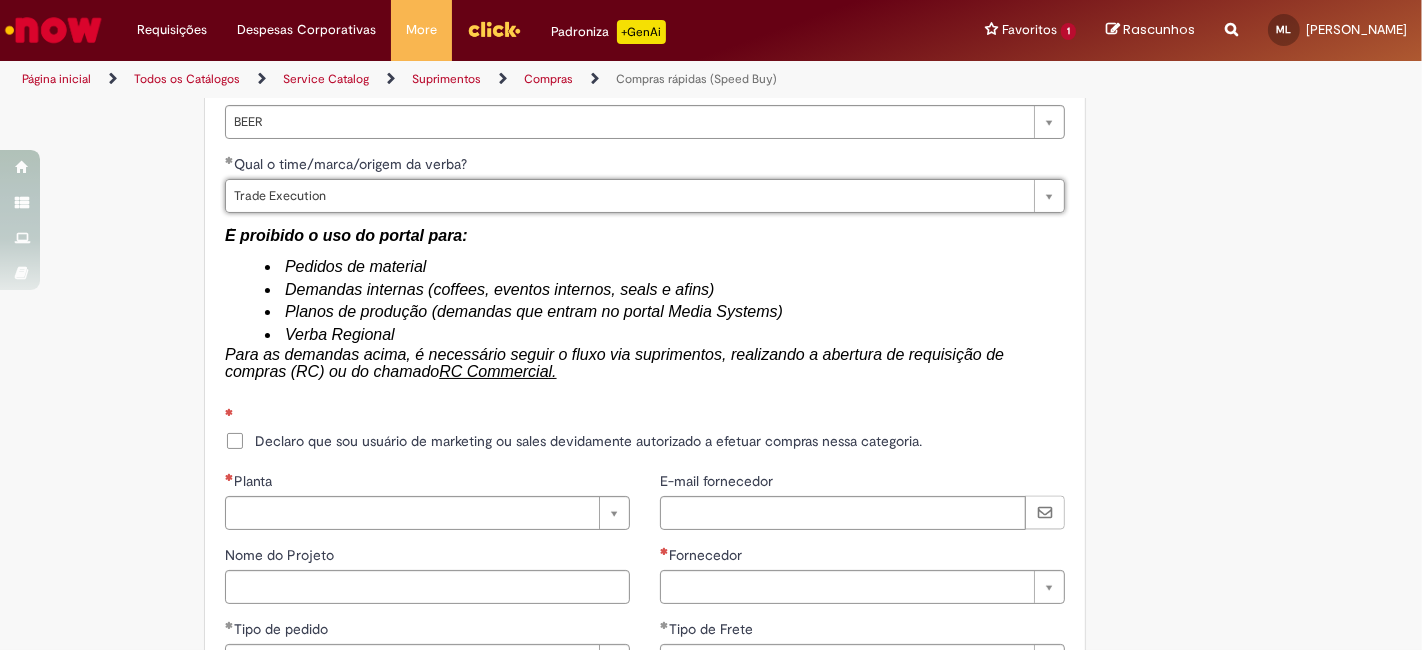 click on "É proibido o uso do portal para:" at bounding box center [645, 236] 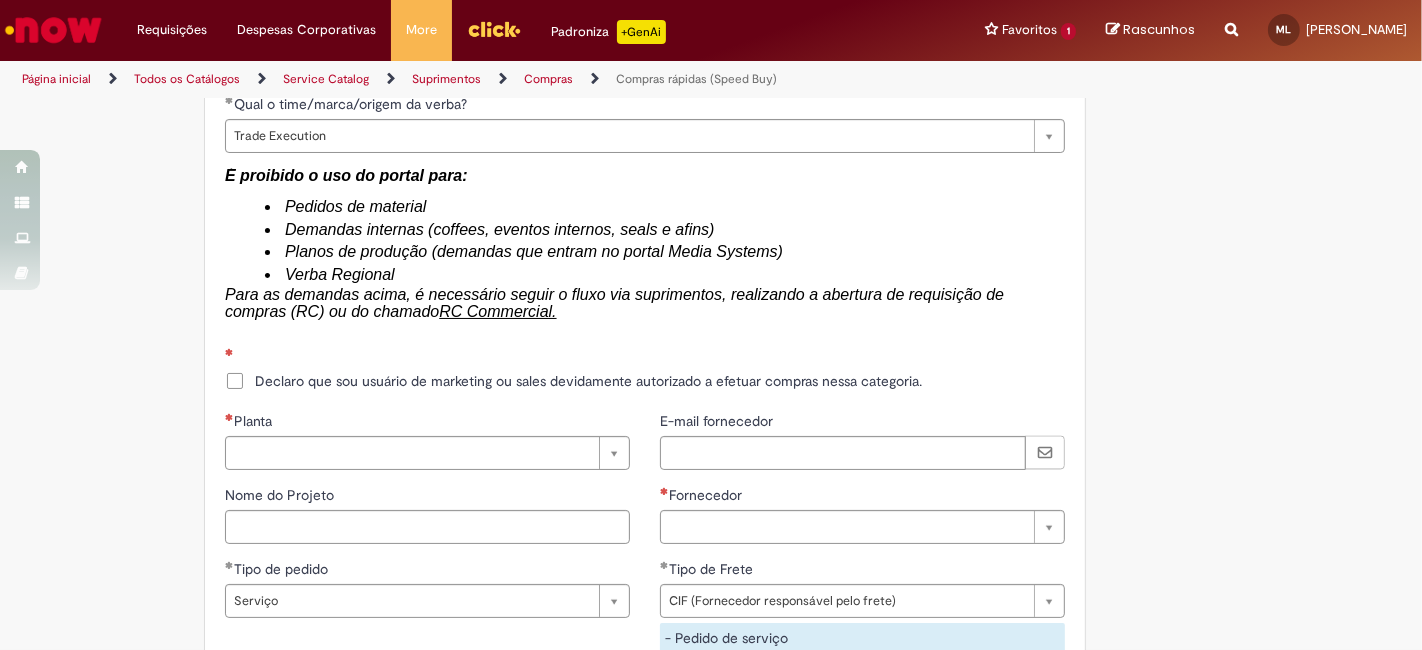 scroll, scrollTop: 3222, scrollLeft: 0, axis: vertical 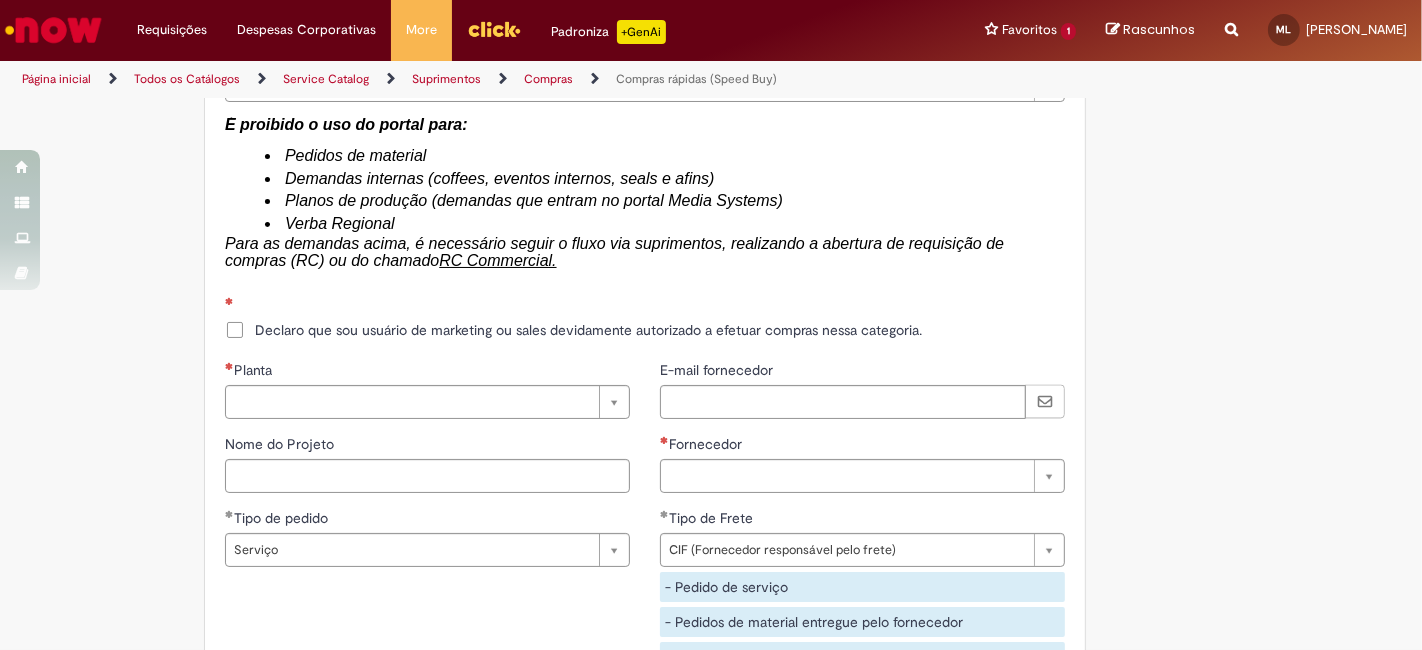 click on "Declaro que sou usuário de marketing ou sales devidamente autorizado a efetuar compras nessa categoria." at bounding box center [588, 330] 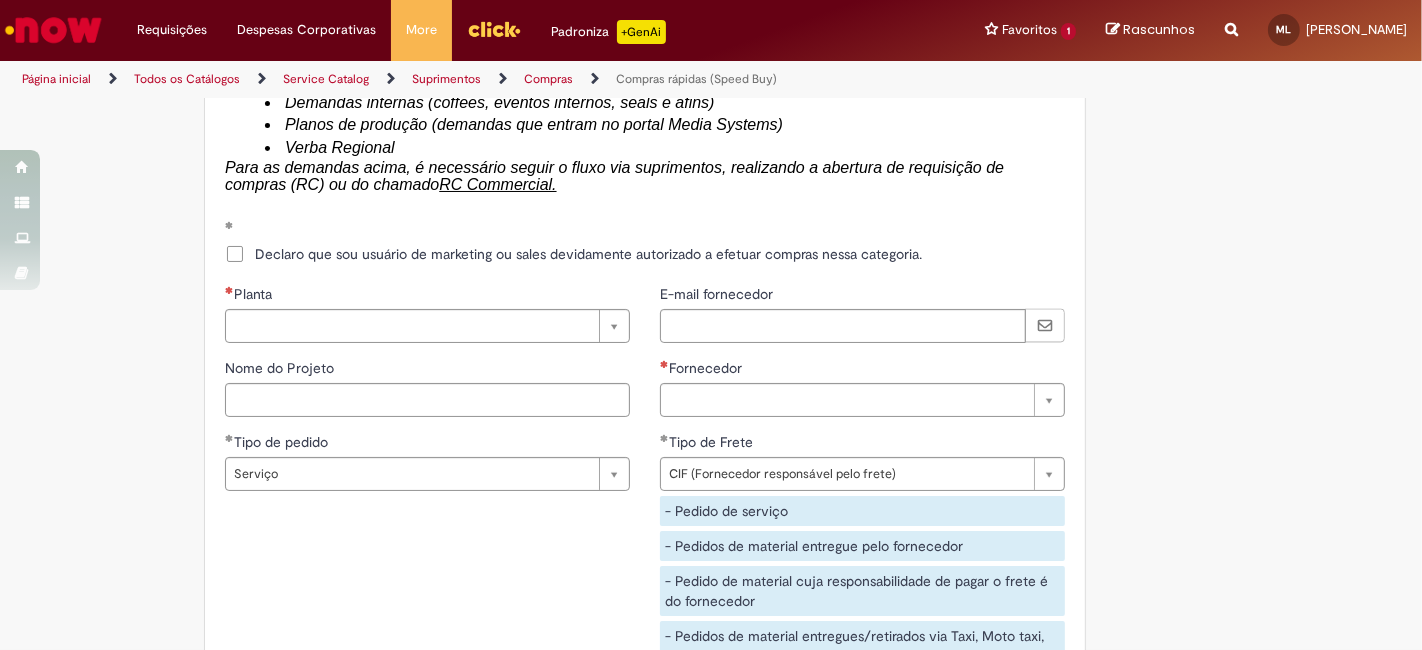 scroll, scrollTop: 3333, scrollLeft: 0, axis: vertical 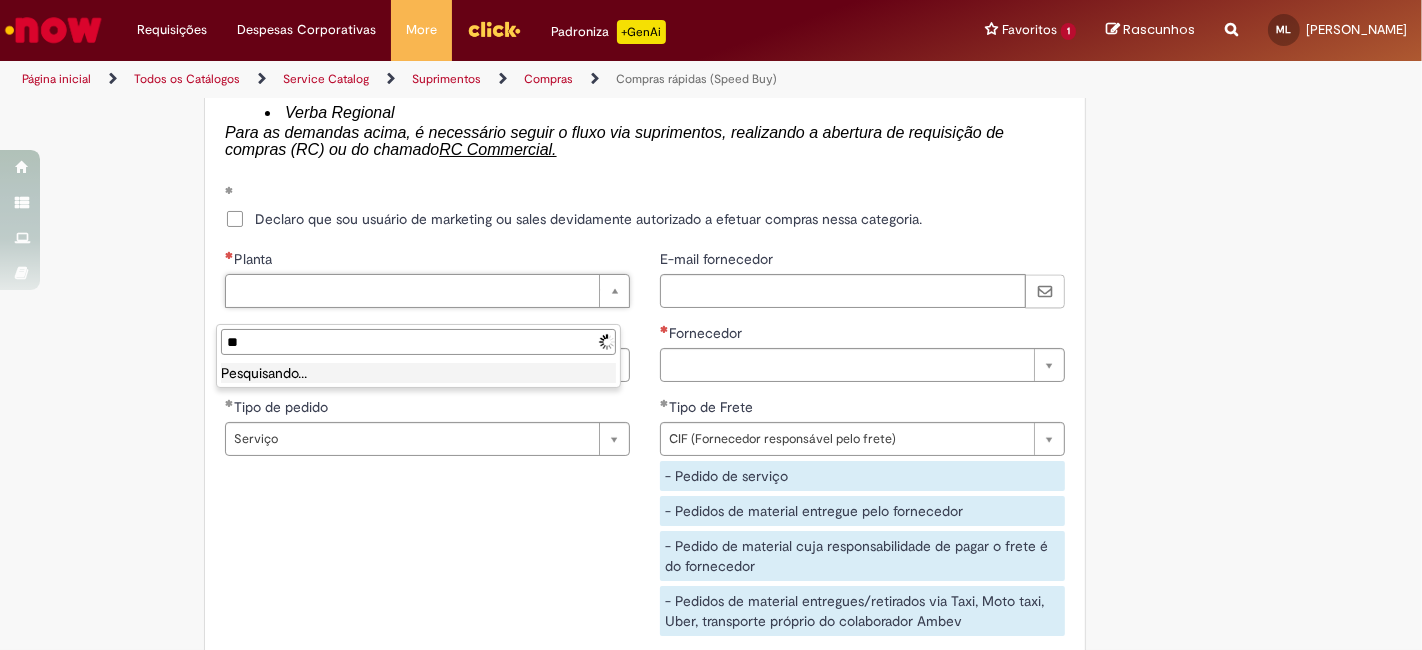 type on "*" 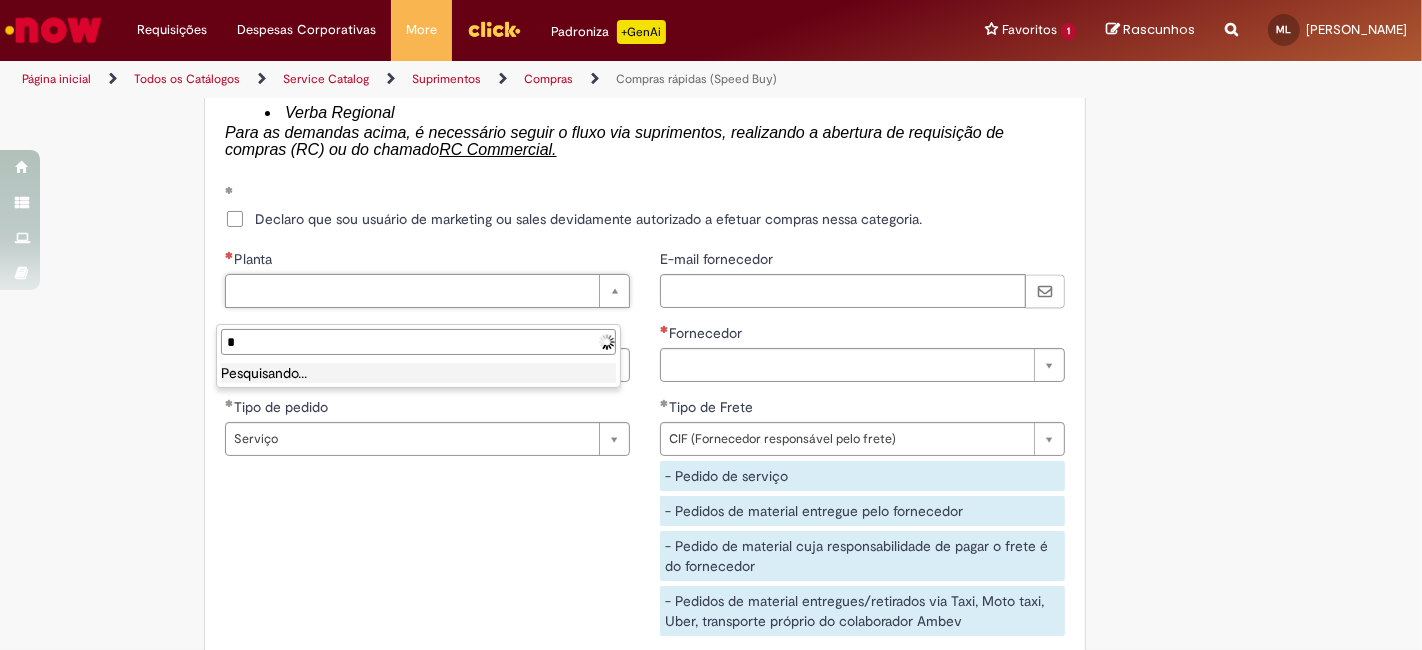 type 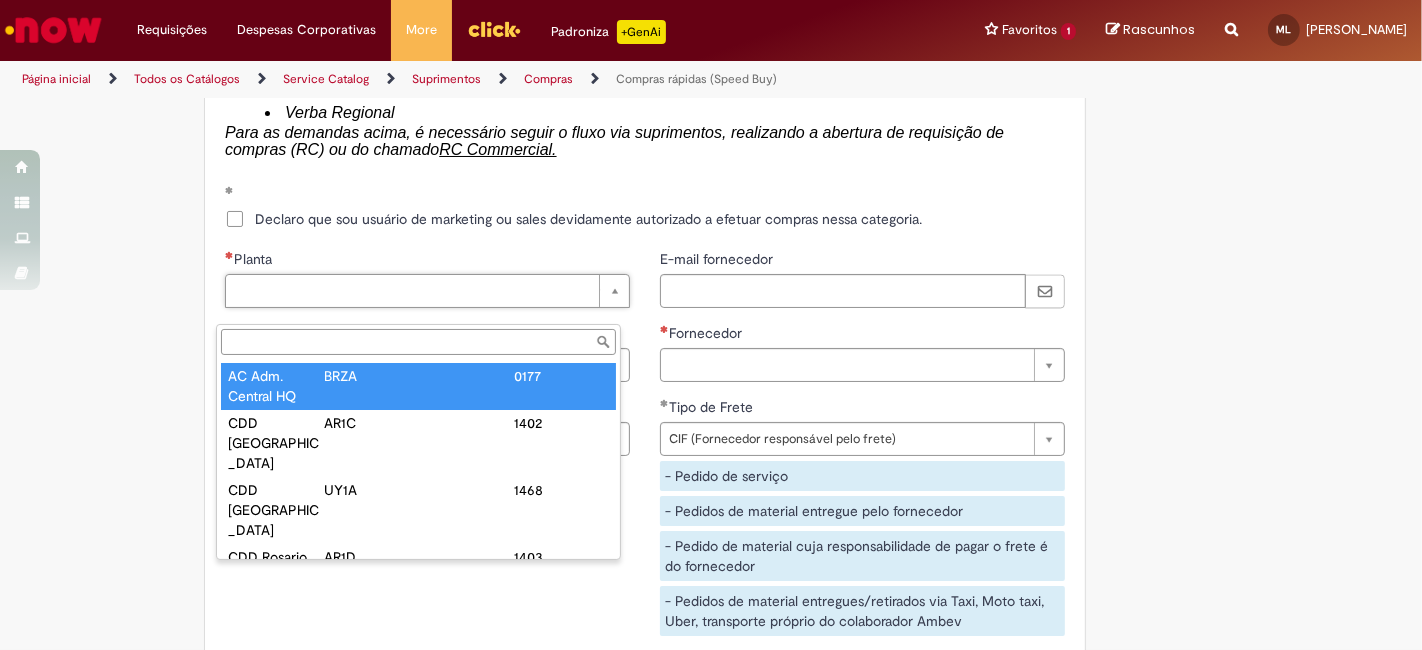 type on "**********" 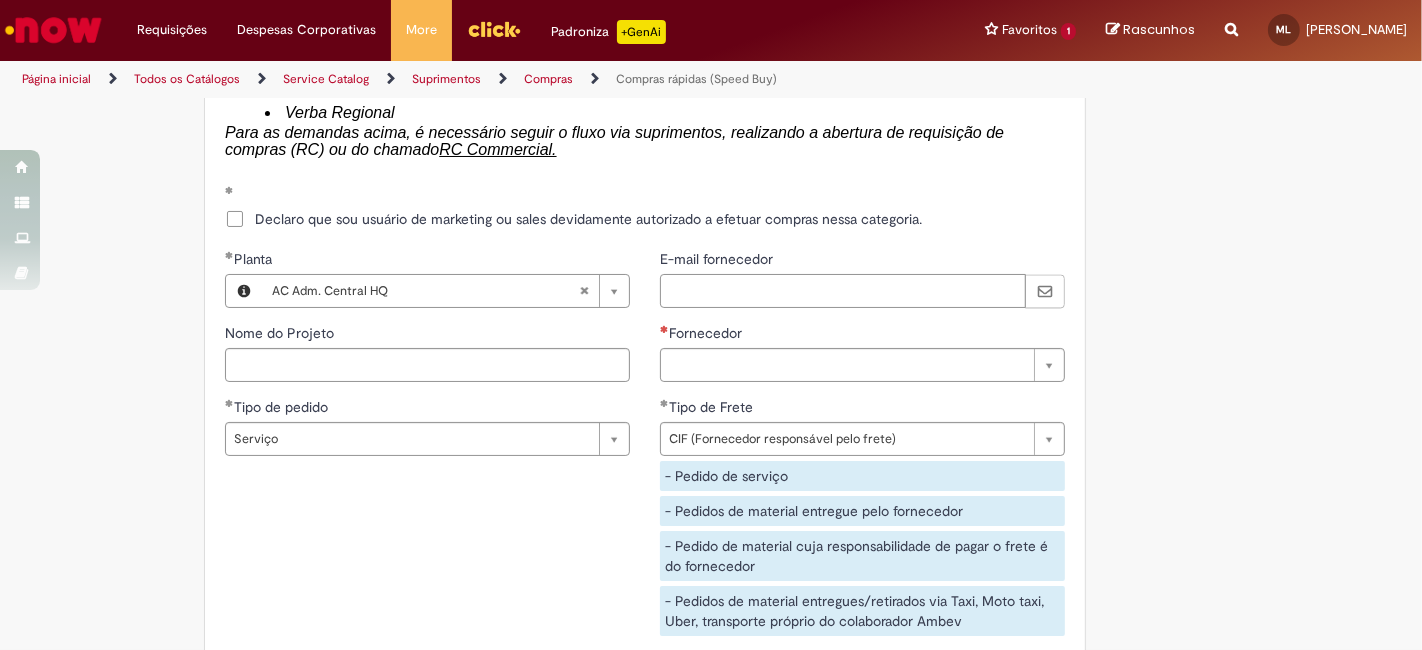 click on "E-mail fornecedor" at bounding box center (843, 291) 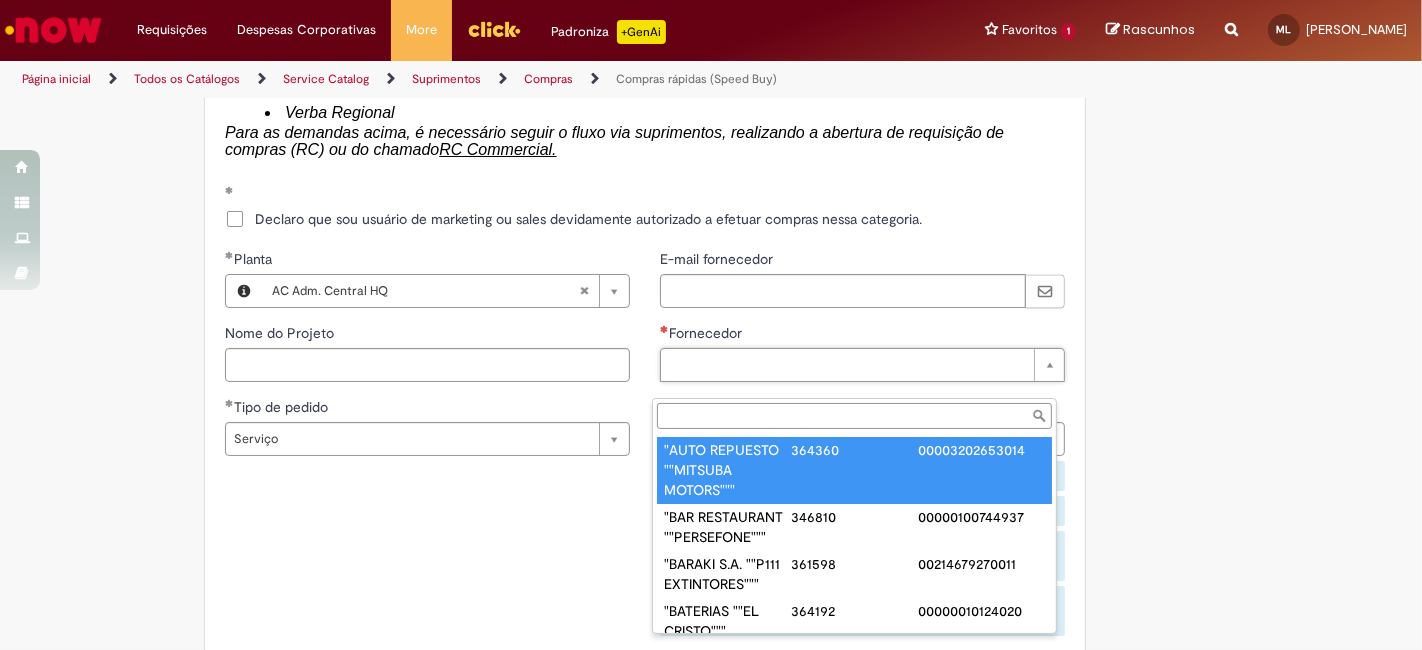 paste on "**********" 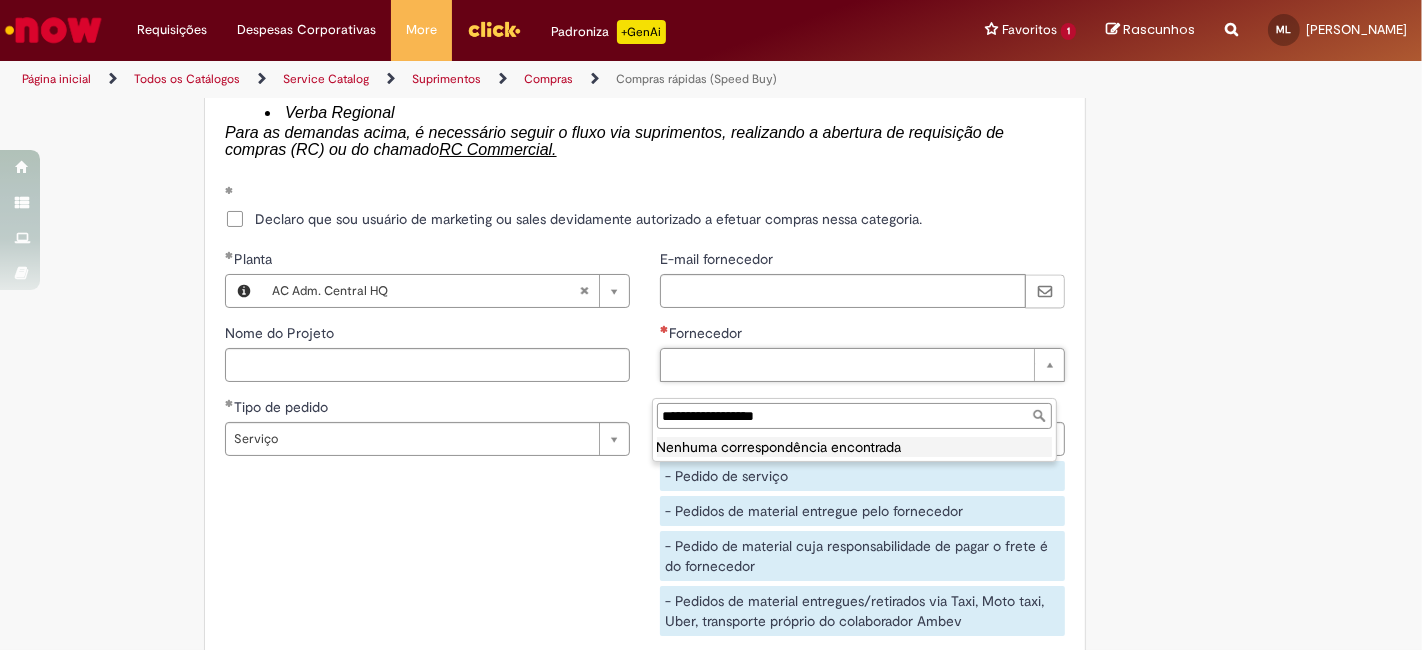 click on "**********" at bounding box center (854, 416) 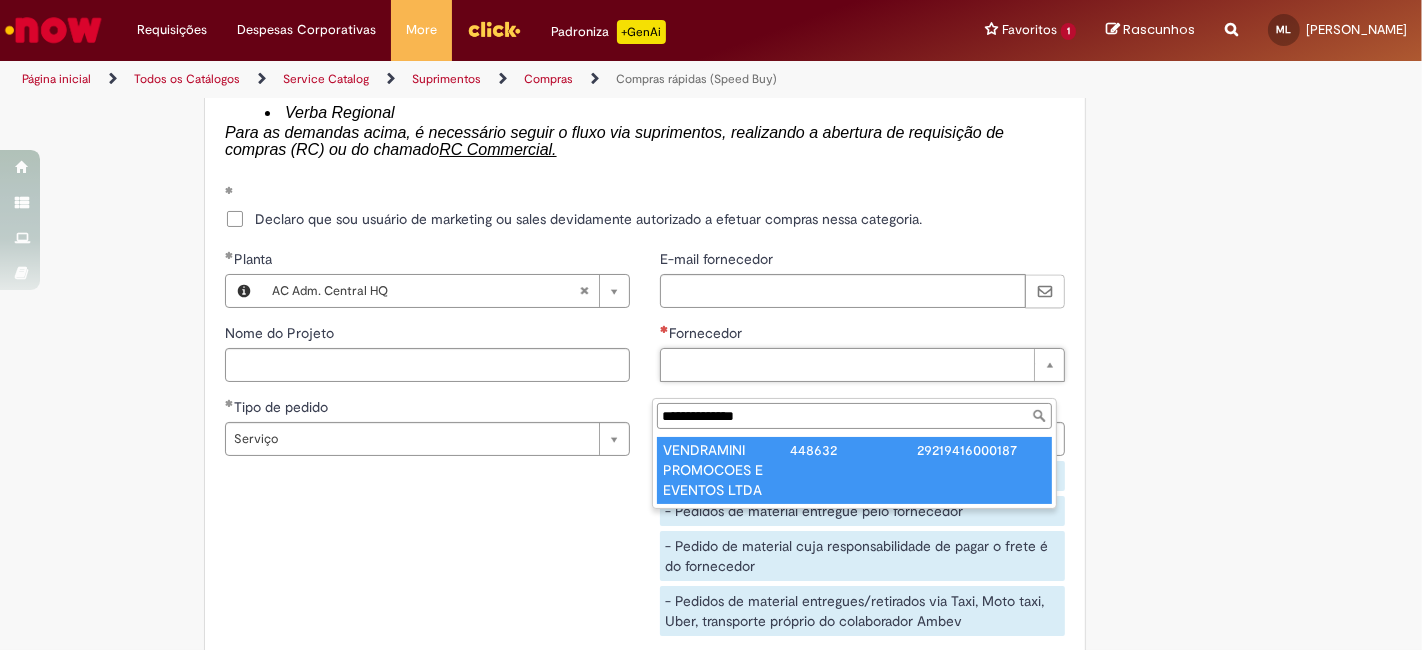 type on "**********" 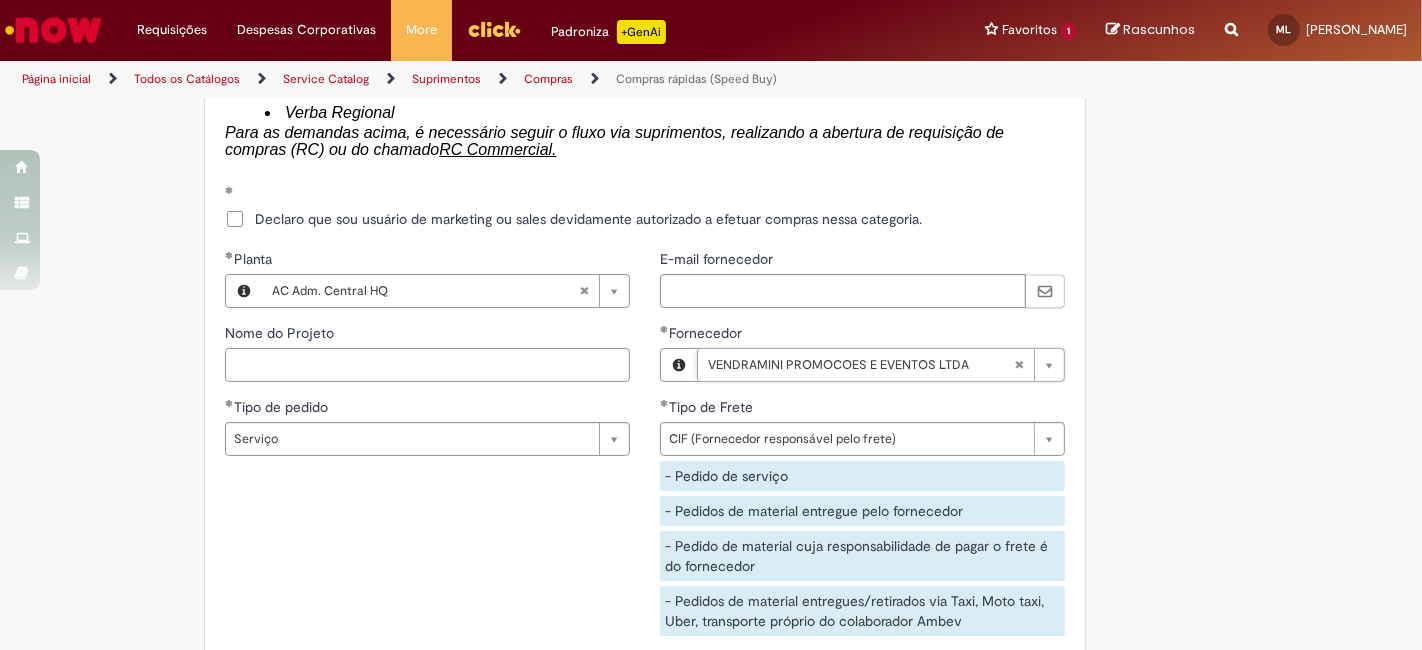 drag, startPoint x: 514, startPoint y: 395, endPoint x: 517, endPoint y: 380, distance: 15.297058 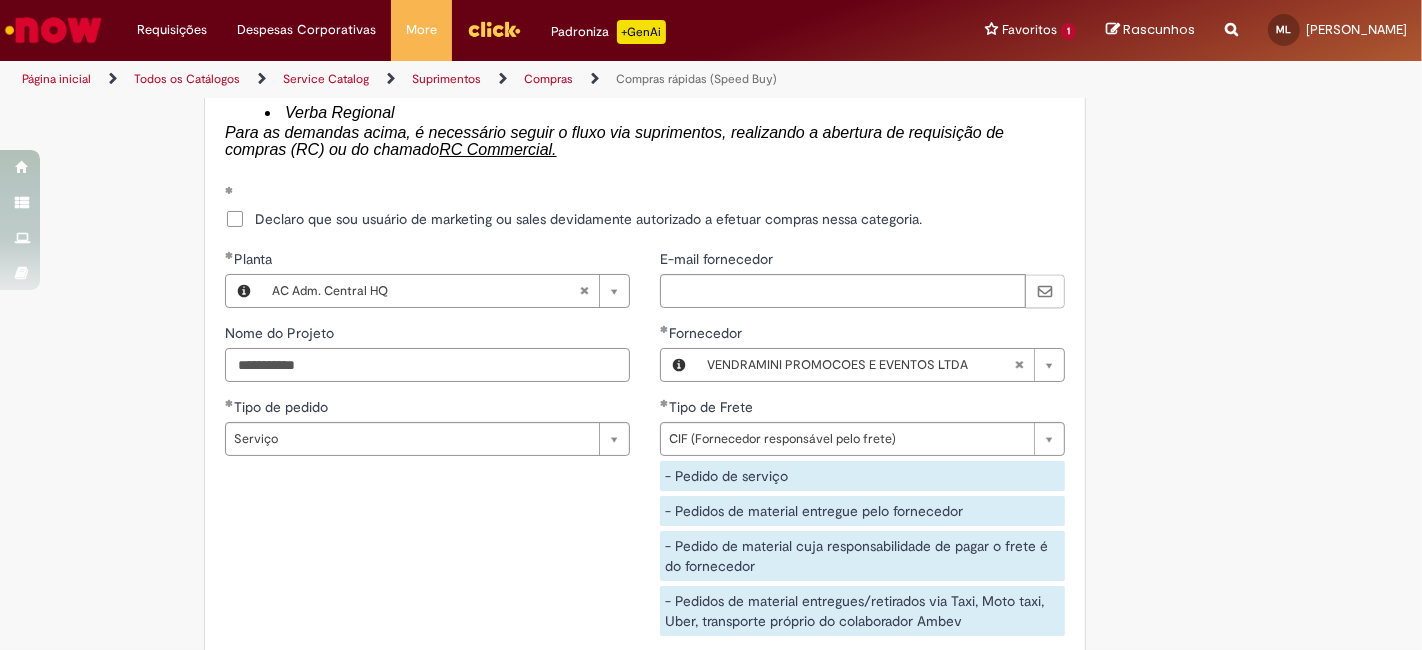 type on "**********" 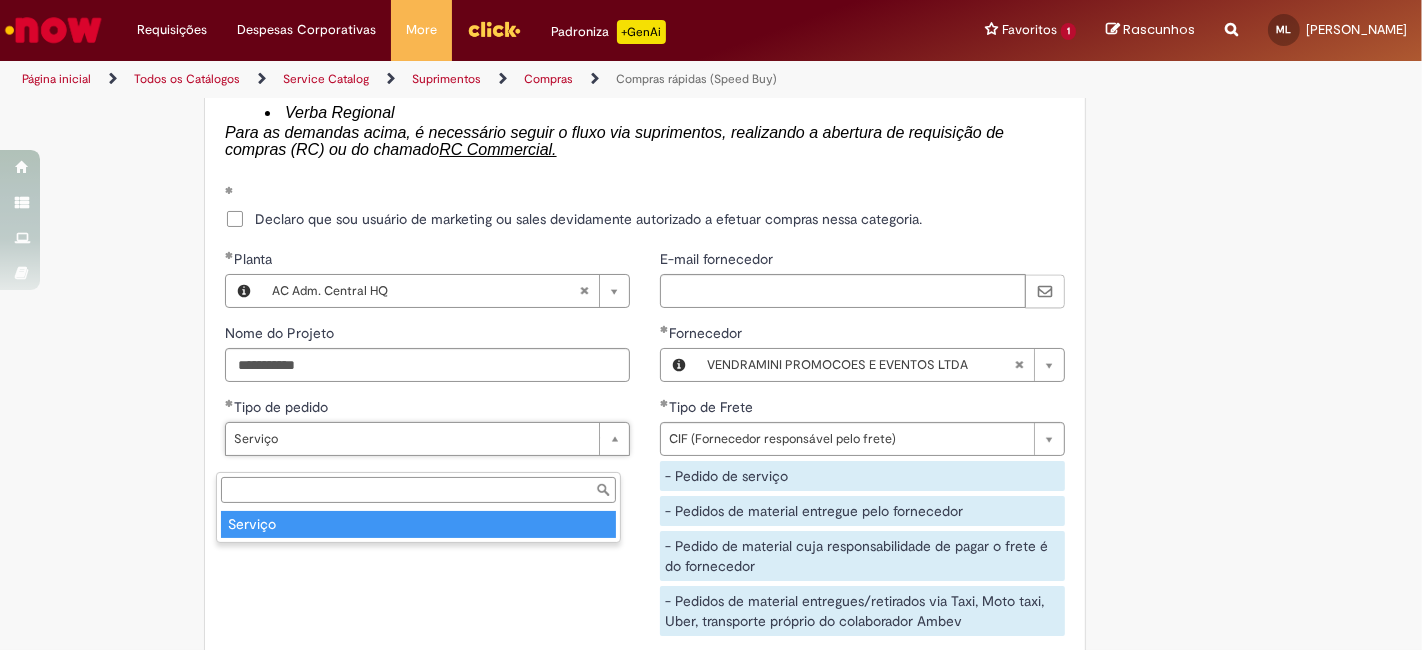 type on "*******" 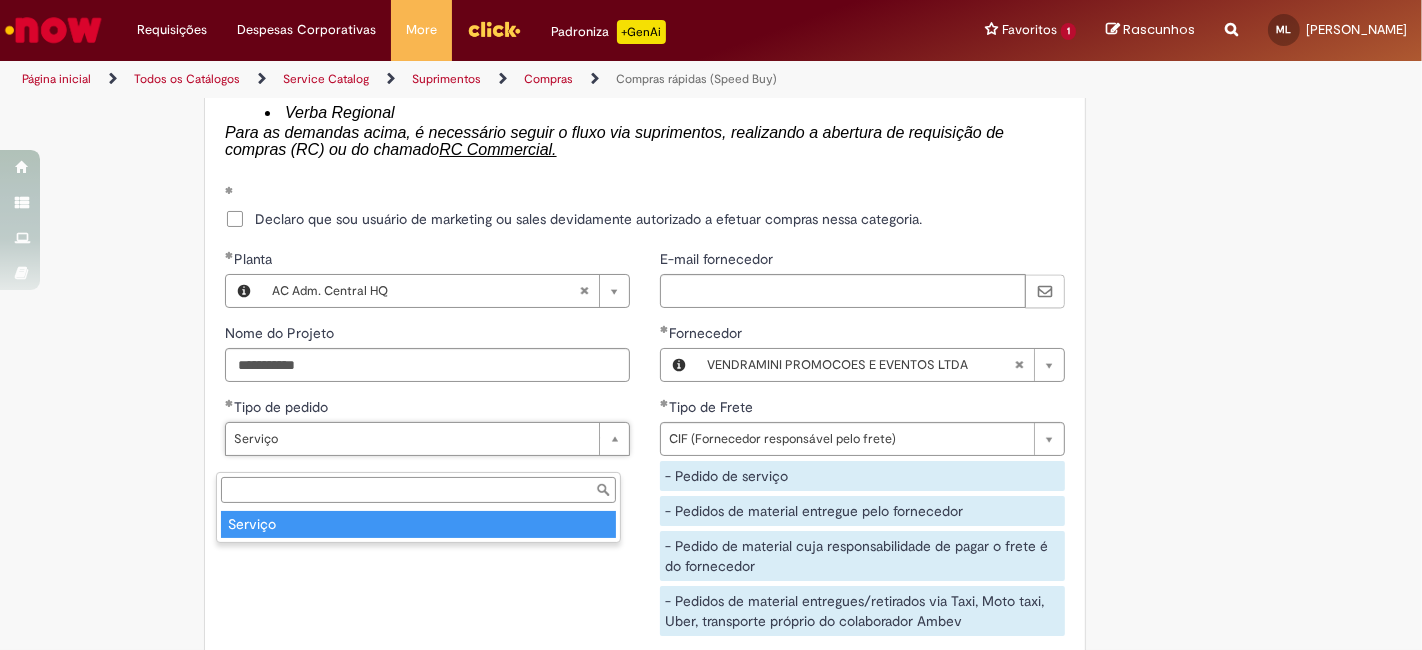 scroll, scrollTop: 0, scrollLeft: 46, axis: horizontal 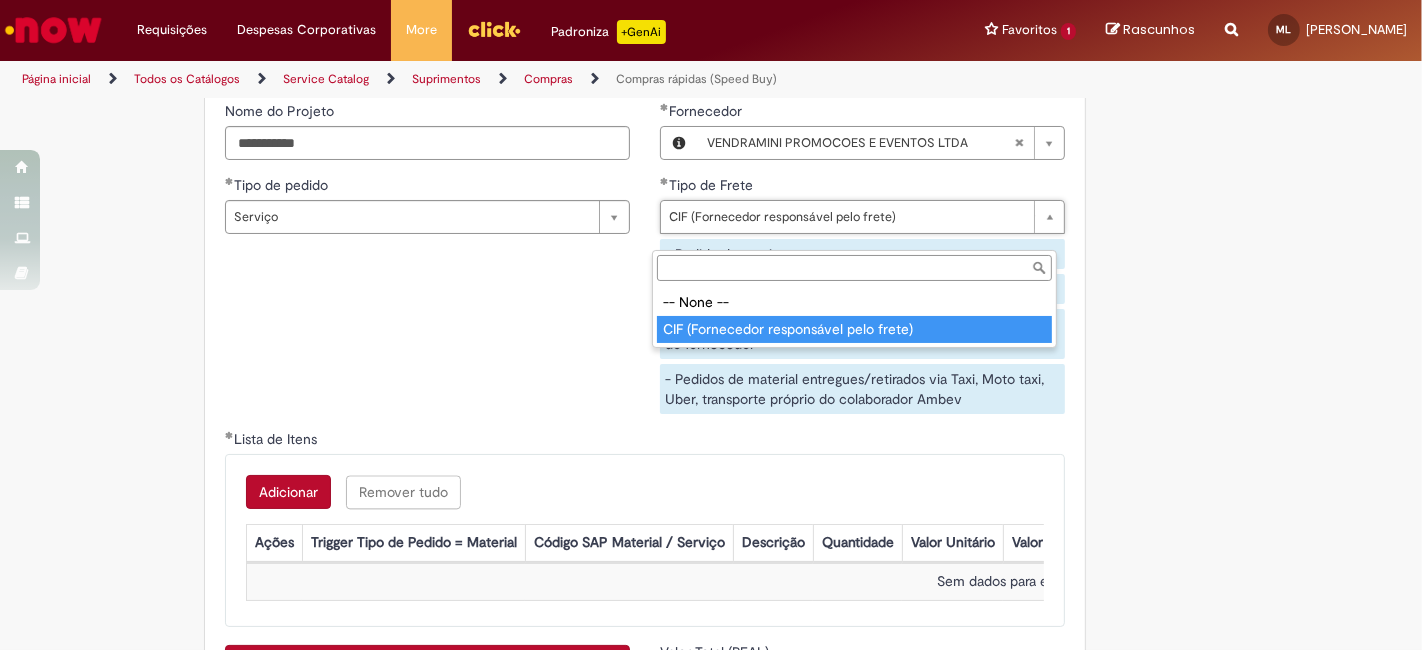 type on "**********" 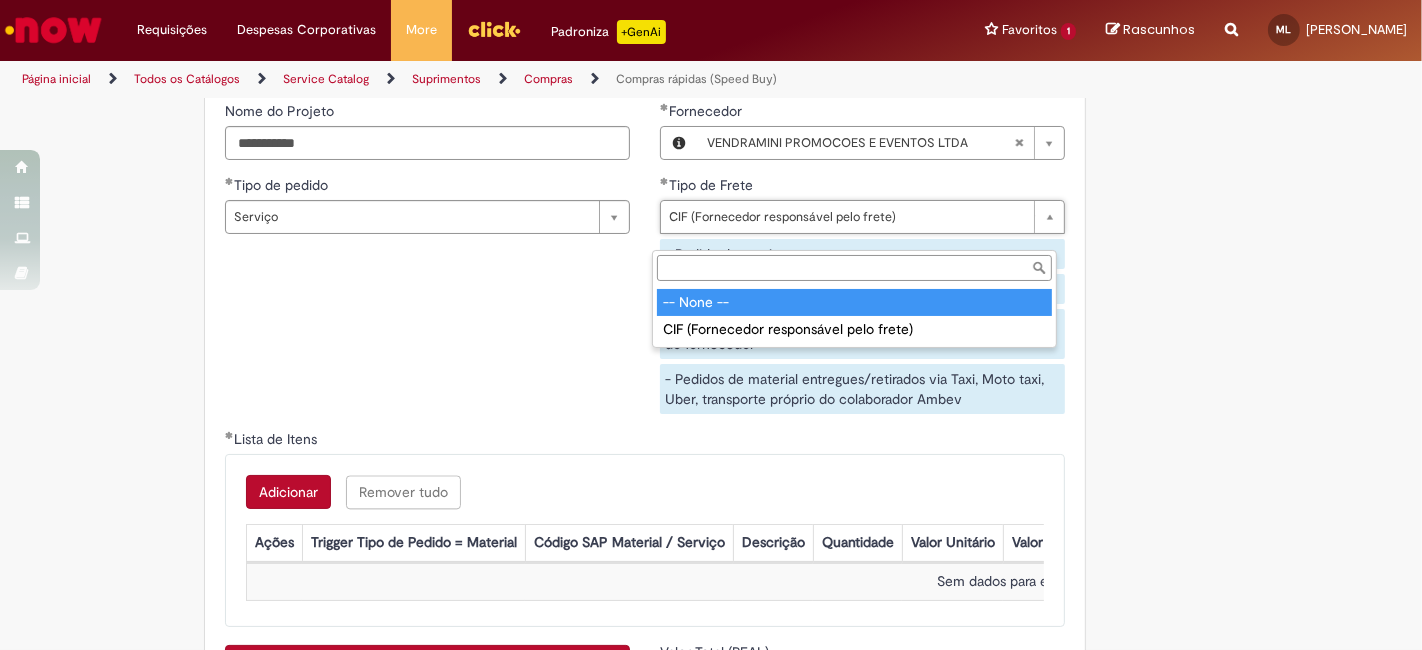 type on "**********" 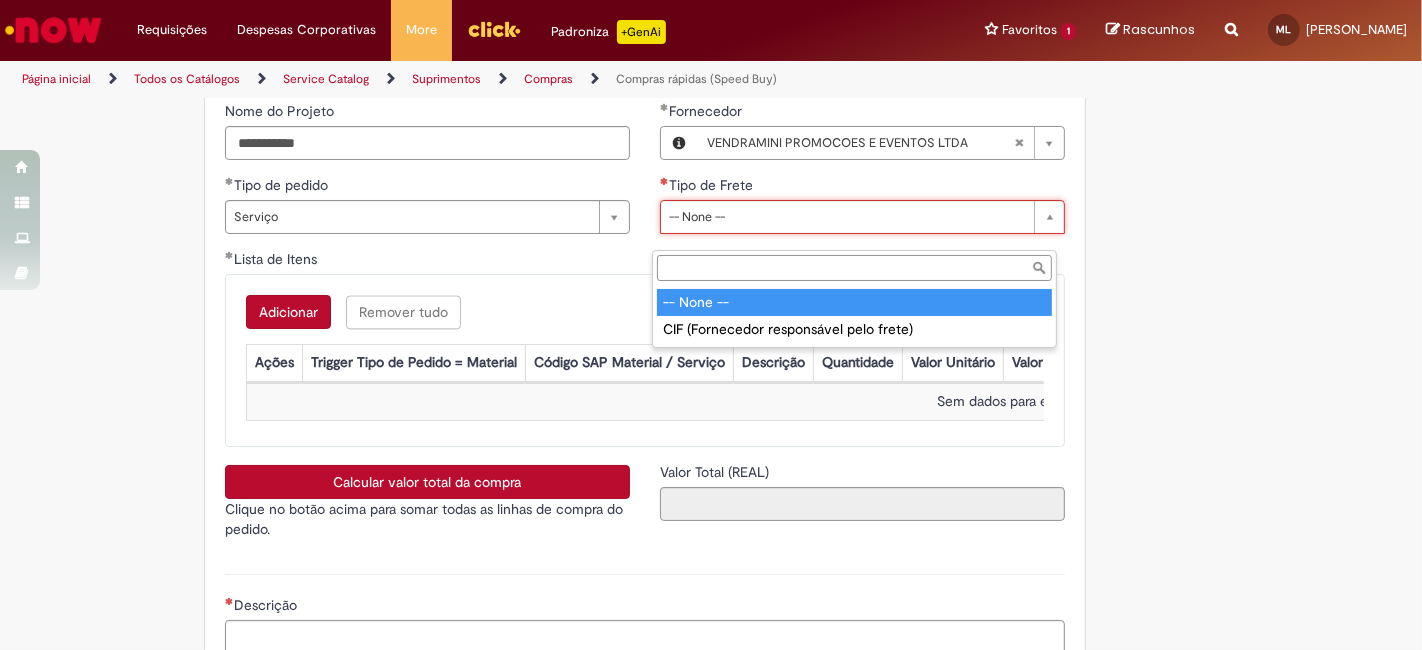 scroll, scrollTop: 0, scrollLeft: 0, axis: both 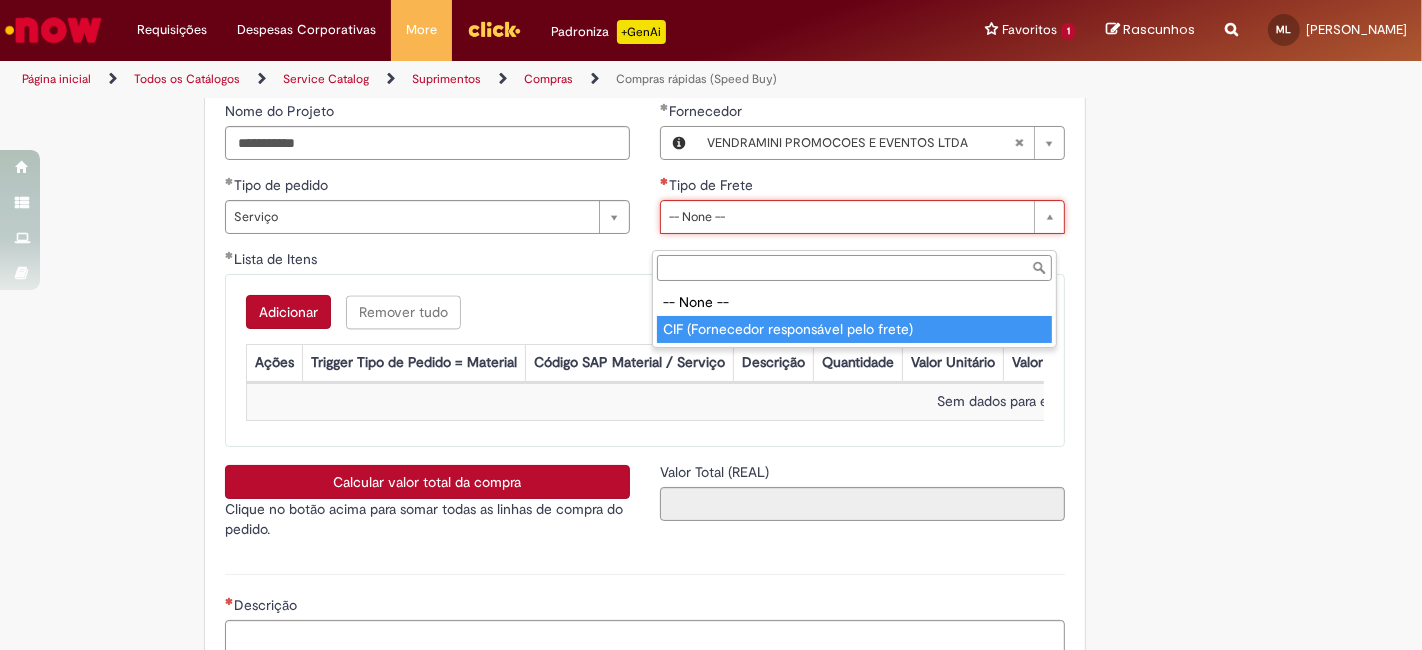 type on "**********" 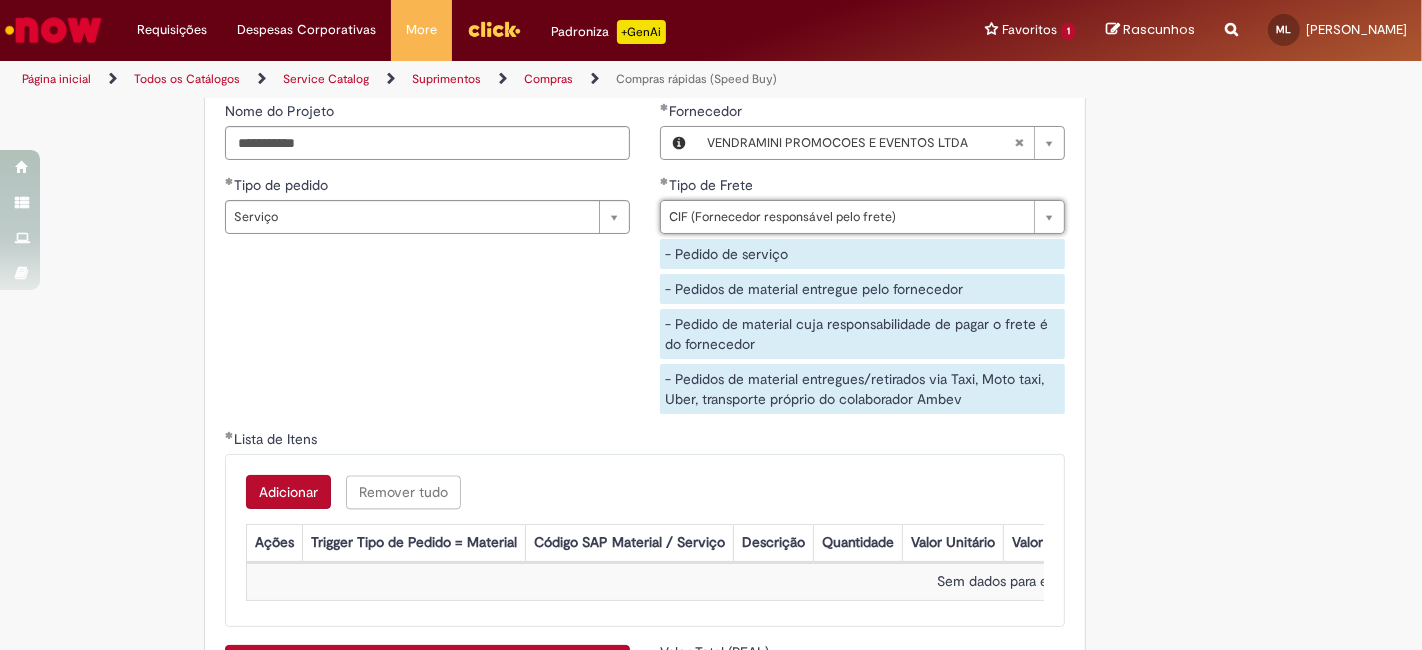 scroll, scrollTop: 0, scrollLeft: 62, axis: horizontal 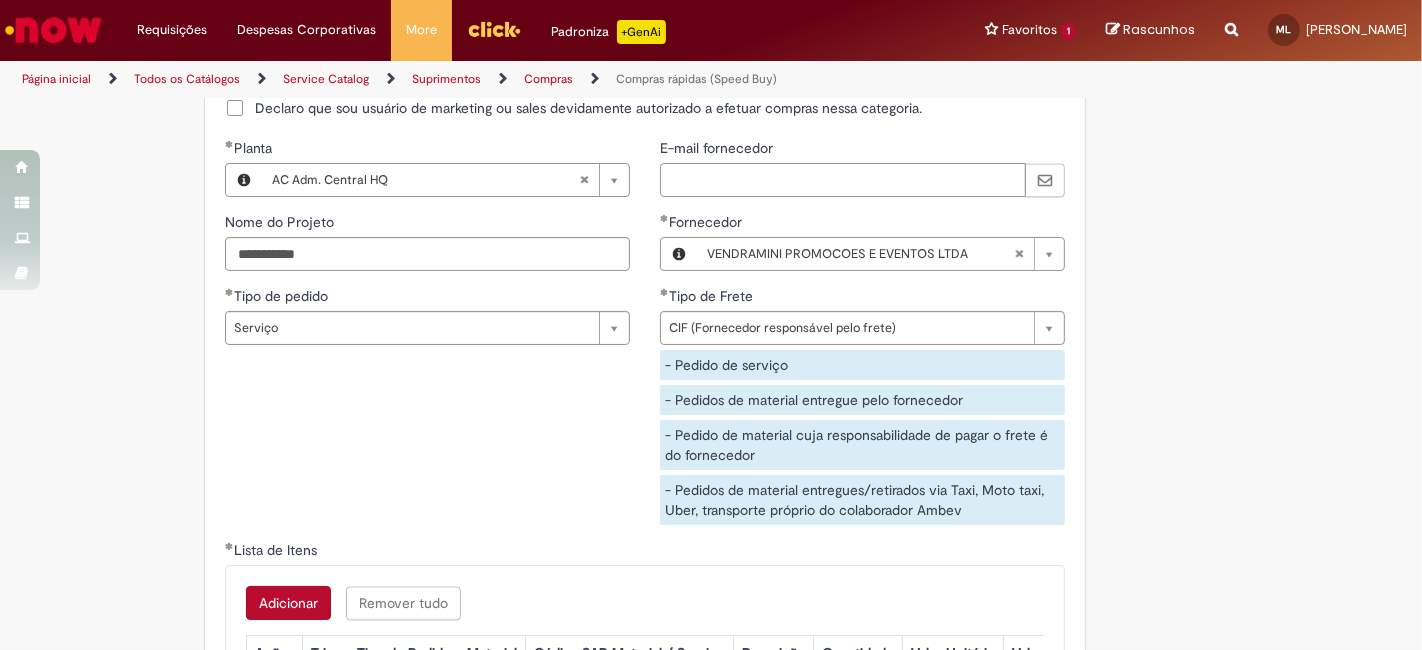 click on "E-mail fornecedor" at bounding box center (843, 180) 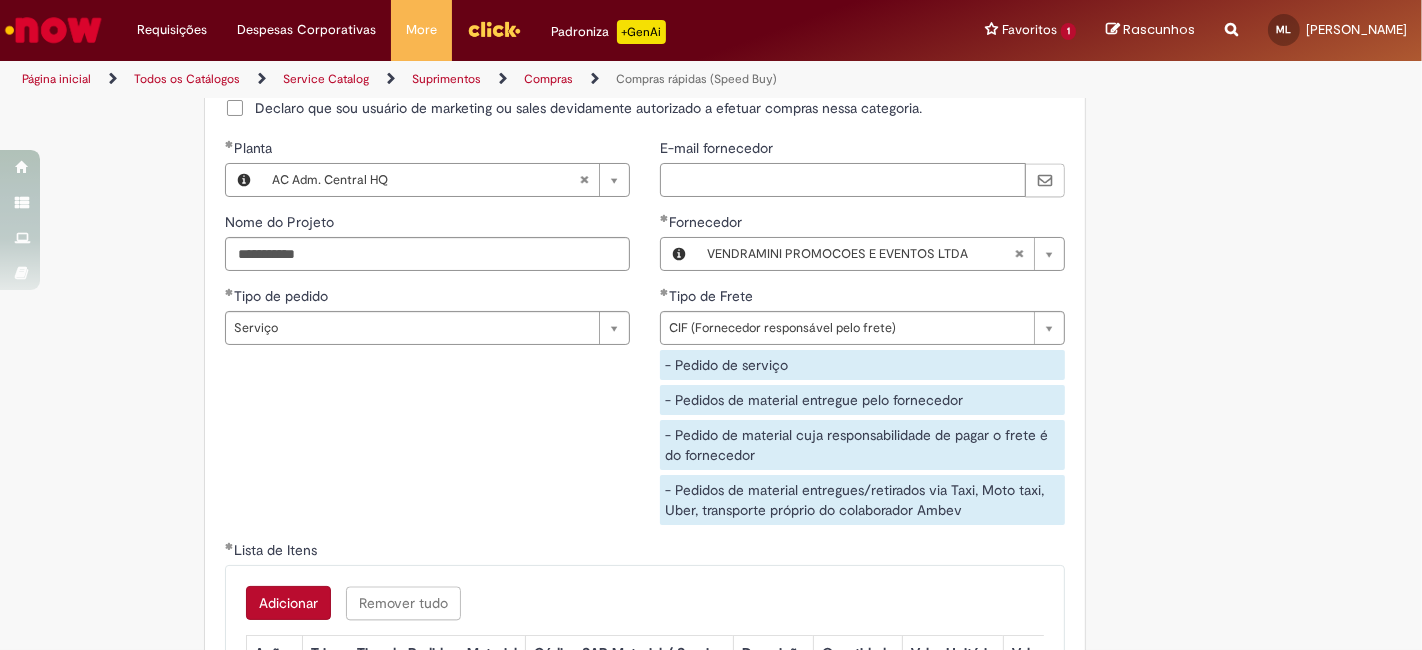paste on "**********" 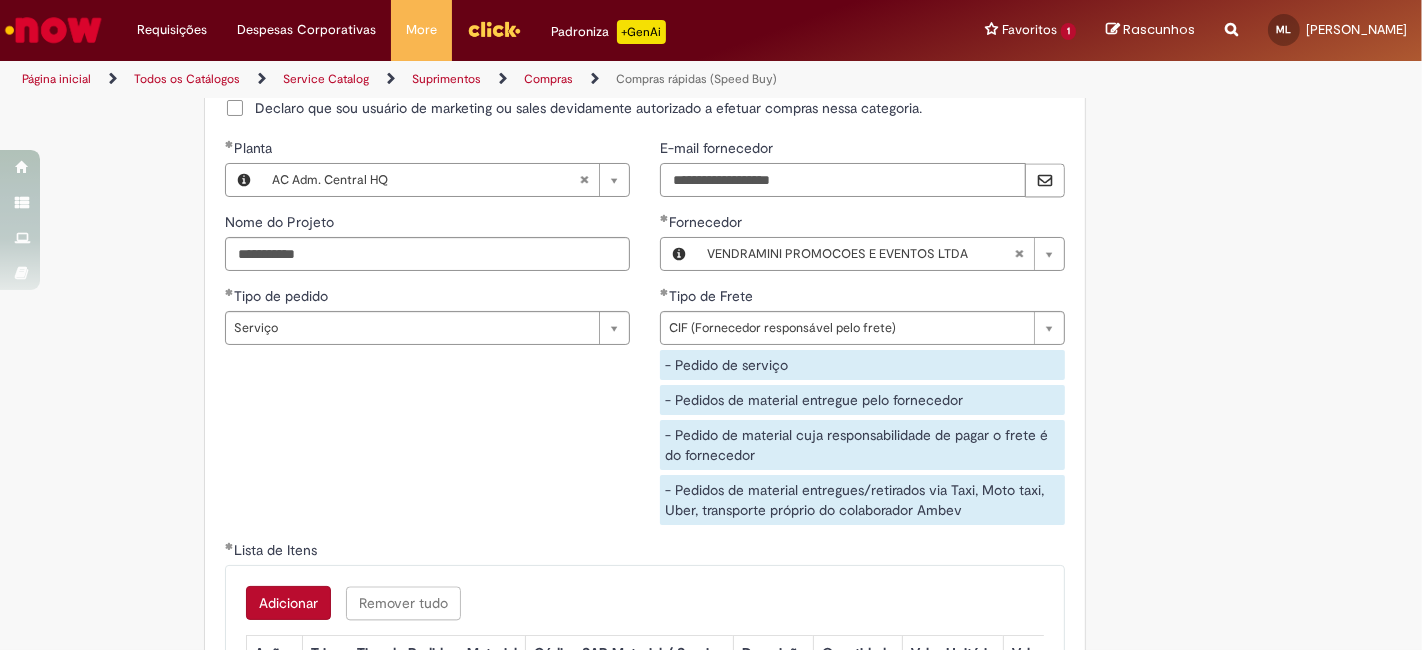 type on "**********" 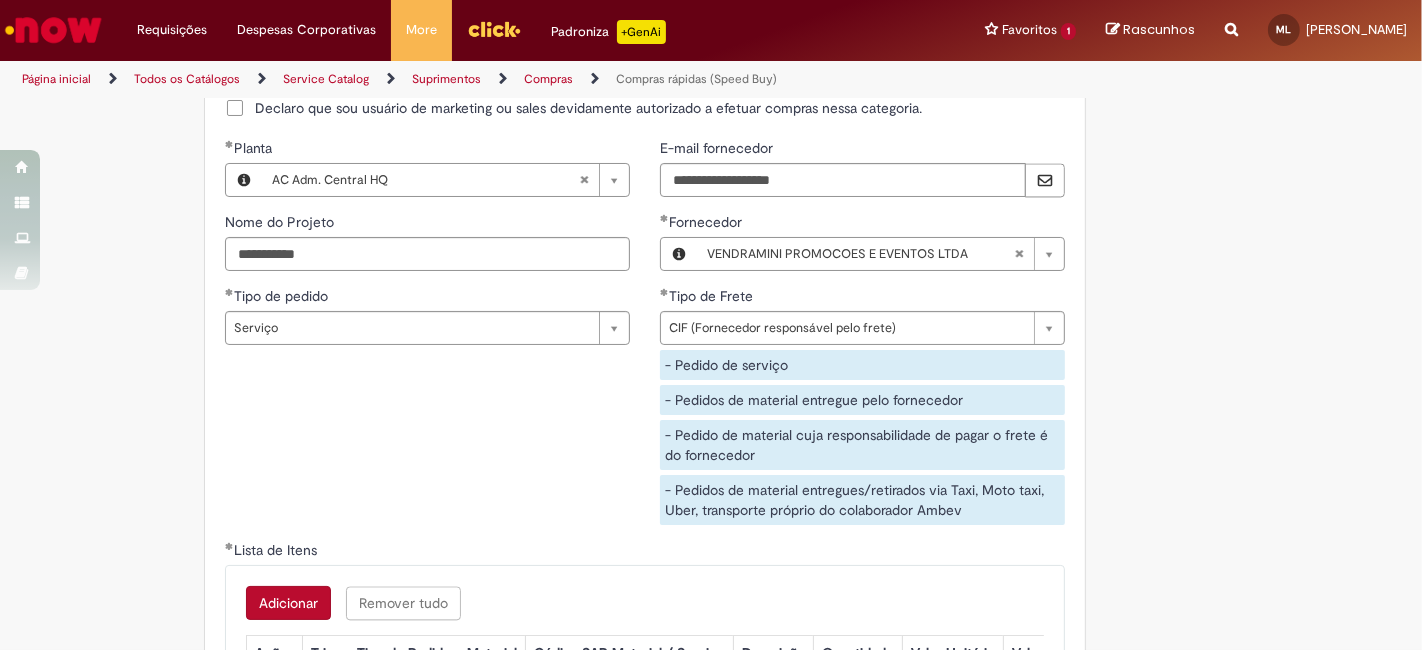 click on "Obrigatório um anexo.
Adicionar a Favoritos
Compras rápidas (Speed Buy)
Chamado destinado para a geração de pedido de compra de indiretos.
O Speed buy é a ferramenta oficial para a geração de pedidos de compra que atenda aos seguintes requisitos:
Compras de material e serviço indiretos
Compras inferiores a R$13.000 *
Compras com fornecedores nacionais
Compras de material sem contrato ativo no SAP para o centro solicitado
* Essa cota é referente ao tipo de solicitação padrão de Speed buy. Os chamados com cotas especiais podem possuir valores divergentes.
Regras de Utilização
No campo “Tipo de Solicitação” selecionar a opção correspondente a sua unidade de negócio.
Solicitação Padrão de Speed buy:
Fábricas, centros de Excelência e de Distribuição:  habilitado para todos usuários ambev
Ativos   de TI:" at bounding box center [711, -1029] 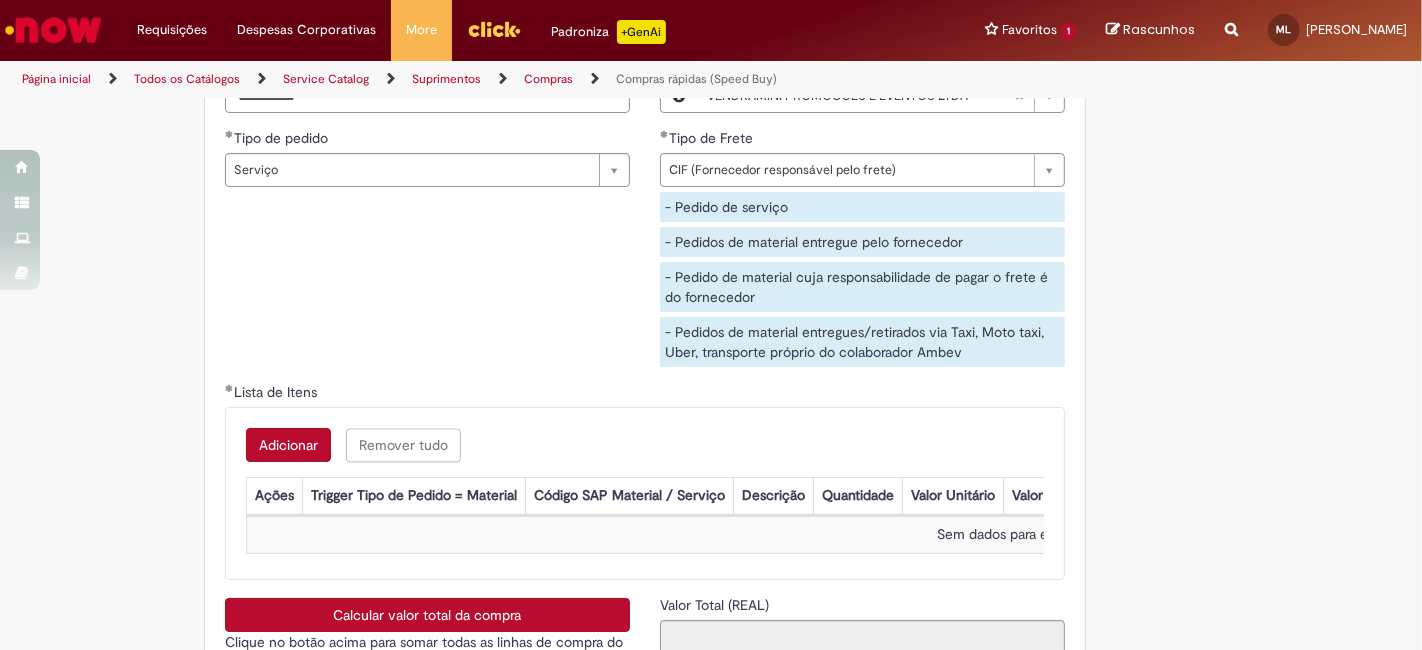 scroll, scrollTop: 3666, scrollLeft: 0, axis: vertical 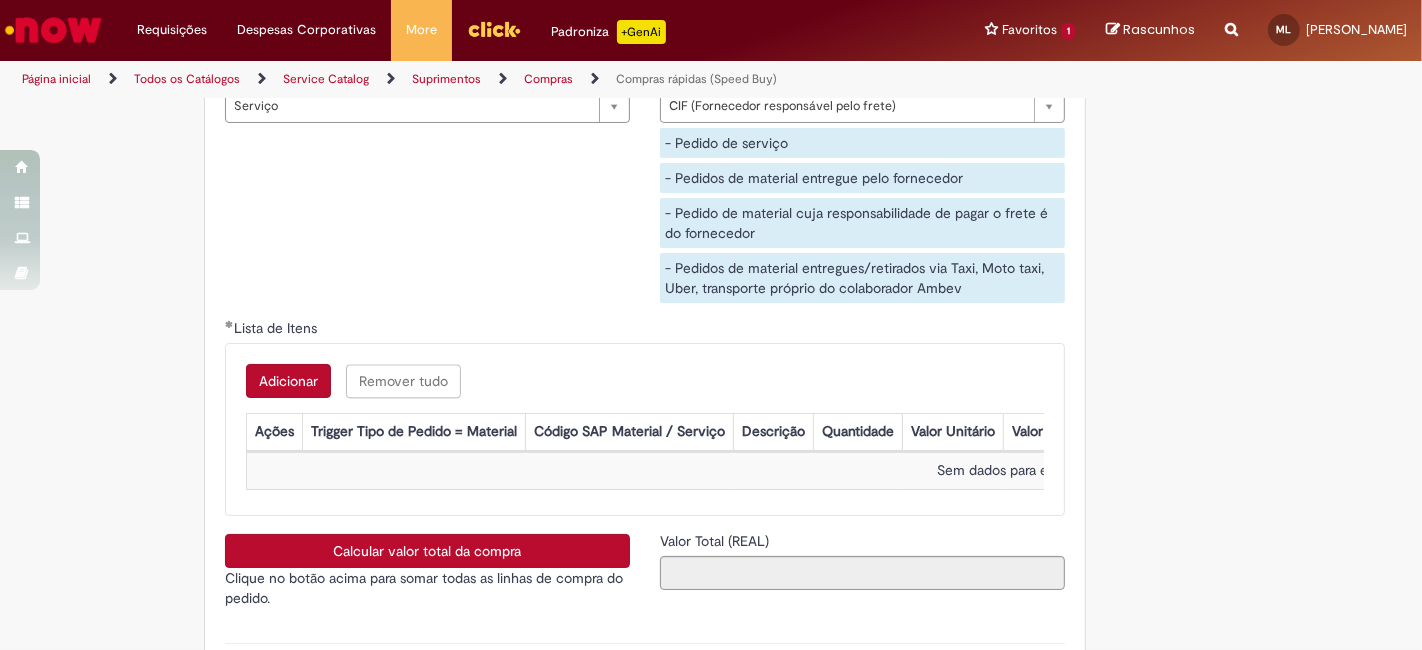 click on "Adicionar Remover tudo Lista de Itens Ações Trigger Tipo de Pedido = Material Código SAP Material / Serviço Descrição Quantidade Valor Unitário Valor Total Moeda Origem do Material Código NCM Conta contábil Método de Pagamento Ordem de Serviço Sem dados para exibir" at bounding box center [645, 429] 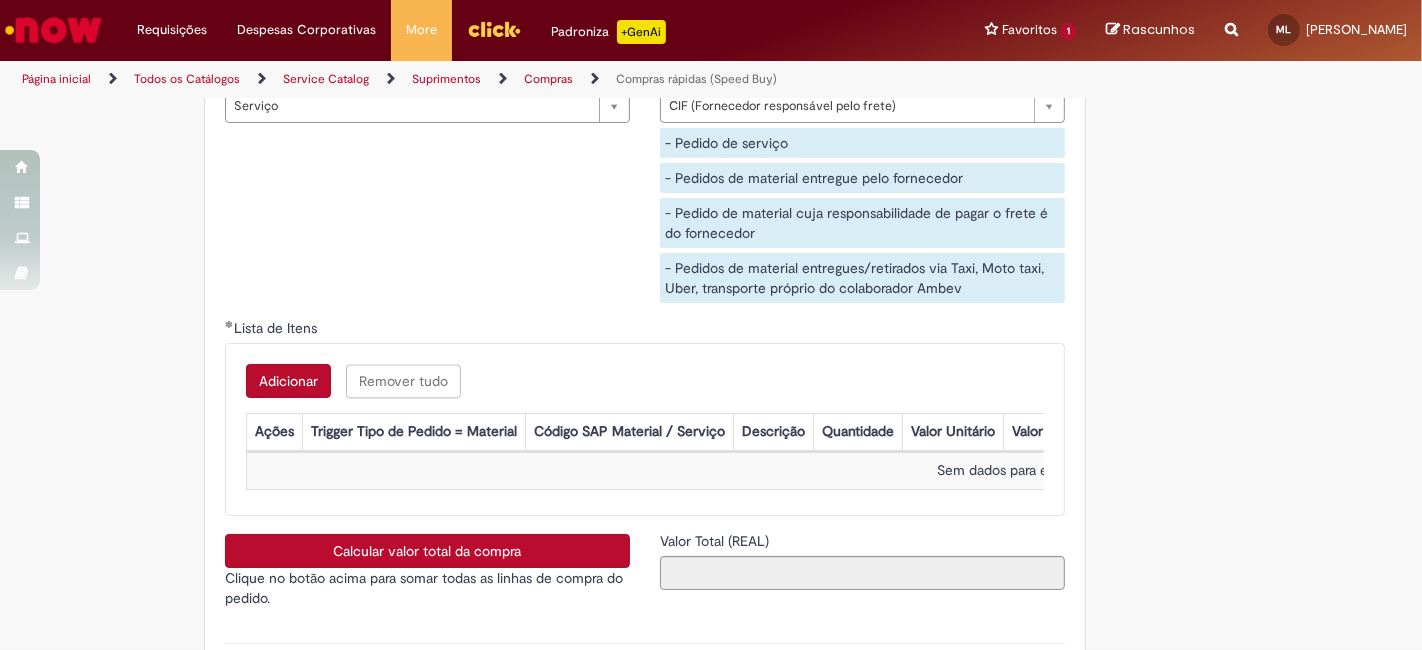 click on "Adicionar" at bounding box center (288, 381) 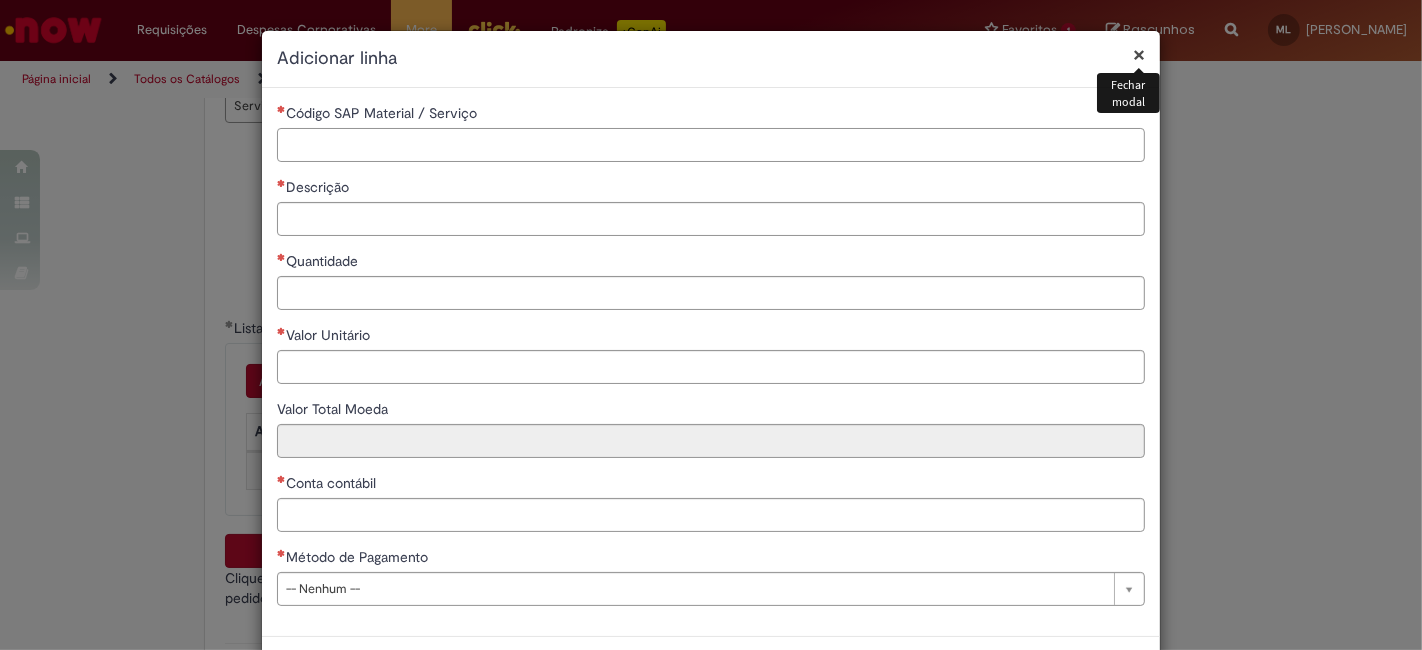 click on "Código SAP Material / Serviço" at bounding box center [711, 145] 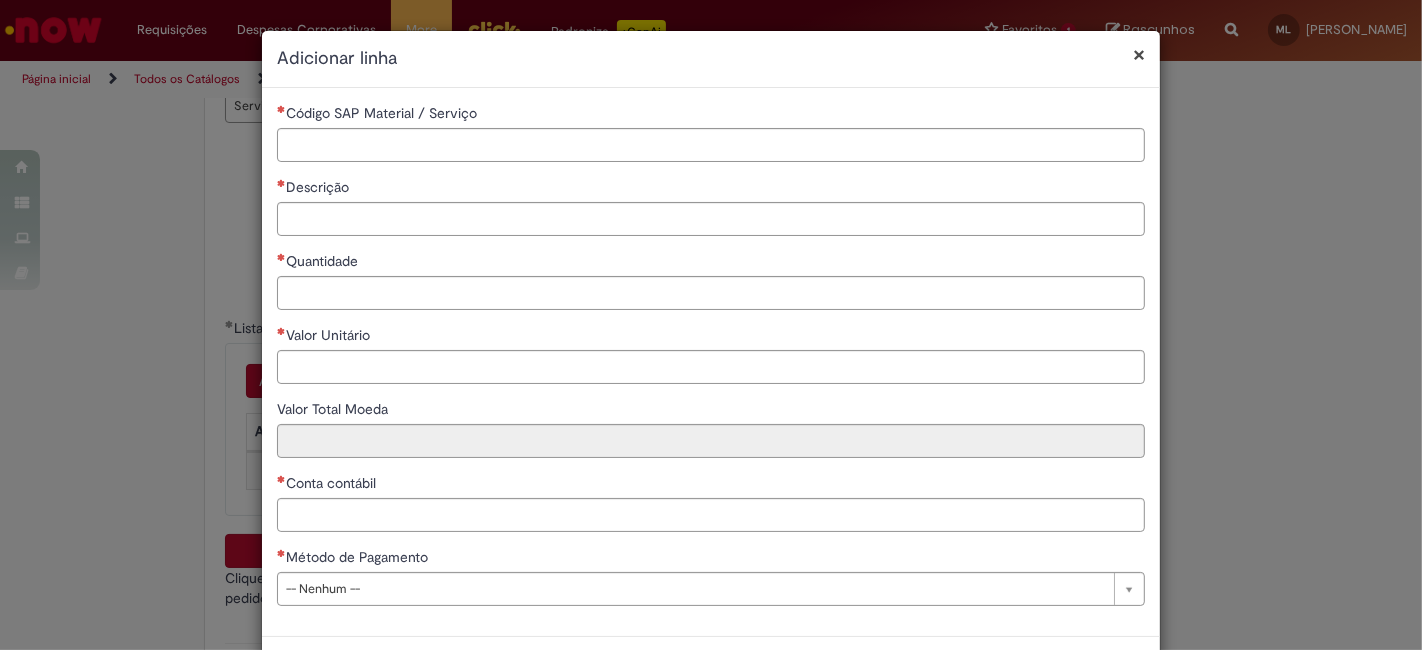 drag, startPoint x: 1326, startPoint y: 260, endPoint x: 1074, endPoint y: 269, distance: 252.16066 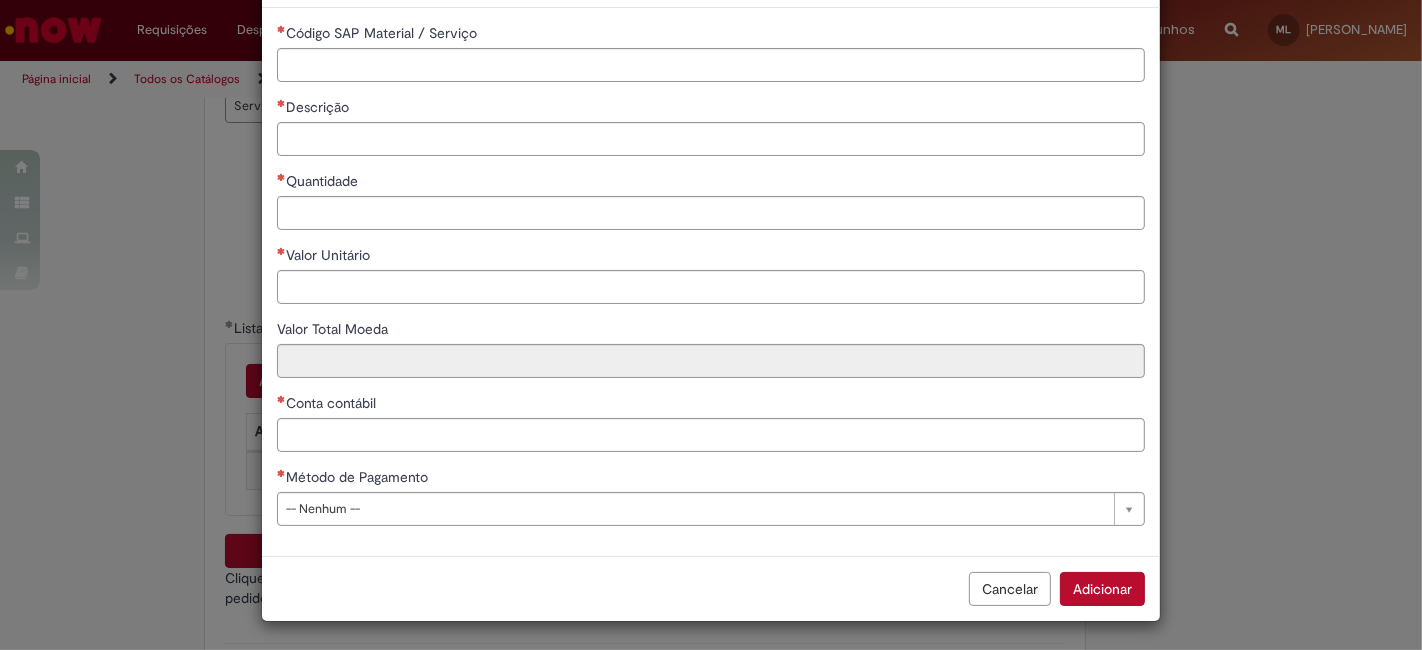 scroll, scrollTop: 0, scrollLeft: 0, axis: both 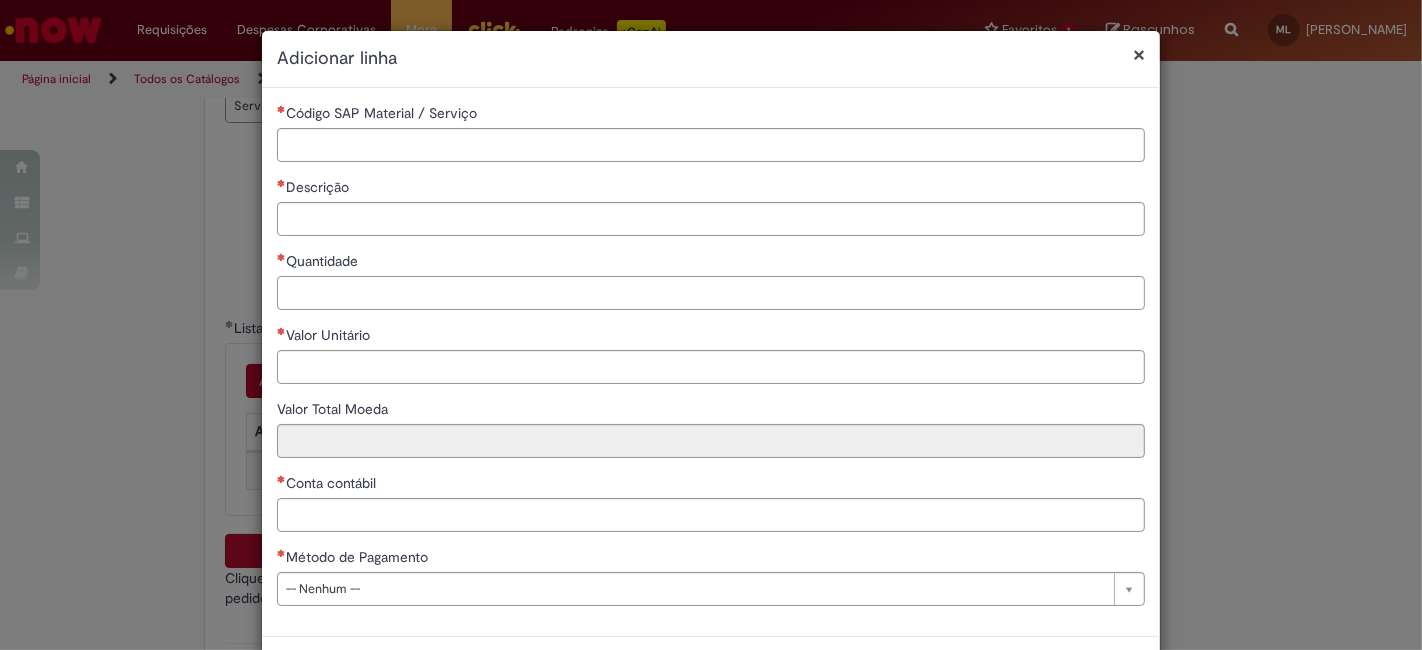 click on "Quantidade" at bounding box center (711, 293) 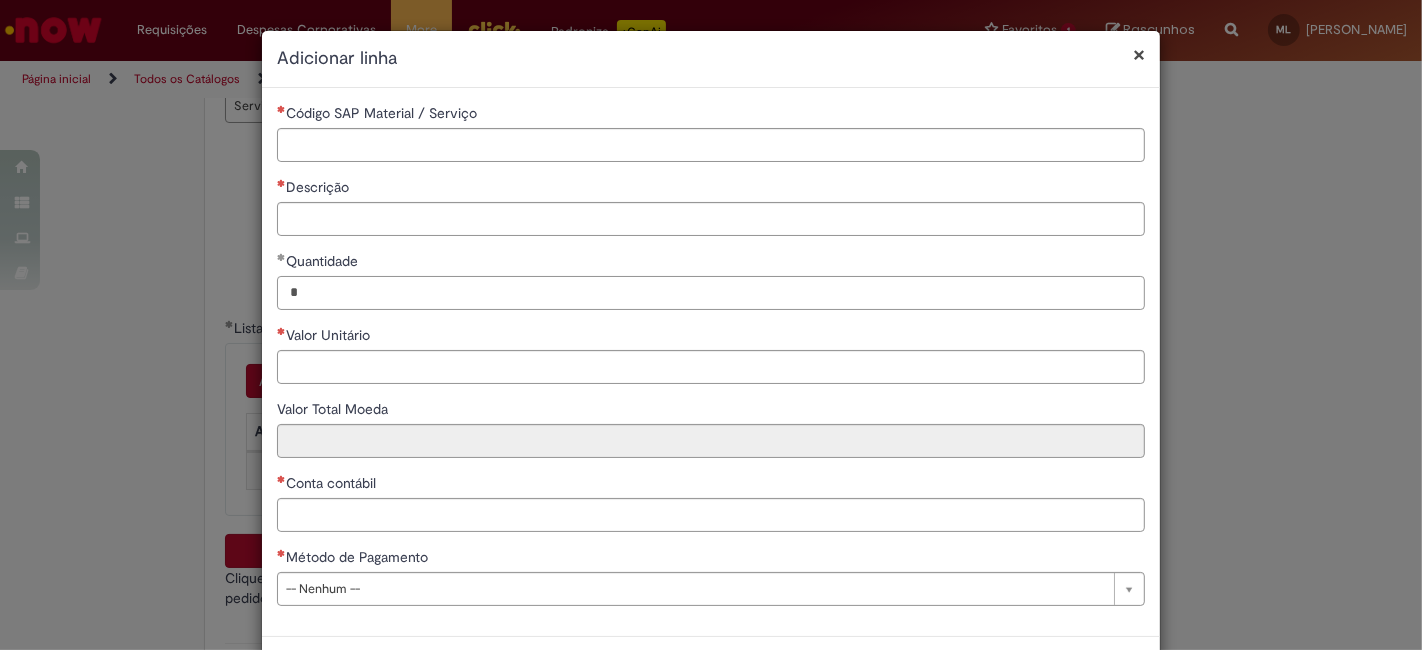type on "*" 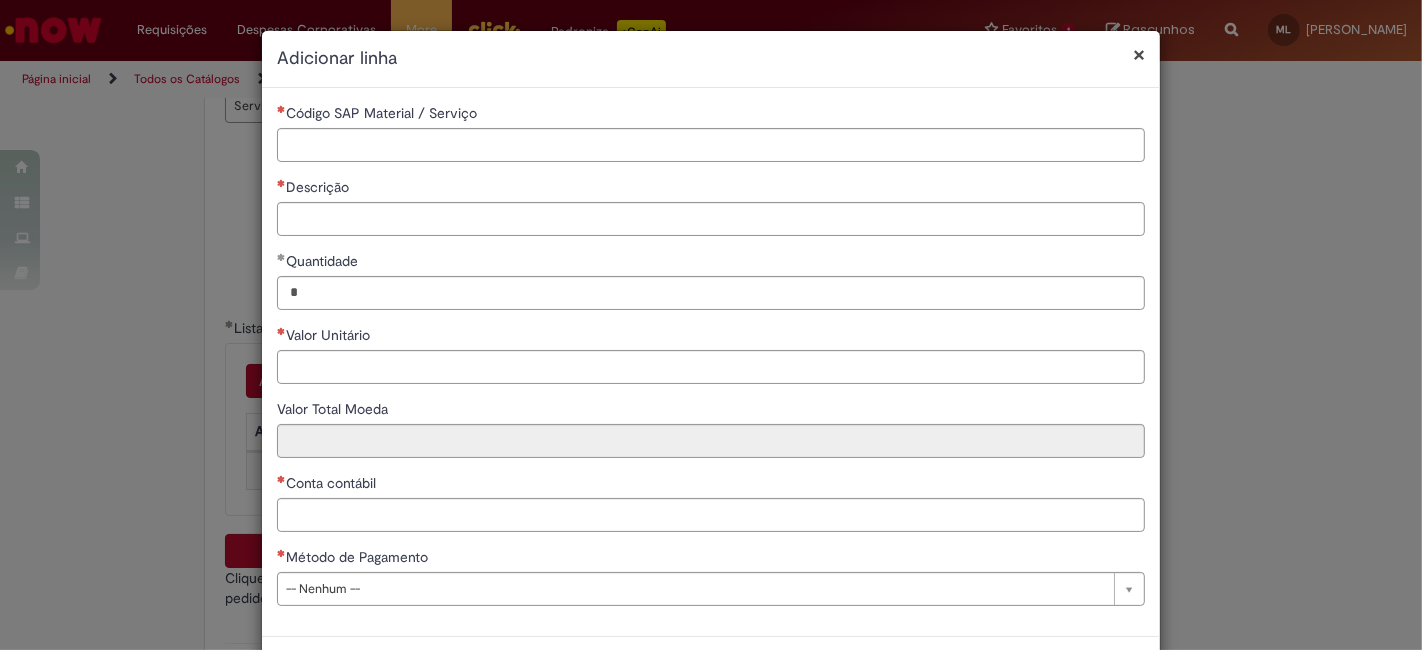 click on "Valor Unitário" at bounding box center (711, 337) 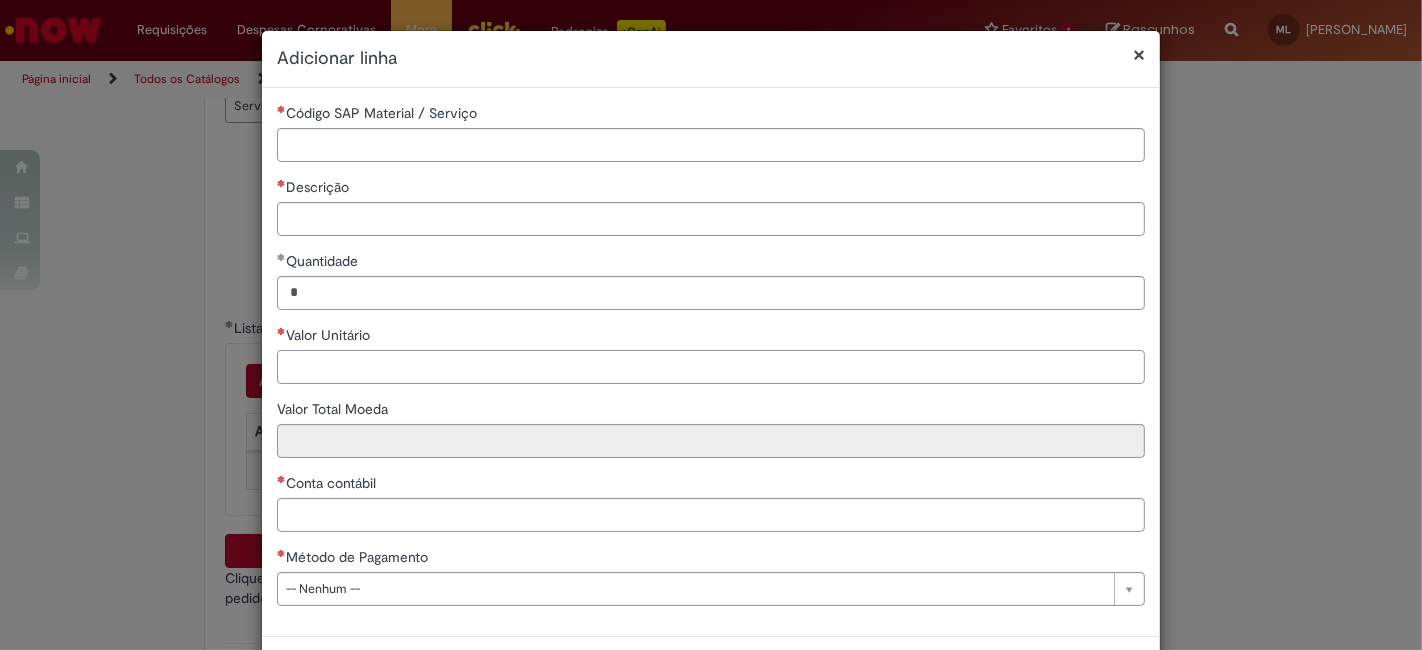 click on "Valor Unitário" at bounding box center [711, 367] 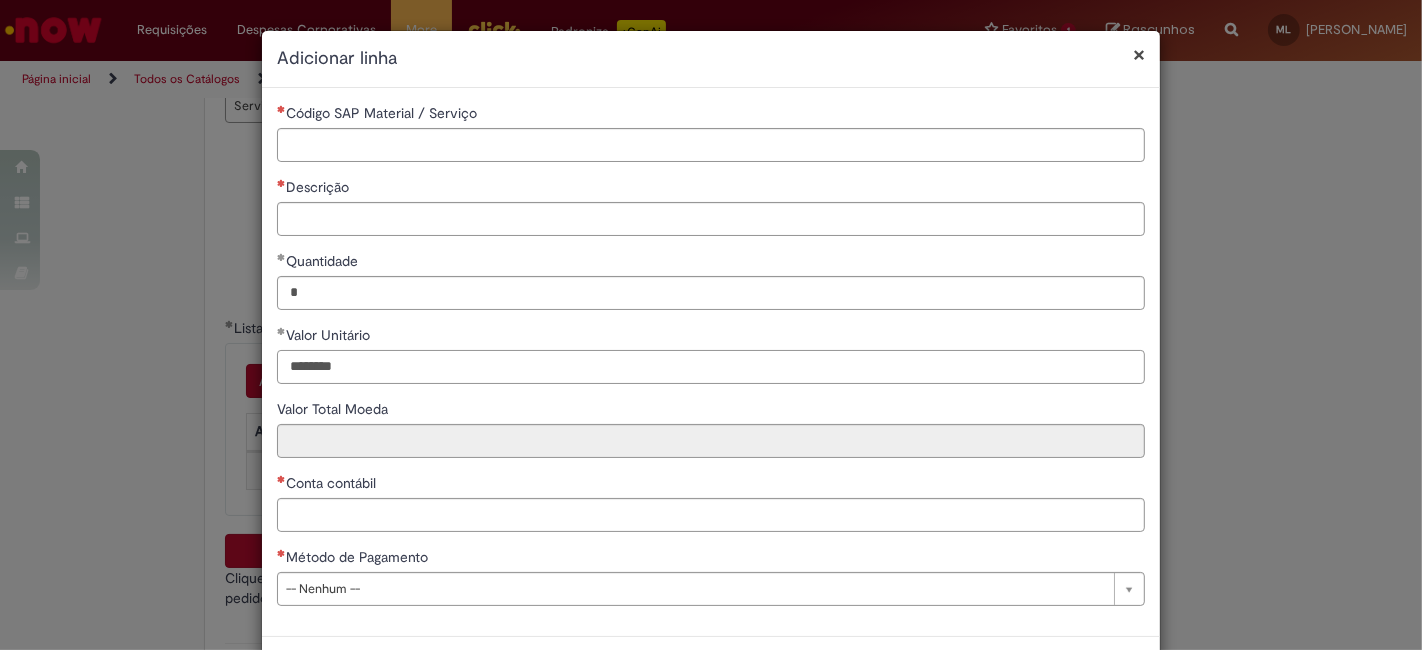 type on "********" 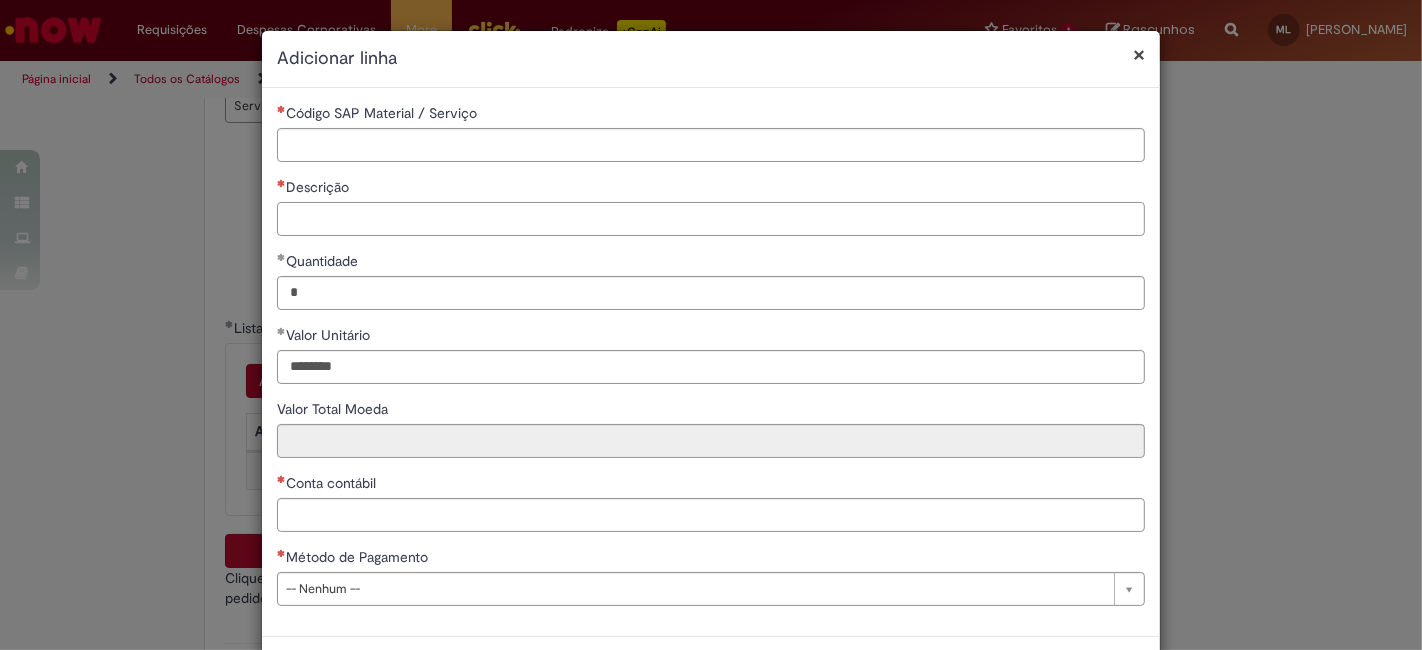 click on "Descrição" at bounding box center (711, 219) 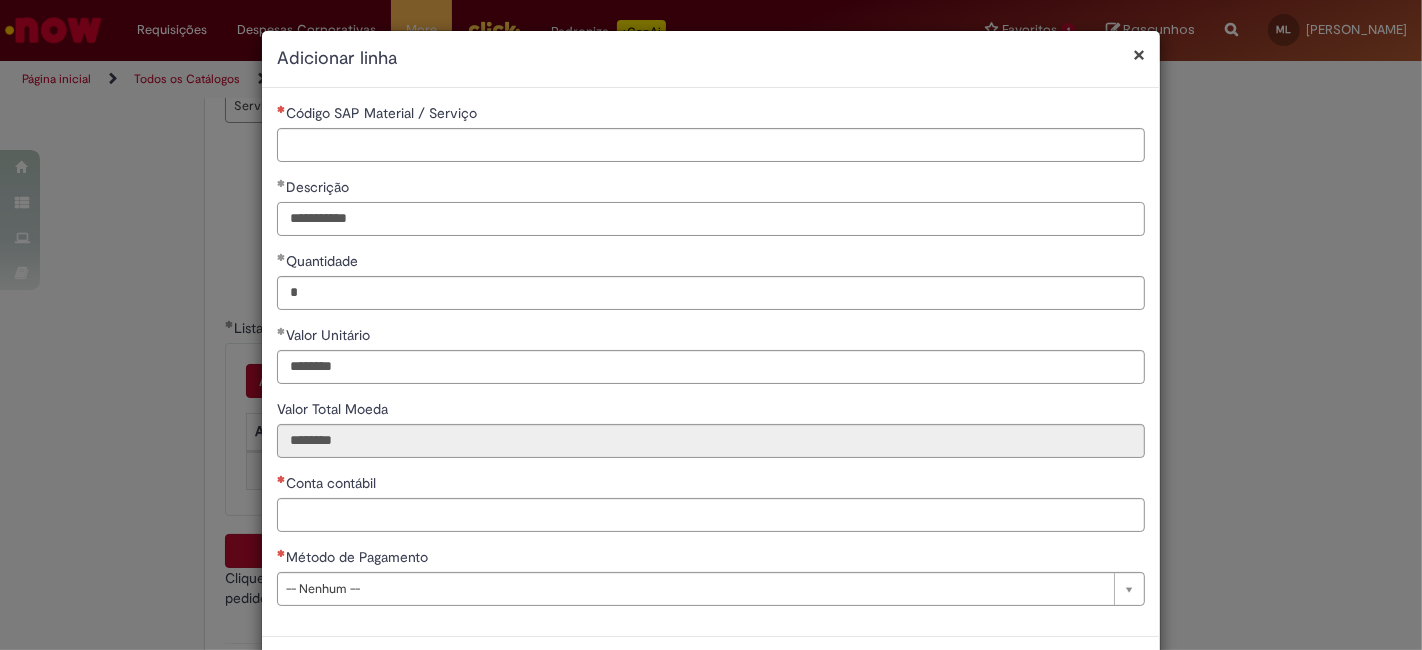 type on "**********" 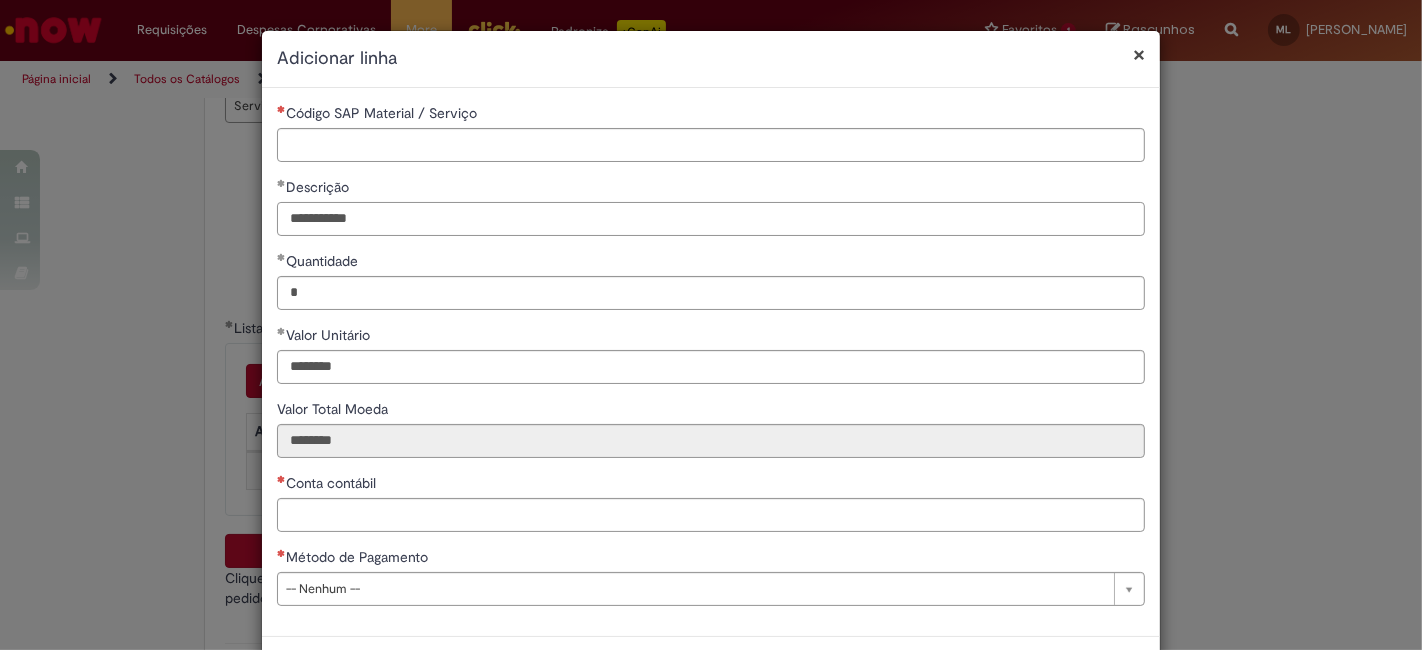 scroll, scrollTop: 79, scrollLeft: 0, axis: vertical 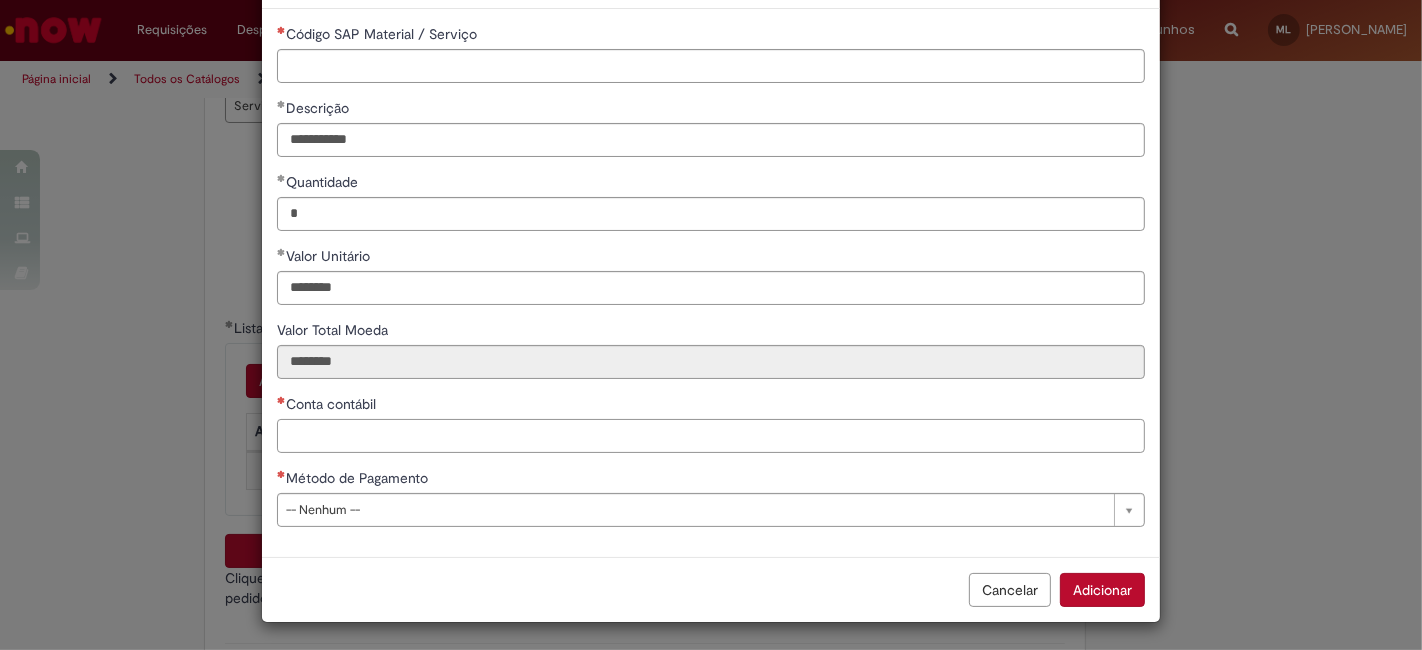 click on "Conta contábil" at bounding box center [711, 436] 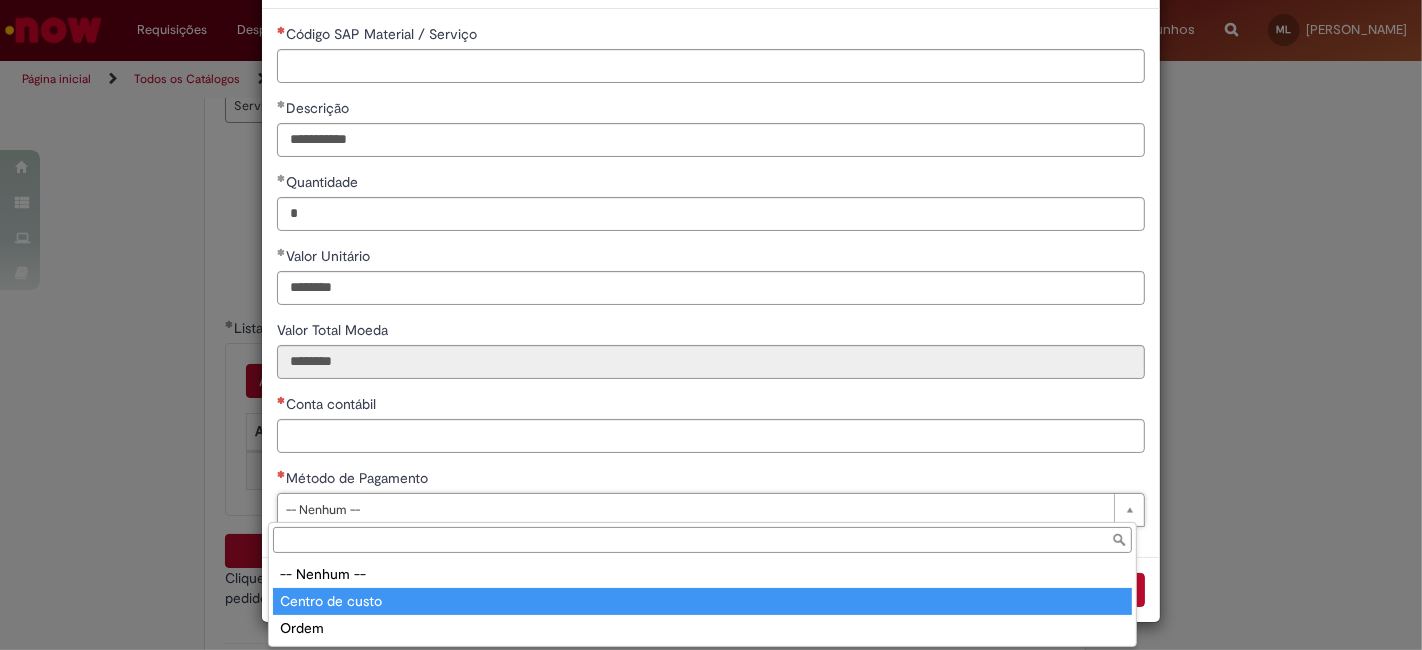 type on "**********" 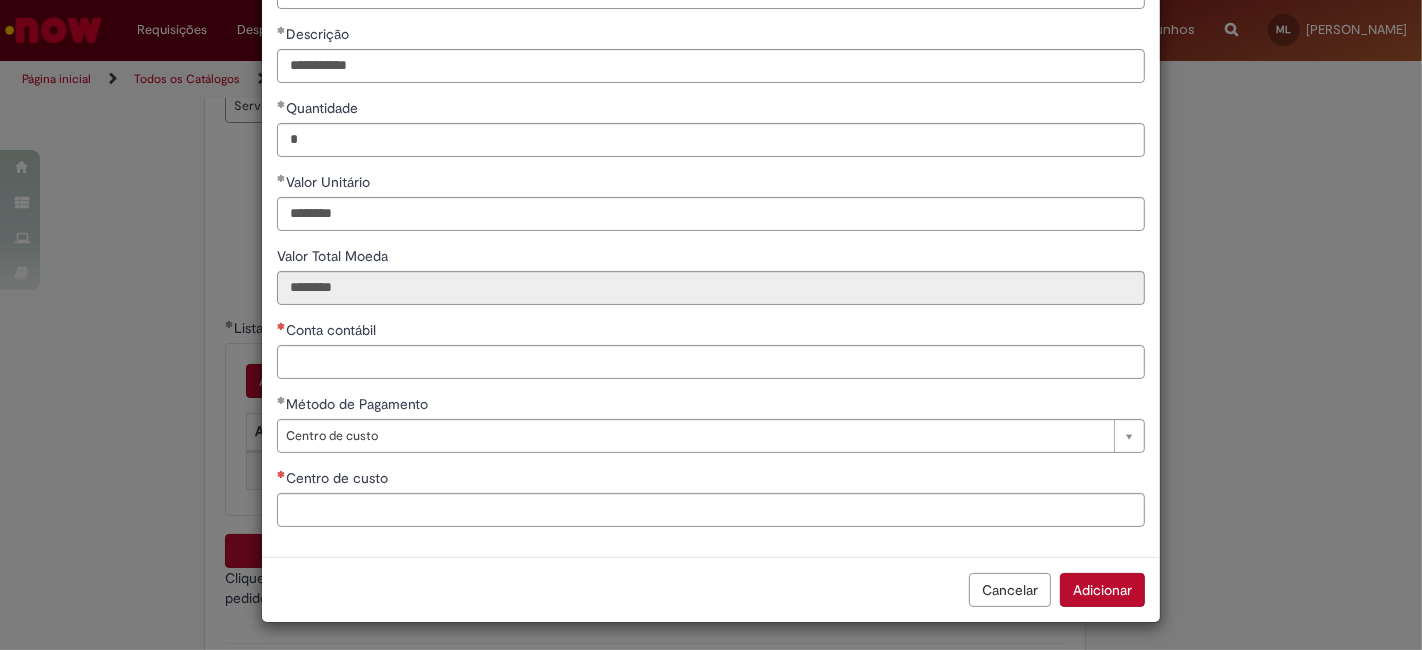 drag, startPoint x: 442, startPoint y: 487, endPoint x: 448, endPoint y: 513, distance: 26.683329 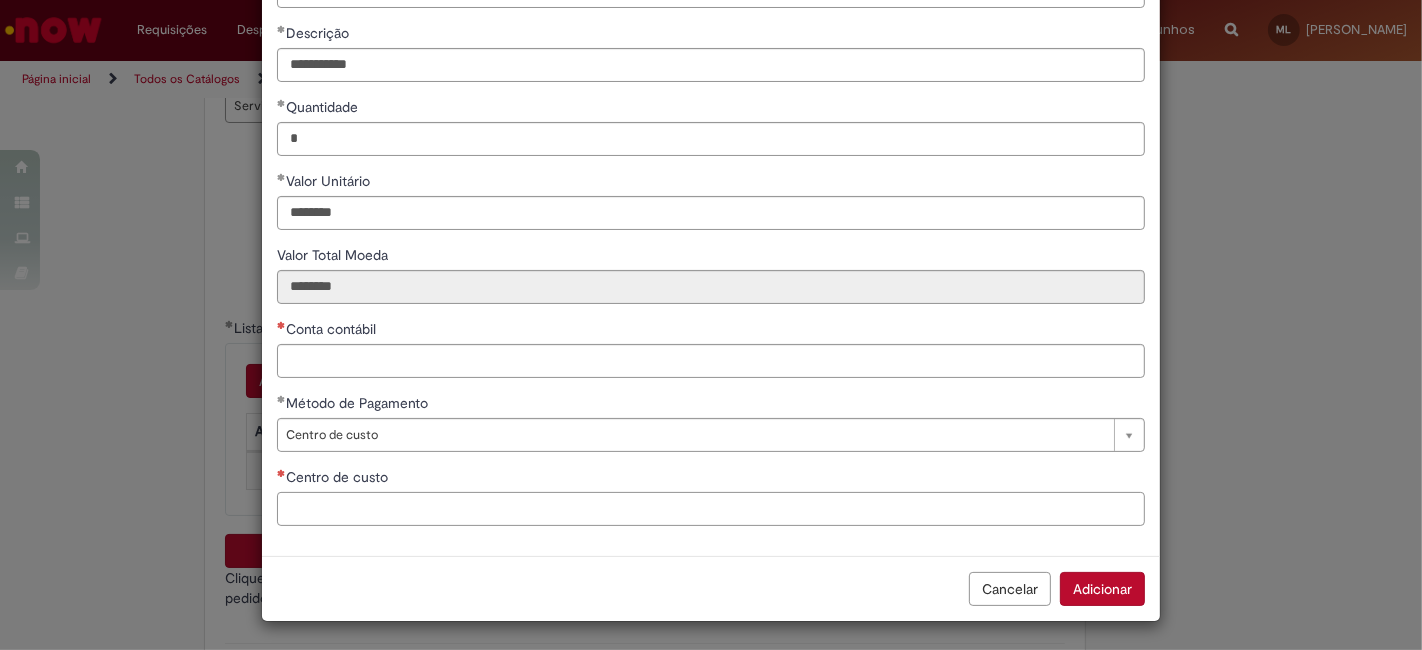 click on "Centro de custo" at bounding box center (711, 509) 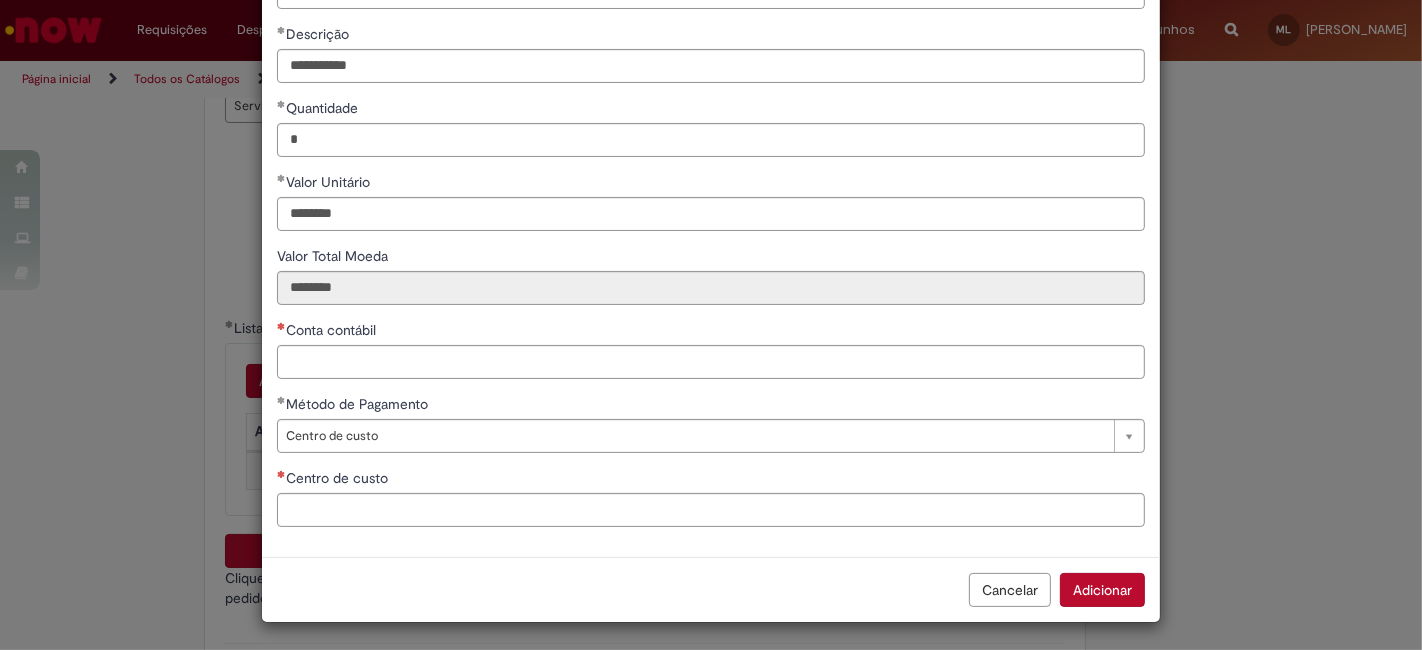 click on "Cancelar" at bounding box center [1010, 590] 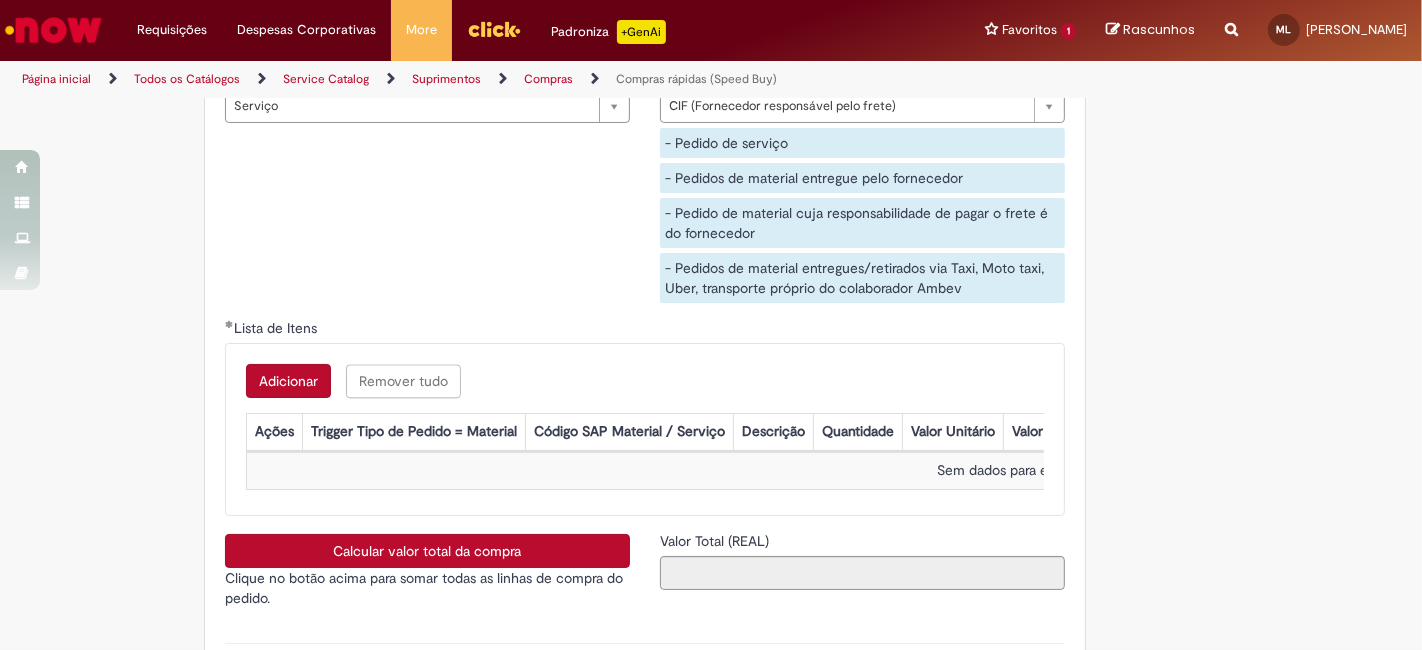 scroll, scrollTop: 3555, scrollLeft: 0, axis: vertical 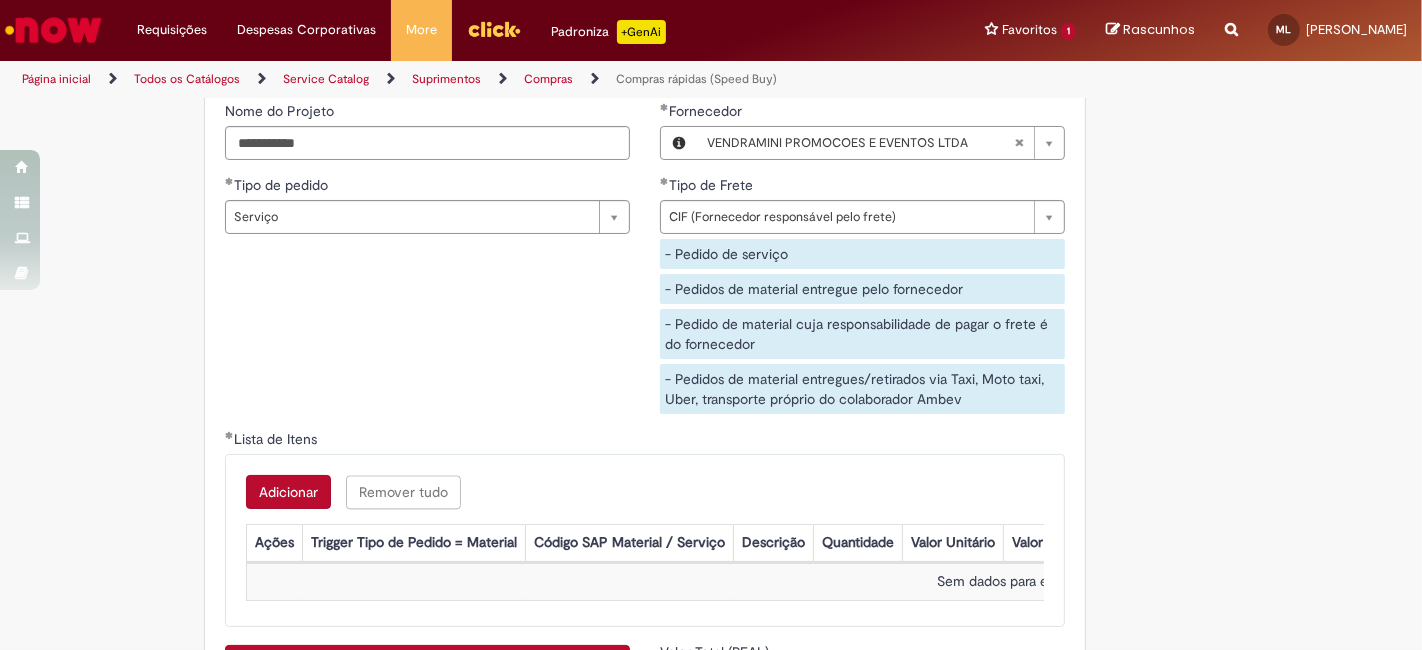 click on "Adicionar" at bounding box center [288, 492] 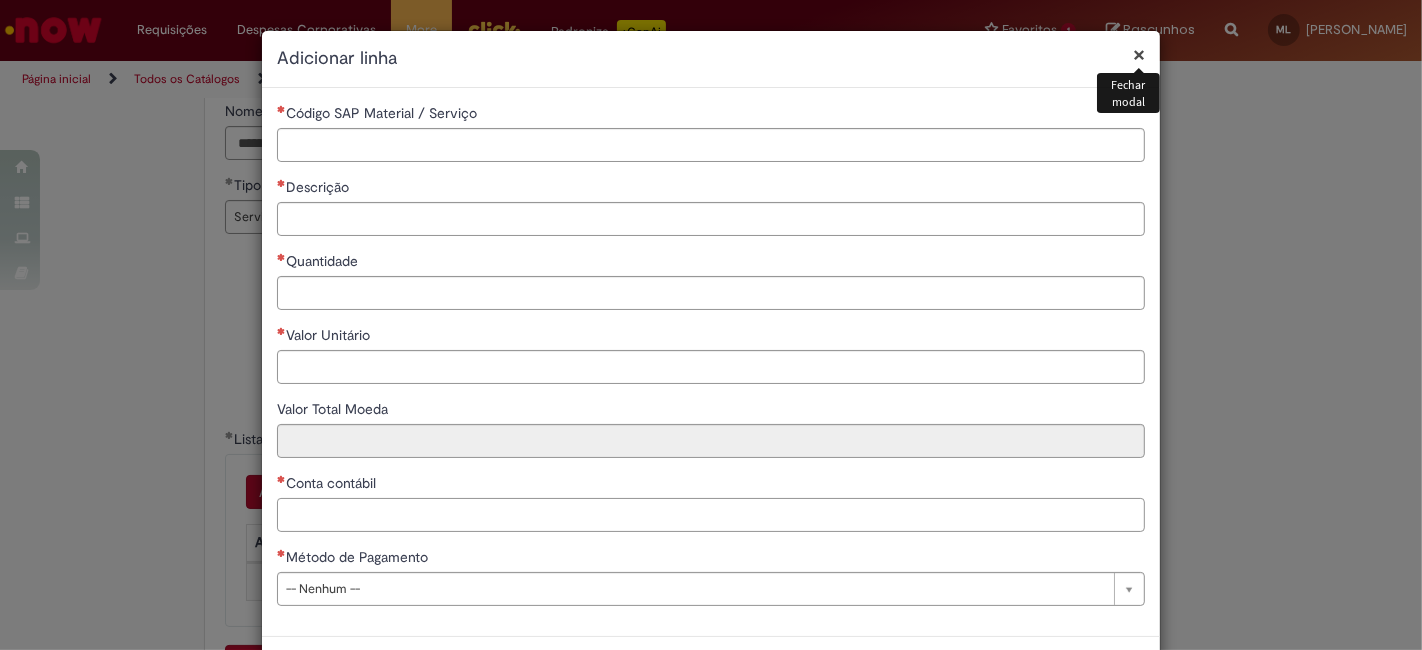 click on "Conta contábil" at bounding box center (711, 515) 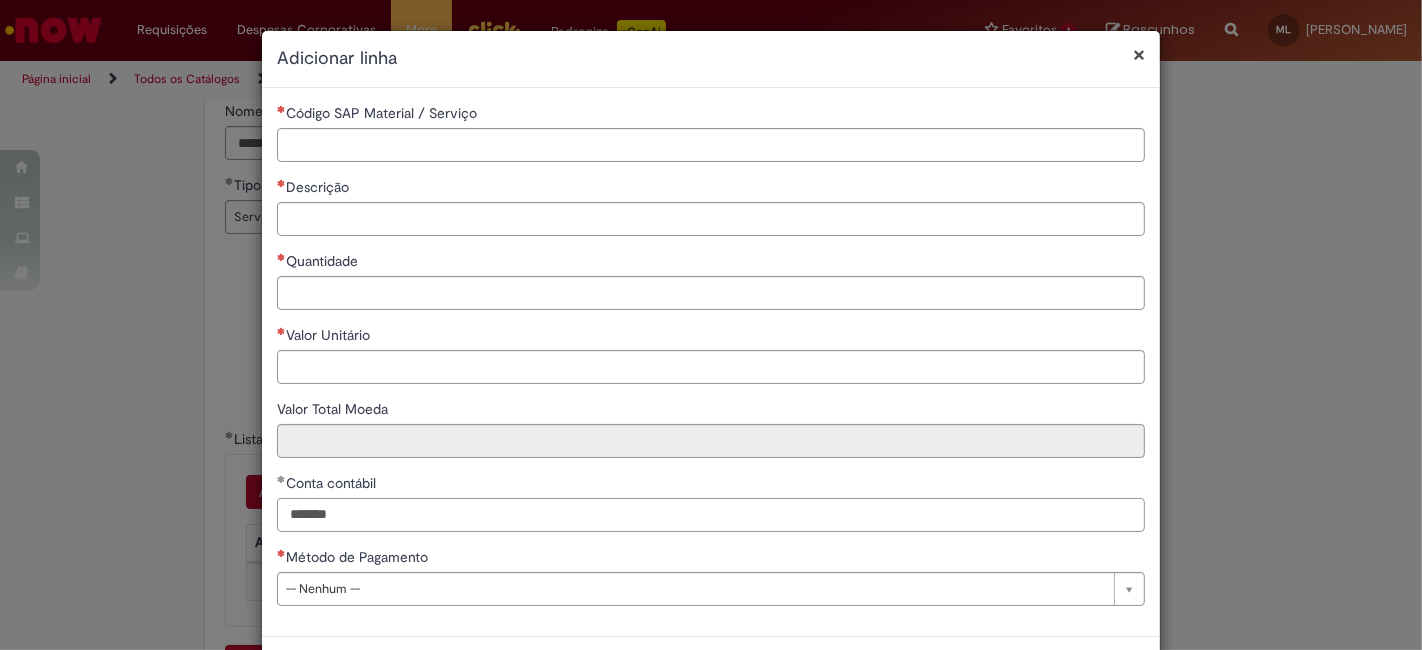 type on "*******" 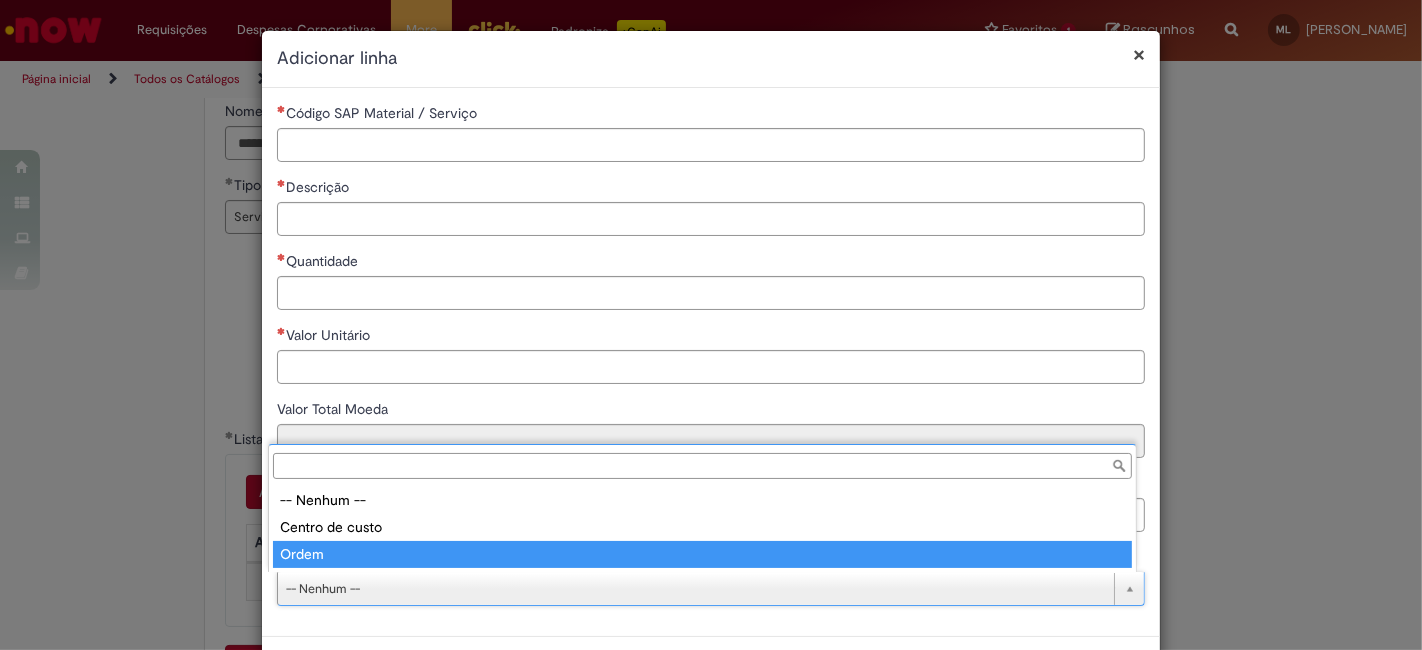 type on "*****" 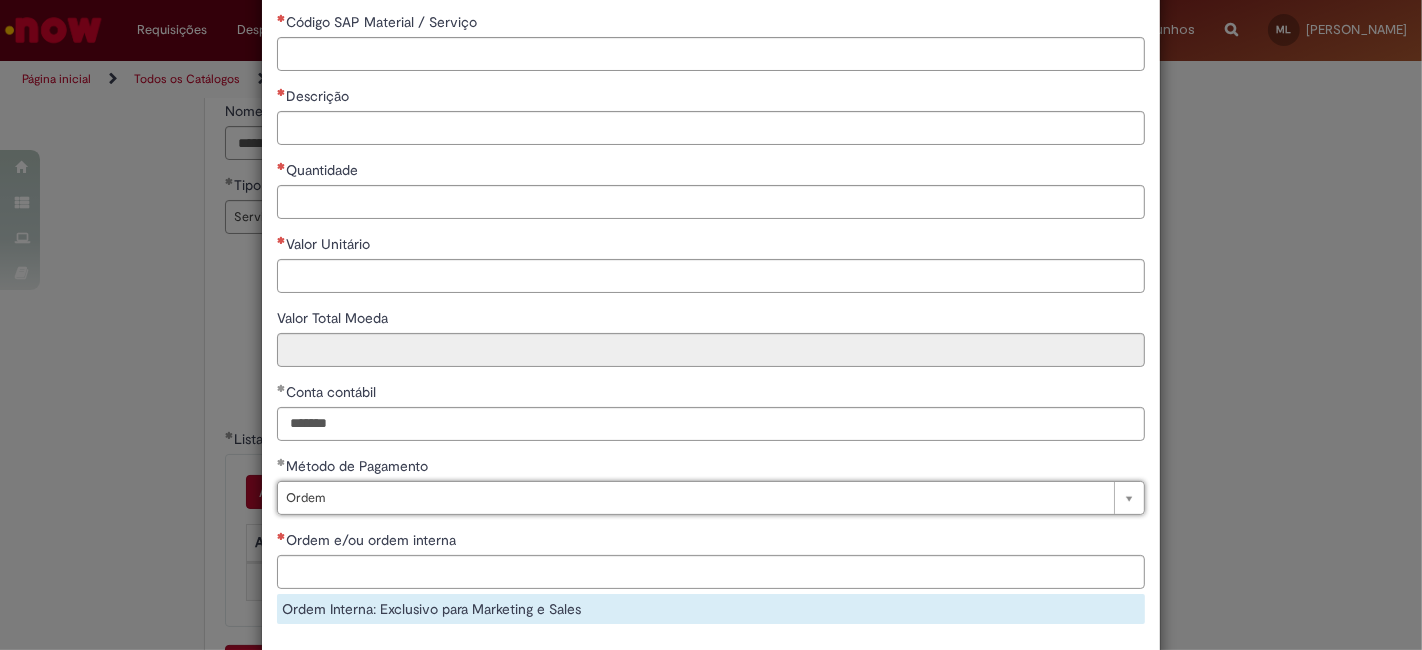 scroll, scrollTop: 188, scrollLeft: 0, axis: vertical 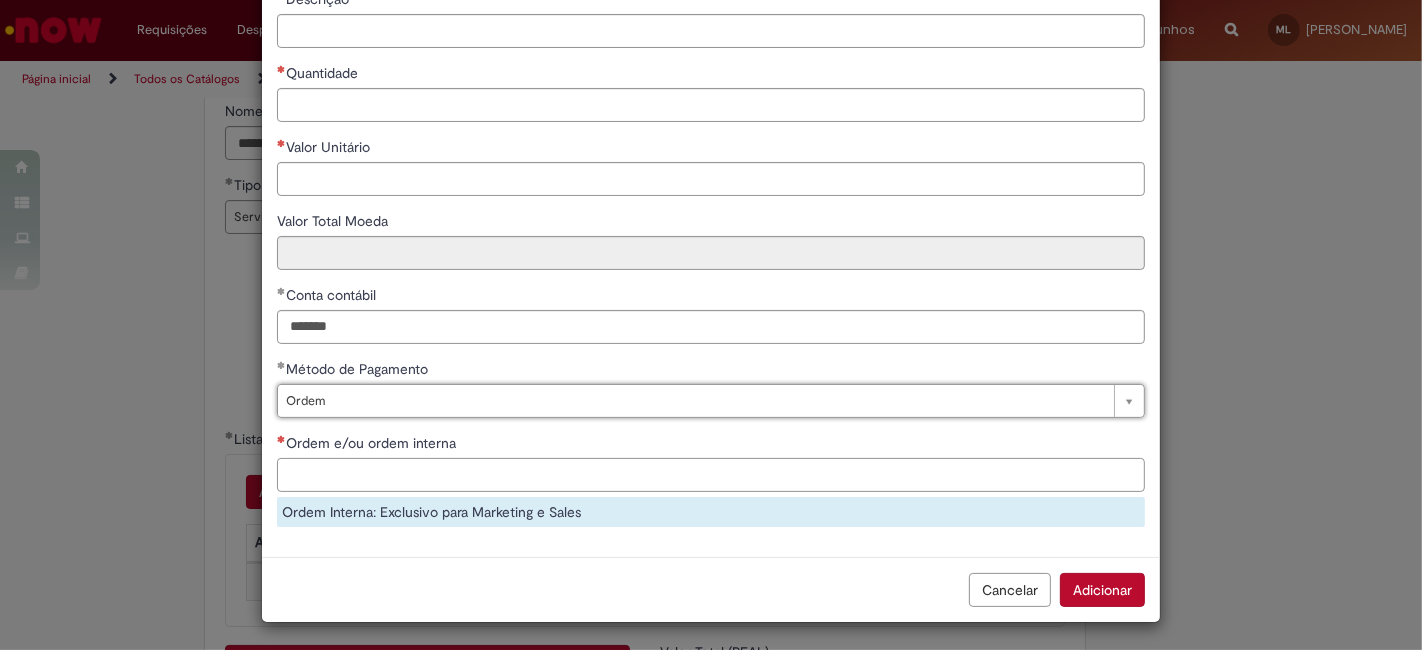 click on "Ordem e/ou ordem interna" at bounding box center (711, 475) 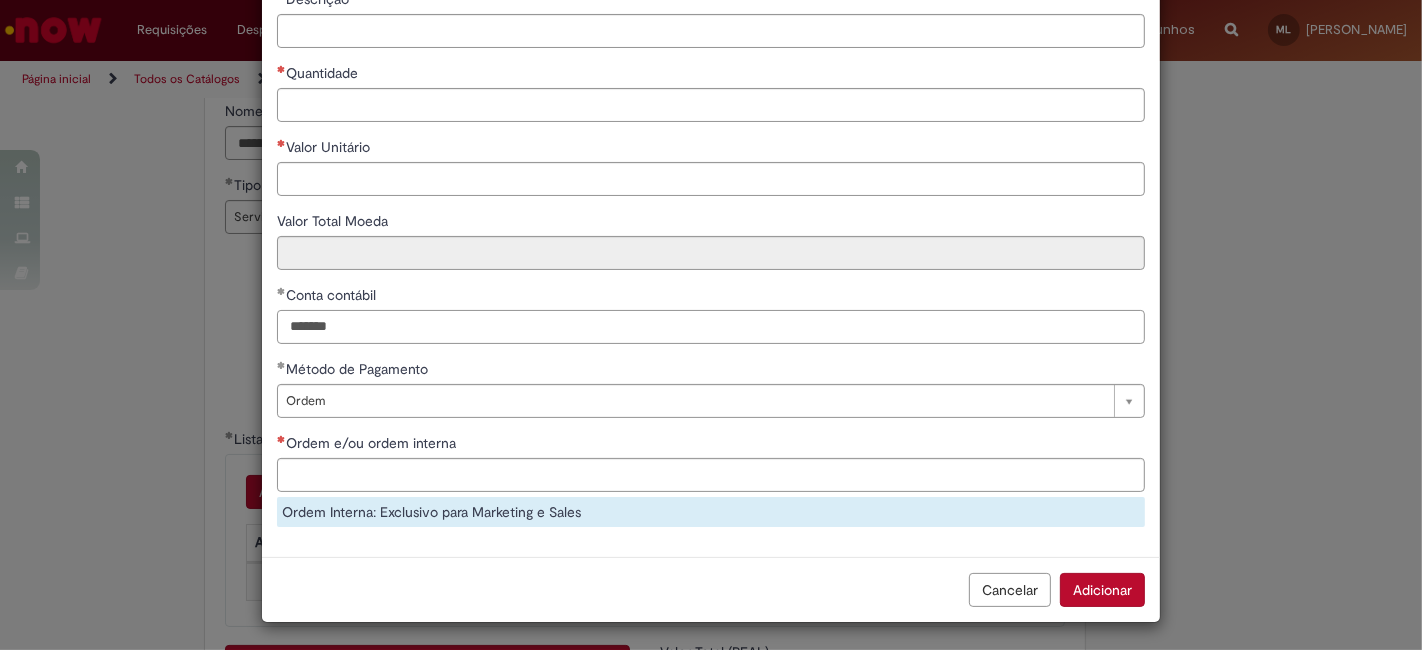 drag, startPoint x: 372, startPoint y: 323, endPoint x: 225, endPoint y: 300, distance: 148.78844 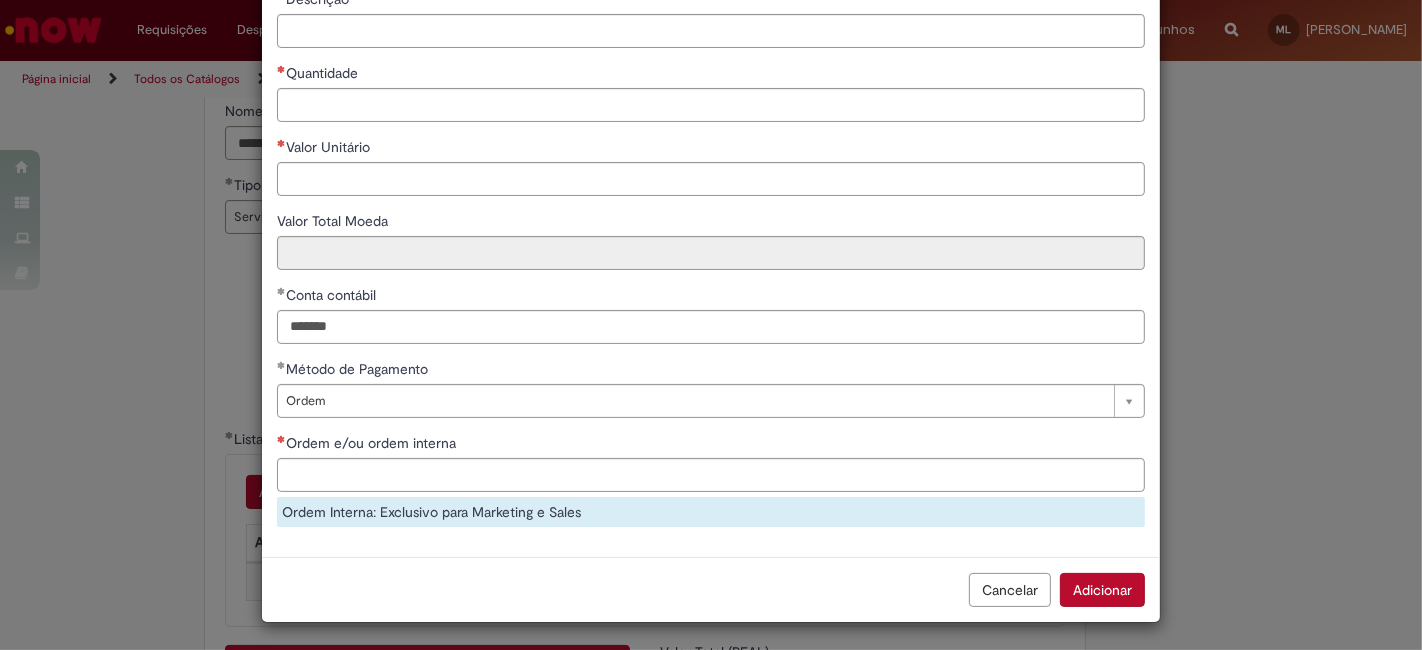 click on "Cancelar" at bounding box center [1010, 590] 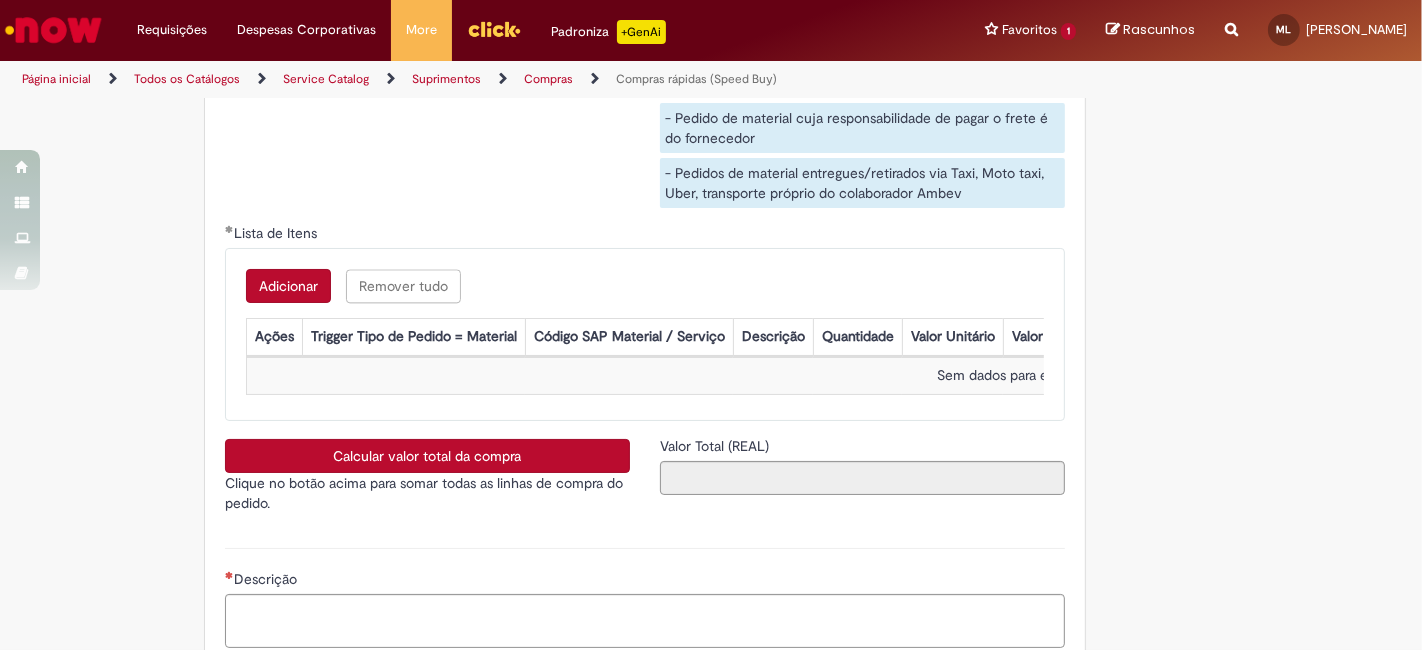 scroll, scrollTop: 3777, scrollLeft: 0, axis: vertical 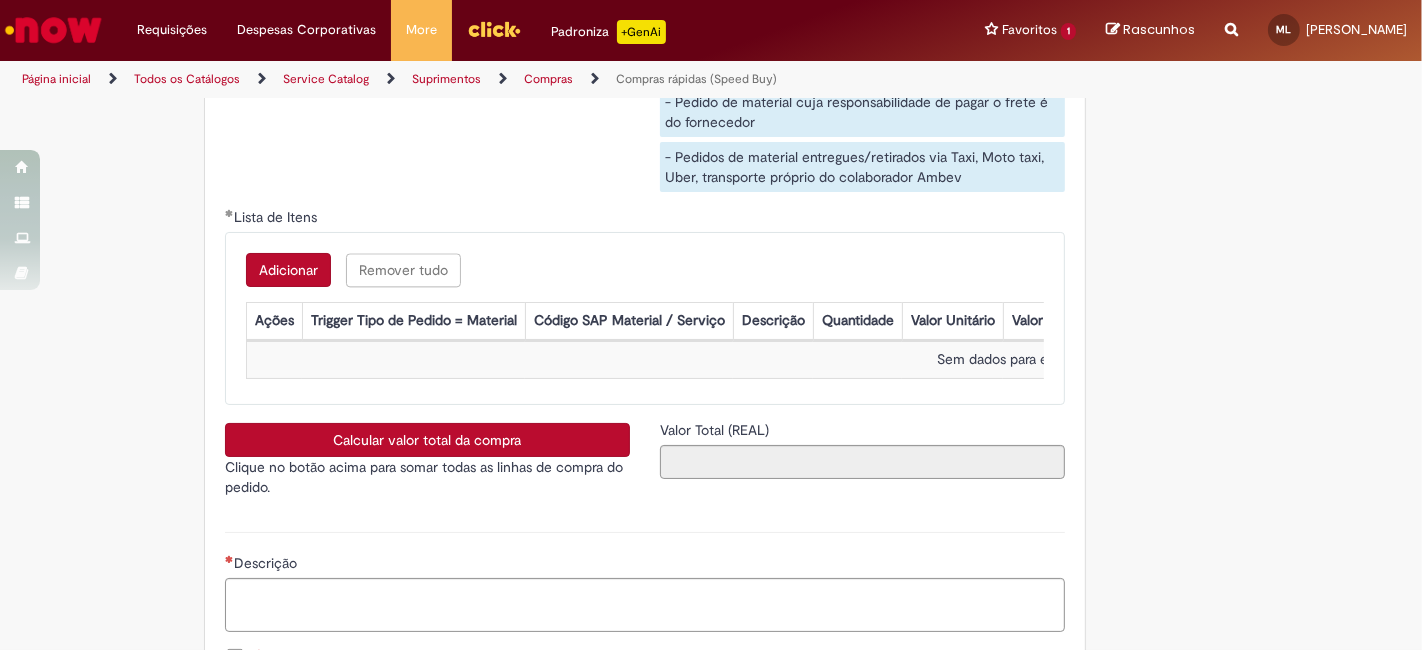 click on "Adicionar Remover tudo Lista de Itens Ações Trigger Tipo de Pedido = Material Código SAP Material / Serviço Descrição Quantidade Valor Unitário Valor Total Moeda Origem do Material Código NCM Conta contábil Método de Pagamento Ordem de Serviço Sem dados para exibir" at bounding box center [645, 318] 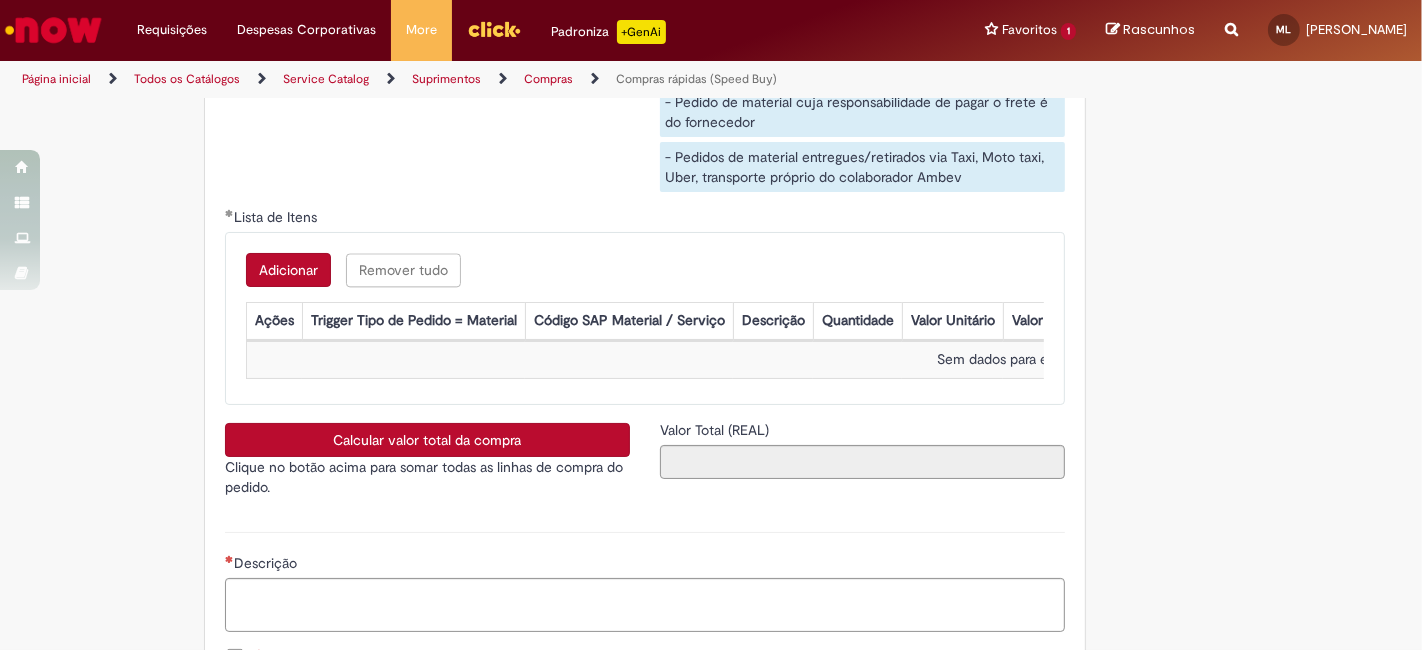 click on "Adicionar" at bounding box center [288, 270] 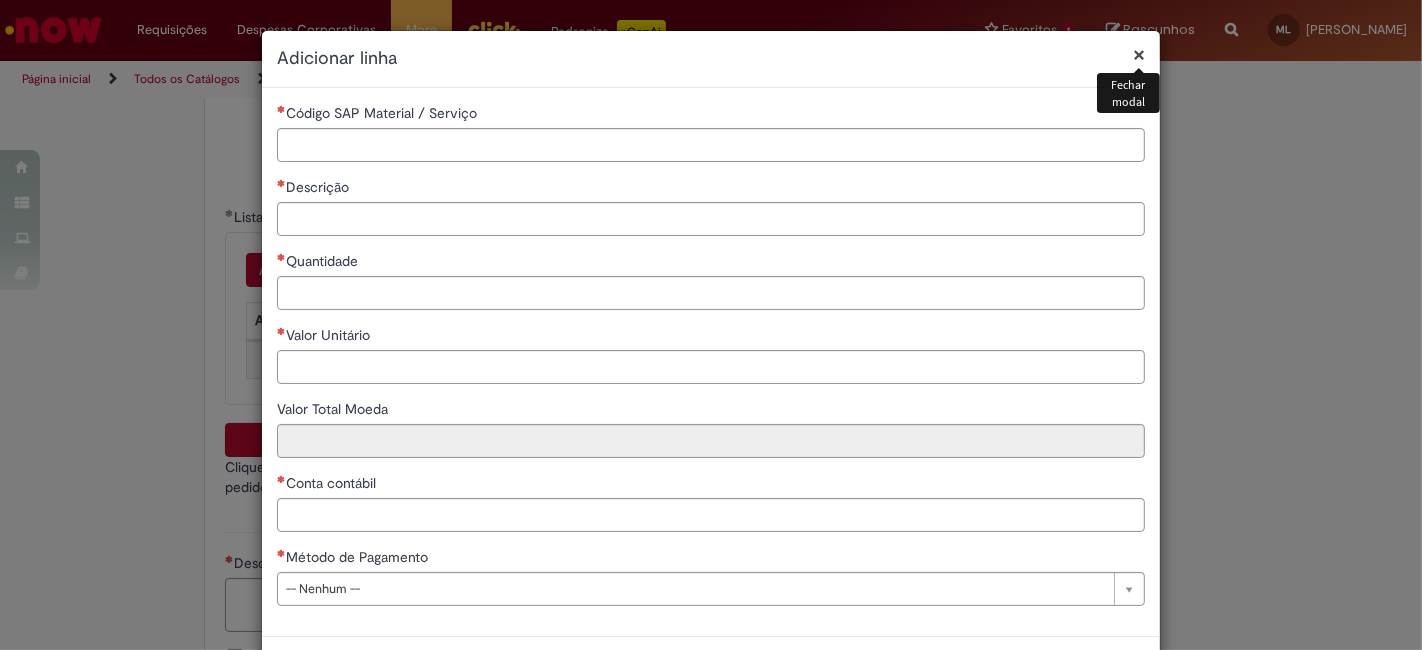 click on "**********" at bounding box center (711, 362) 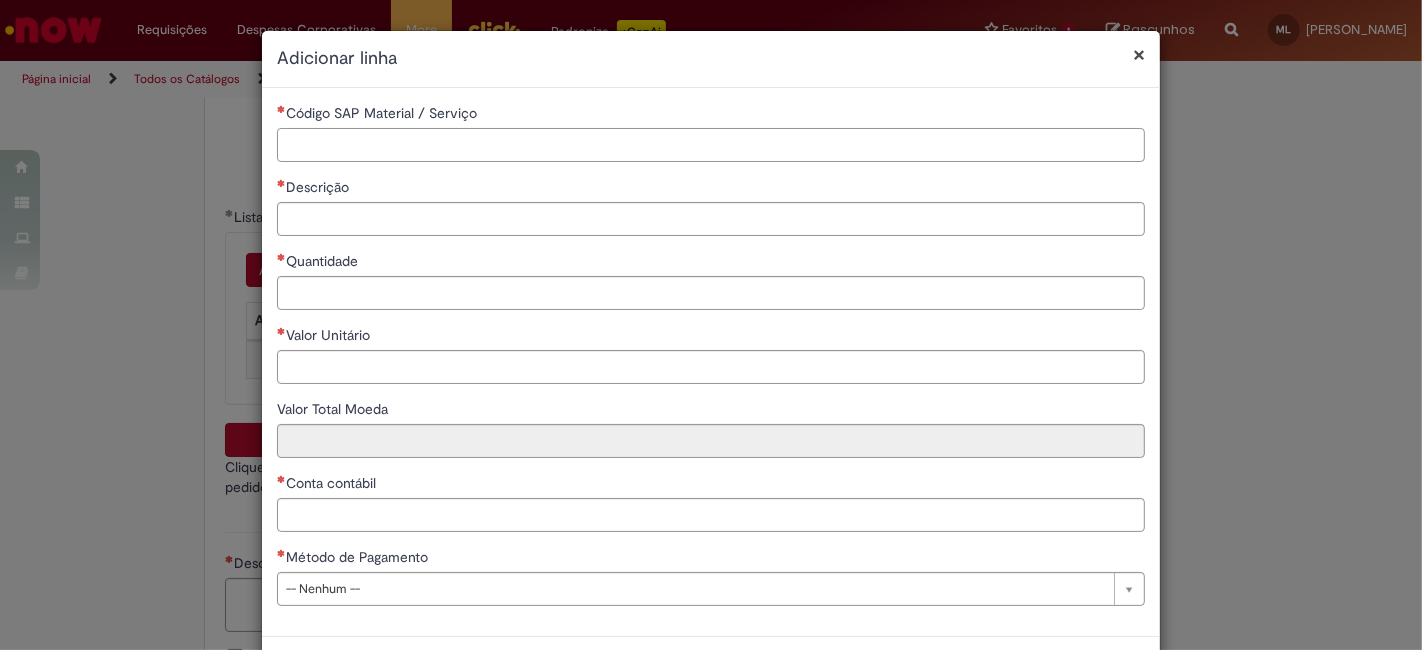 click on "Código SAP Material / Serviço" at bounding box center (711, 145) 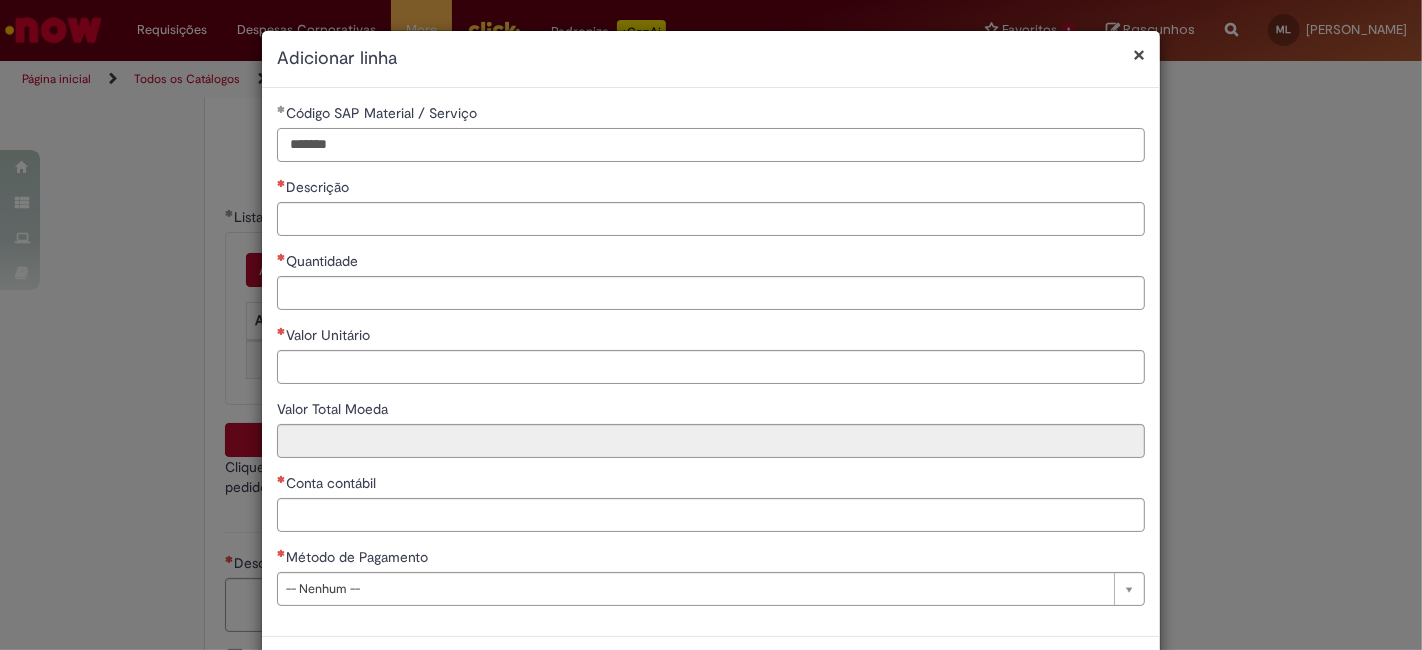 type on "*******" 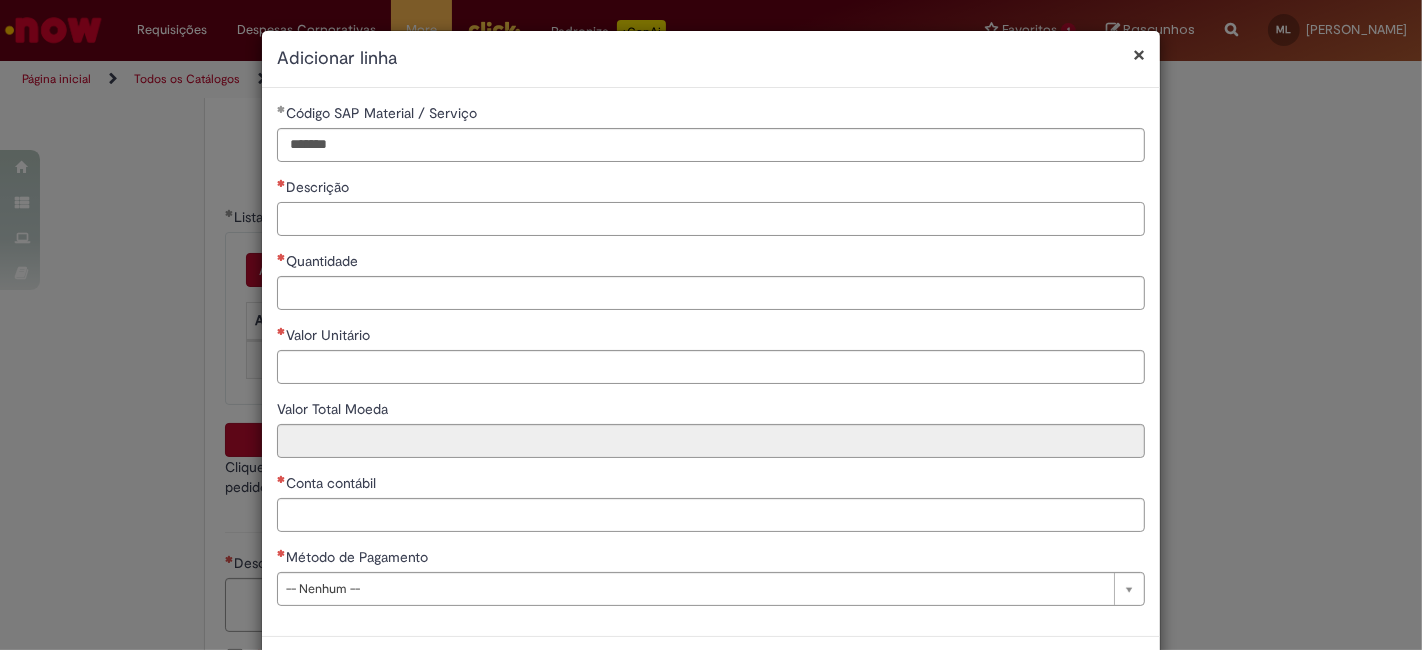 click on "Descrição" at bounding box center [711, 219] 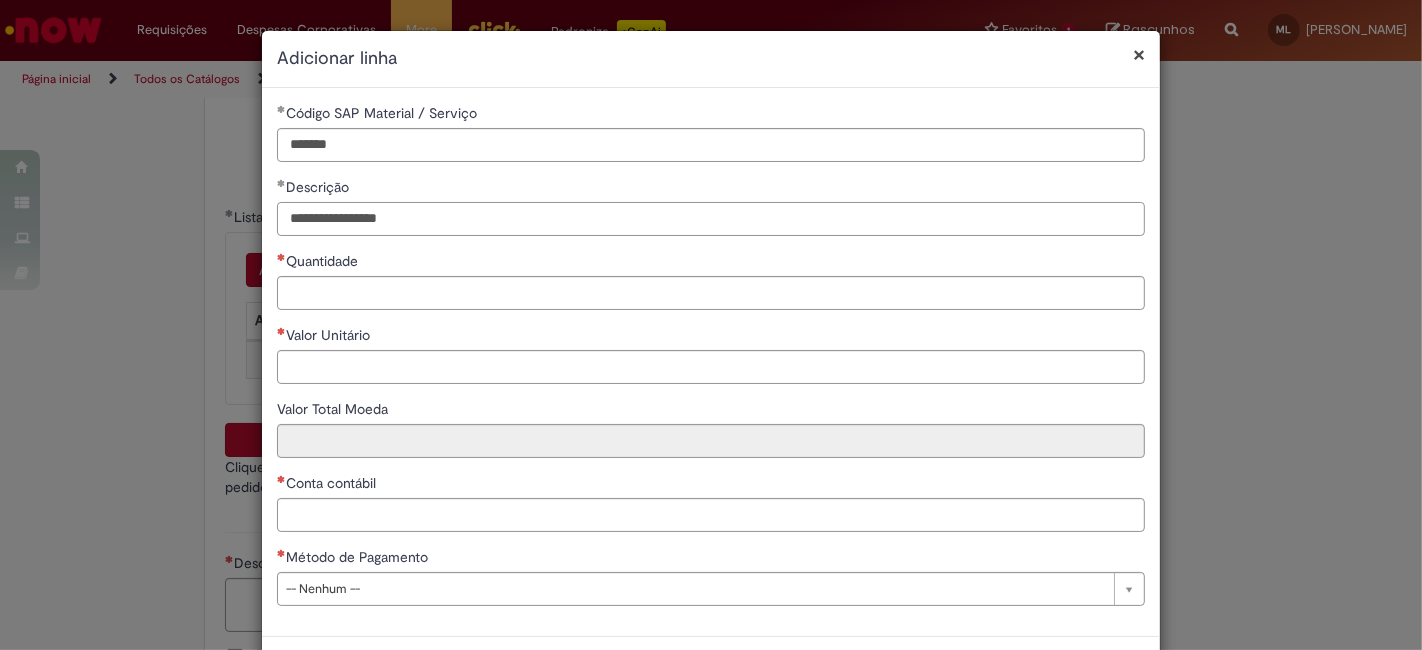 type on "**********" 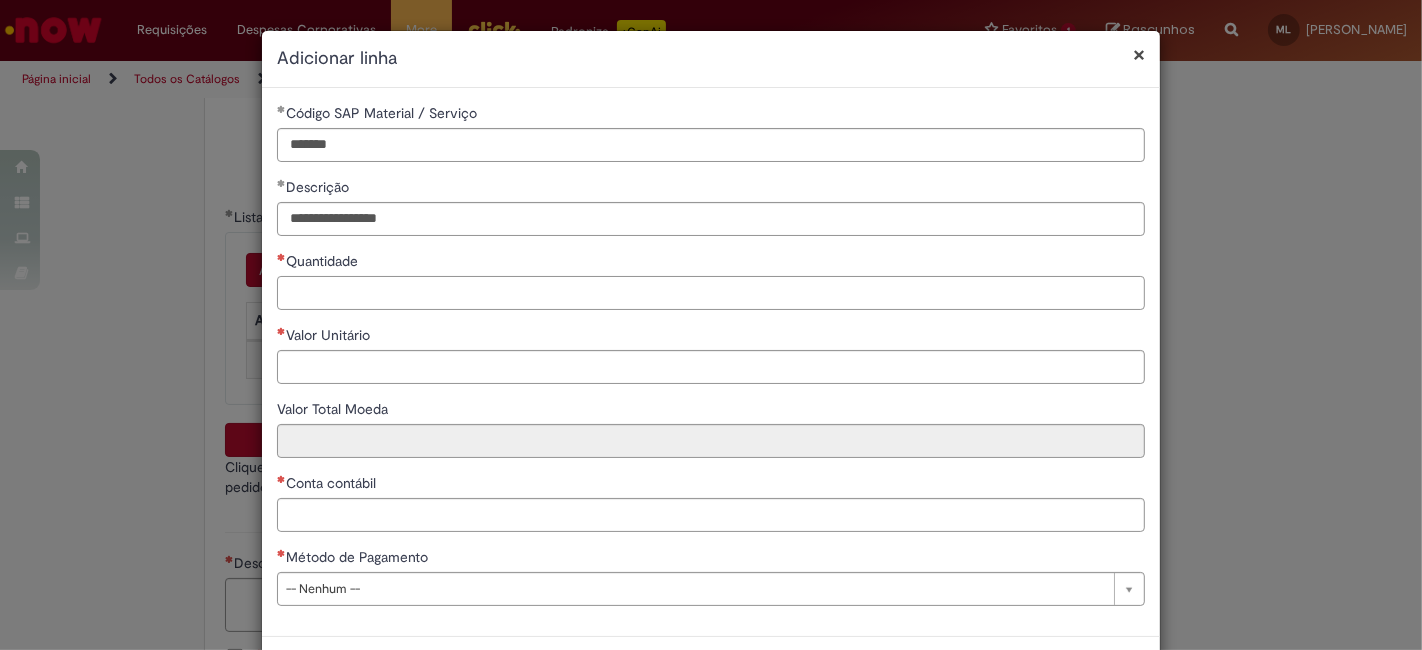 click on "Quantidade" at bounding box center [711, 293] 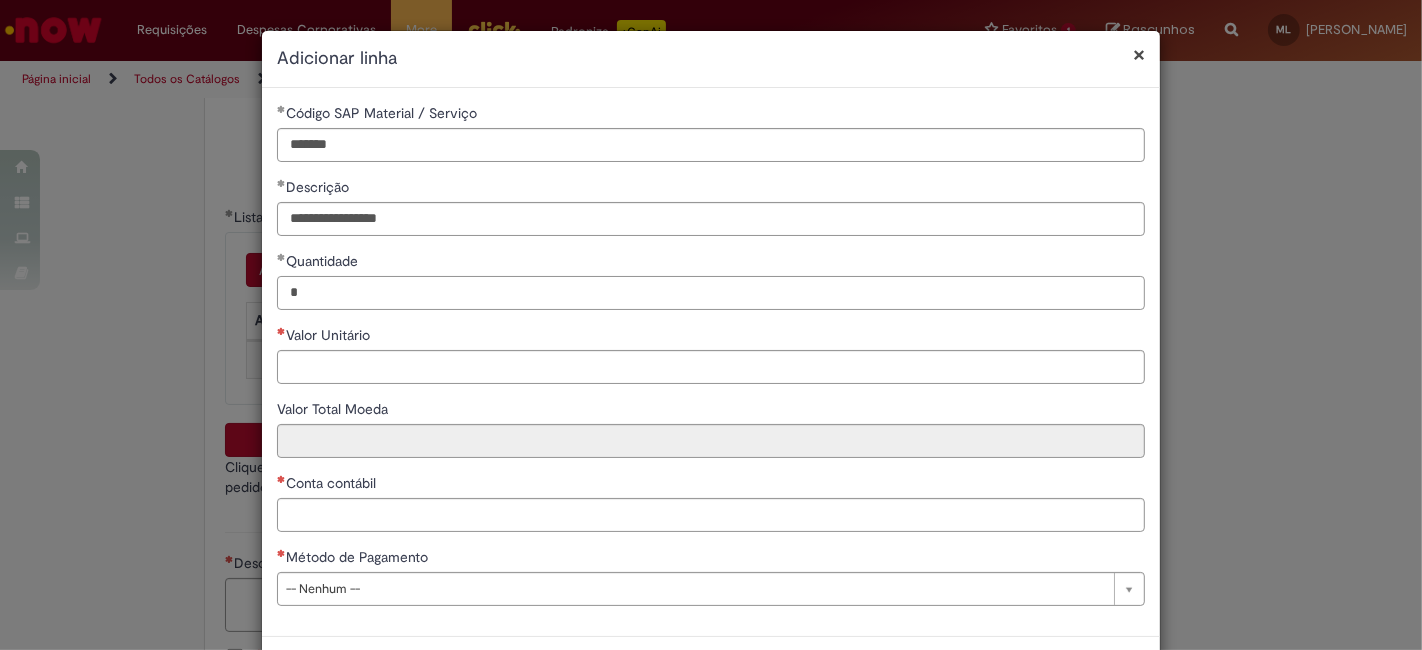 type on "*" 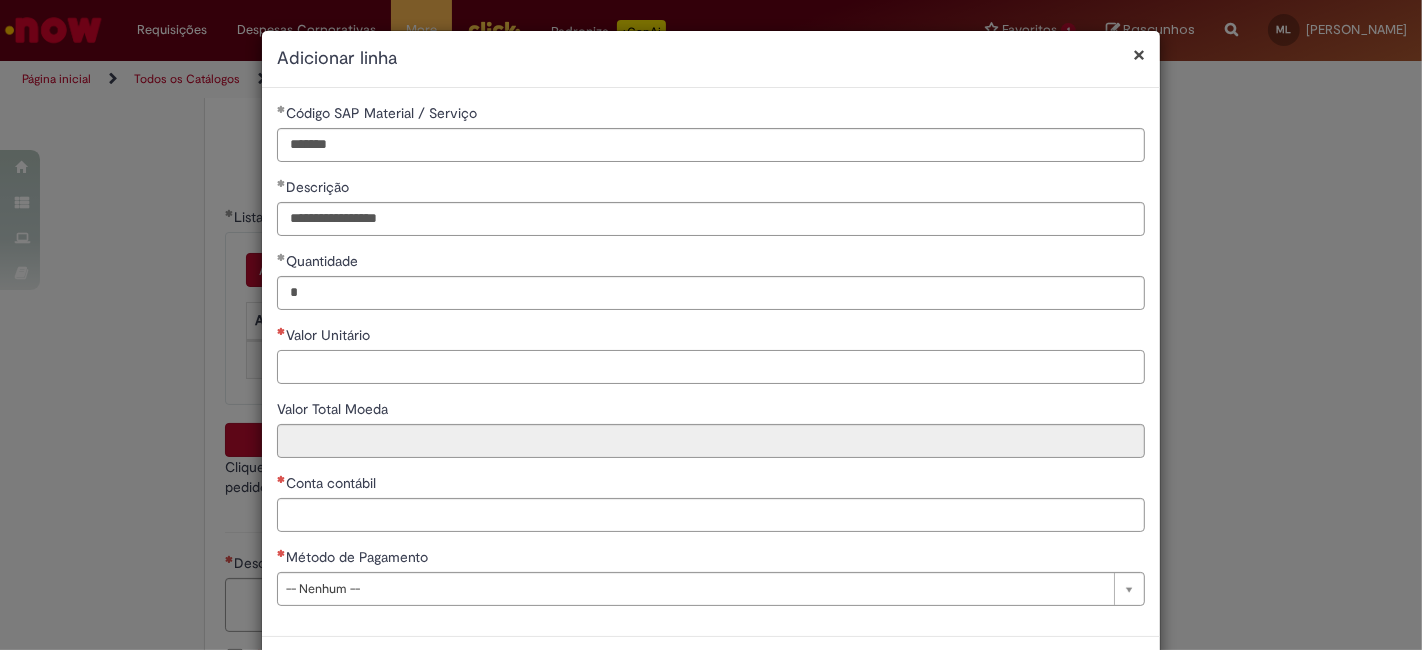 click on "Valor Unitário" at bounding box center [711, 367] 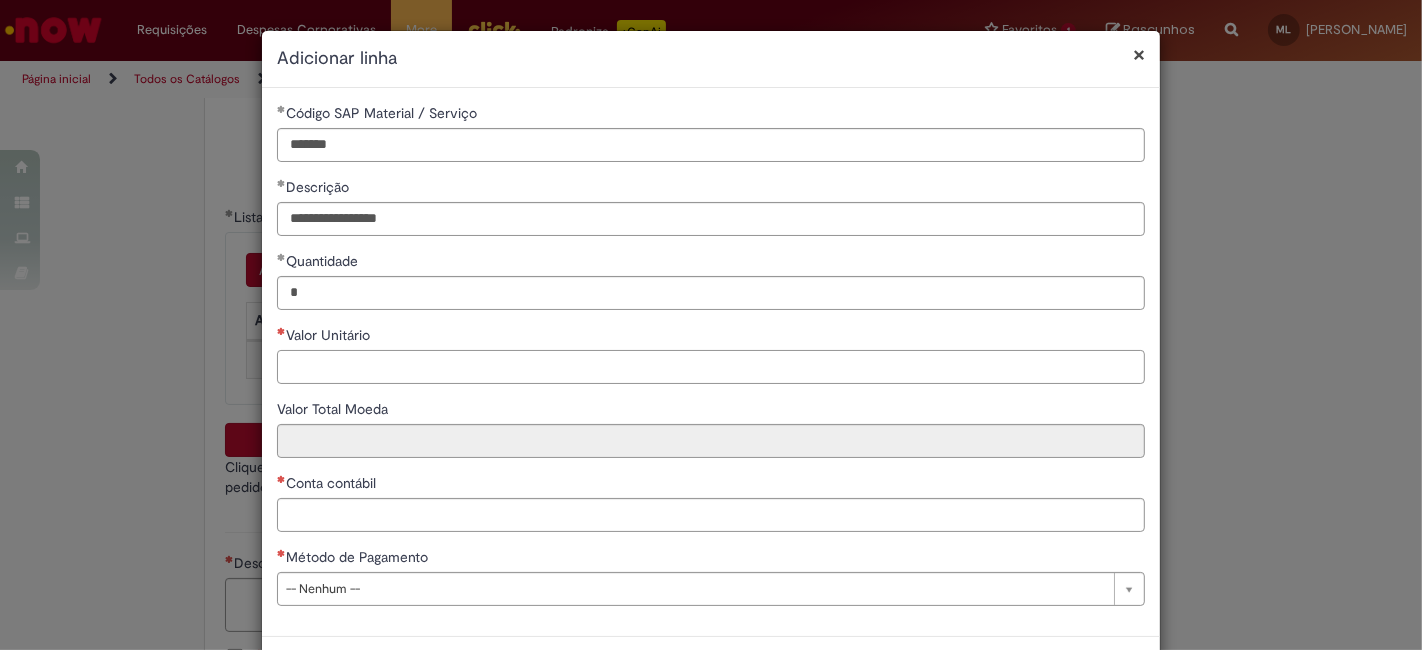 paste on "********" 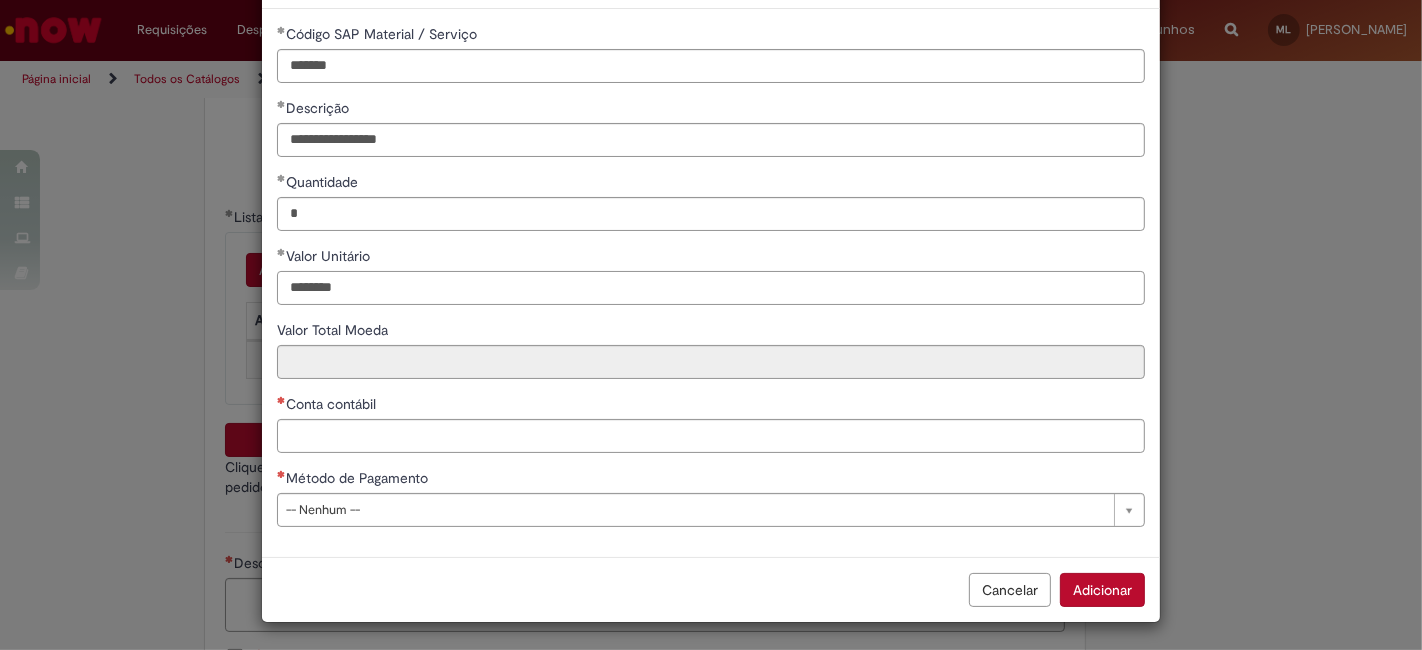 type on "********" 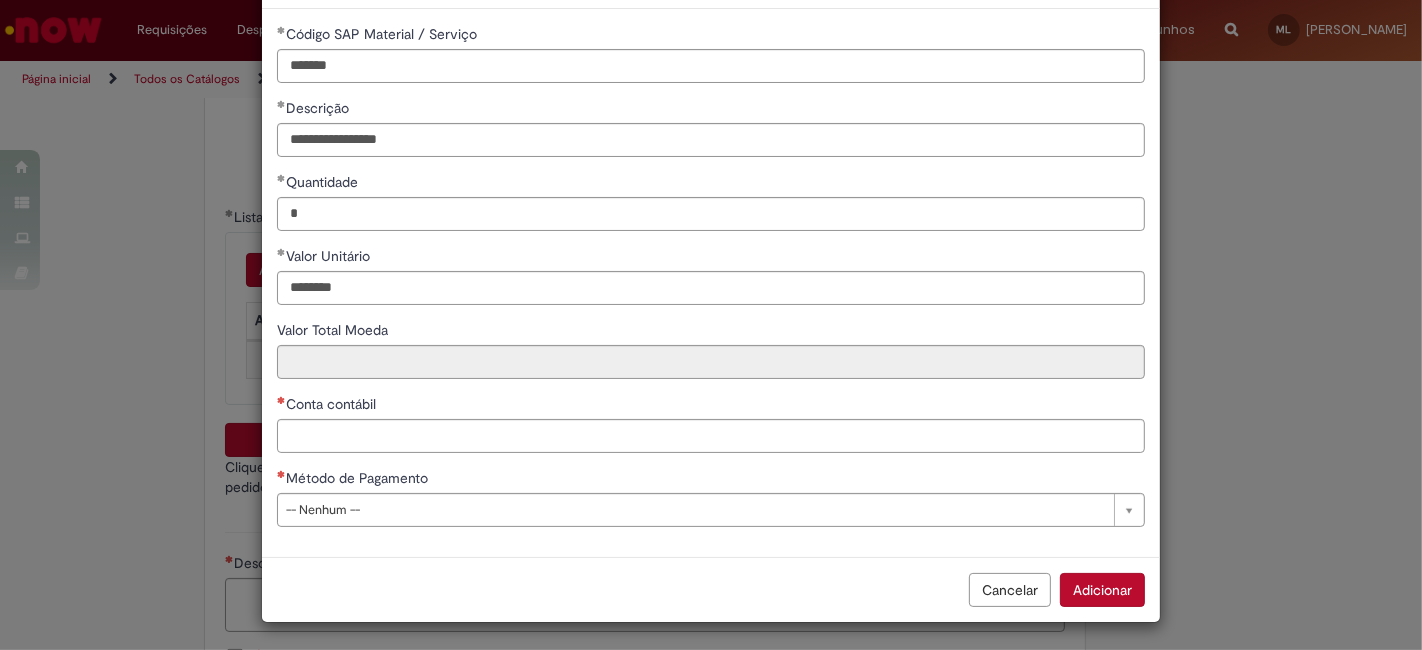 click on "**********" at bounding box center [711, 283] 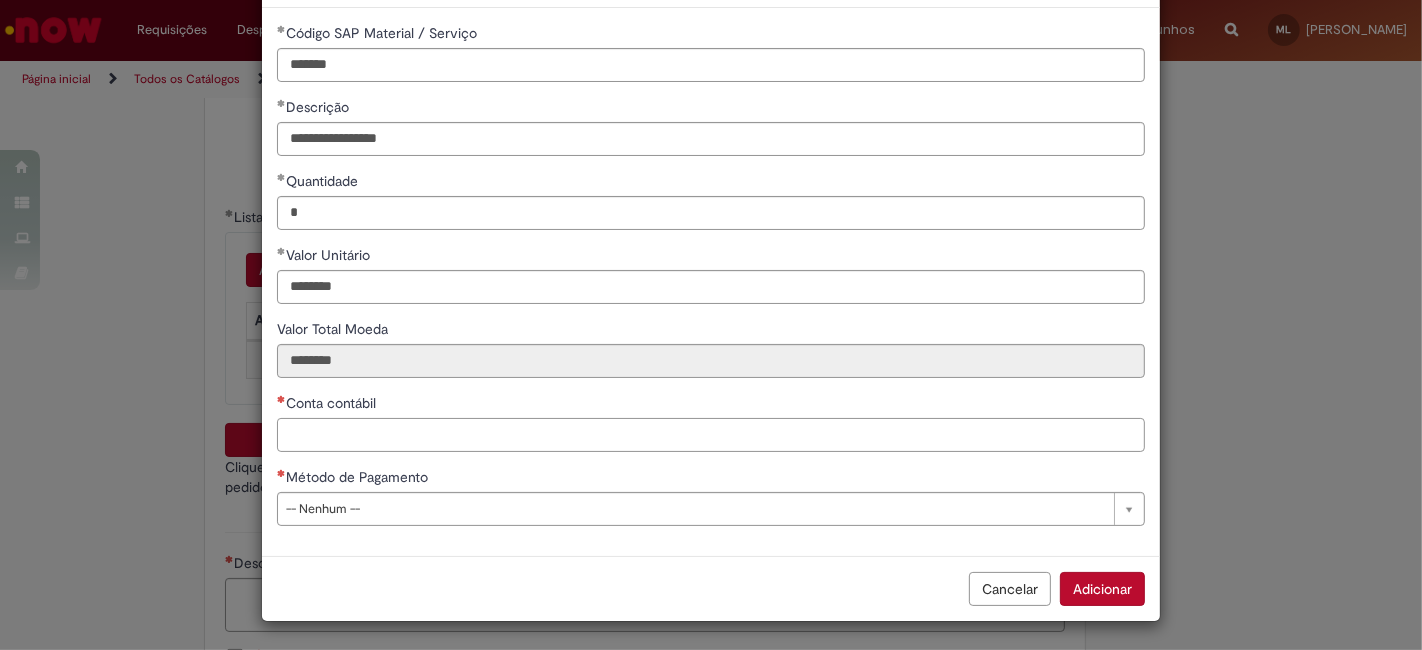 click on "Conta contábil" at bounding box center [711, 435] 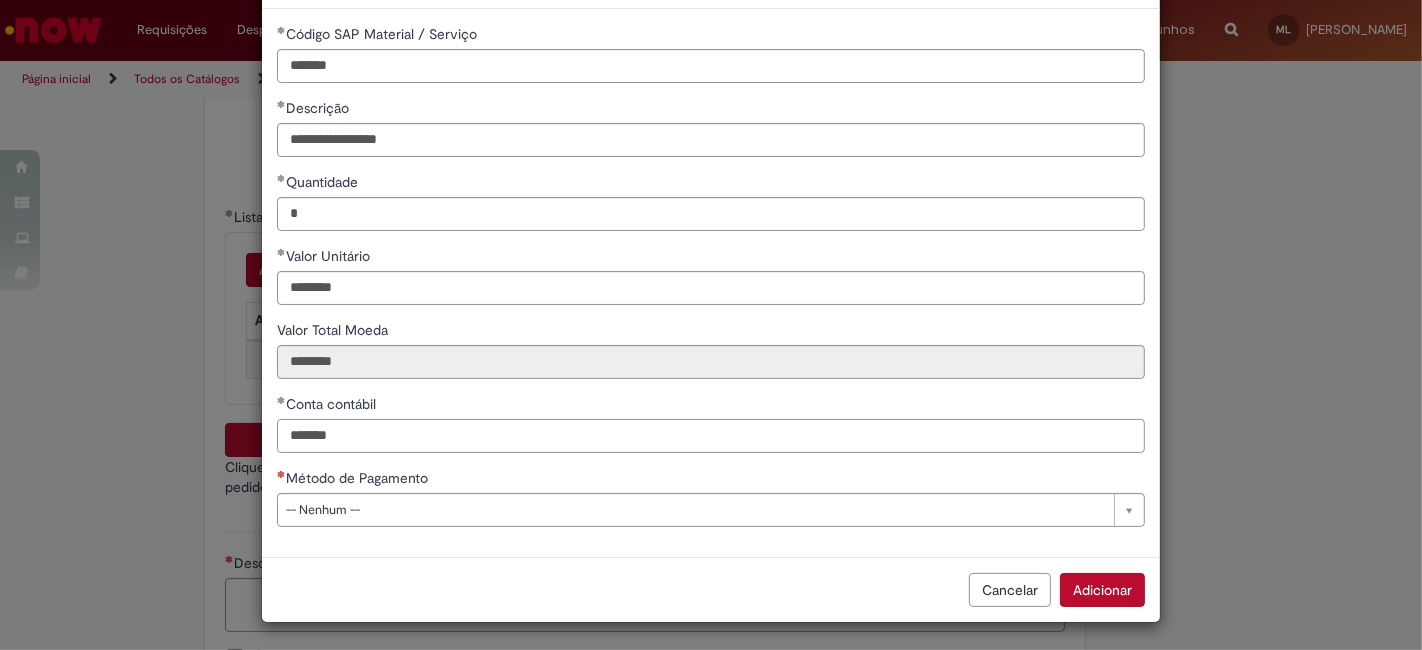 type on "*******" 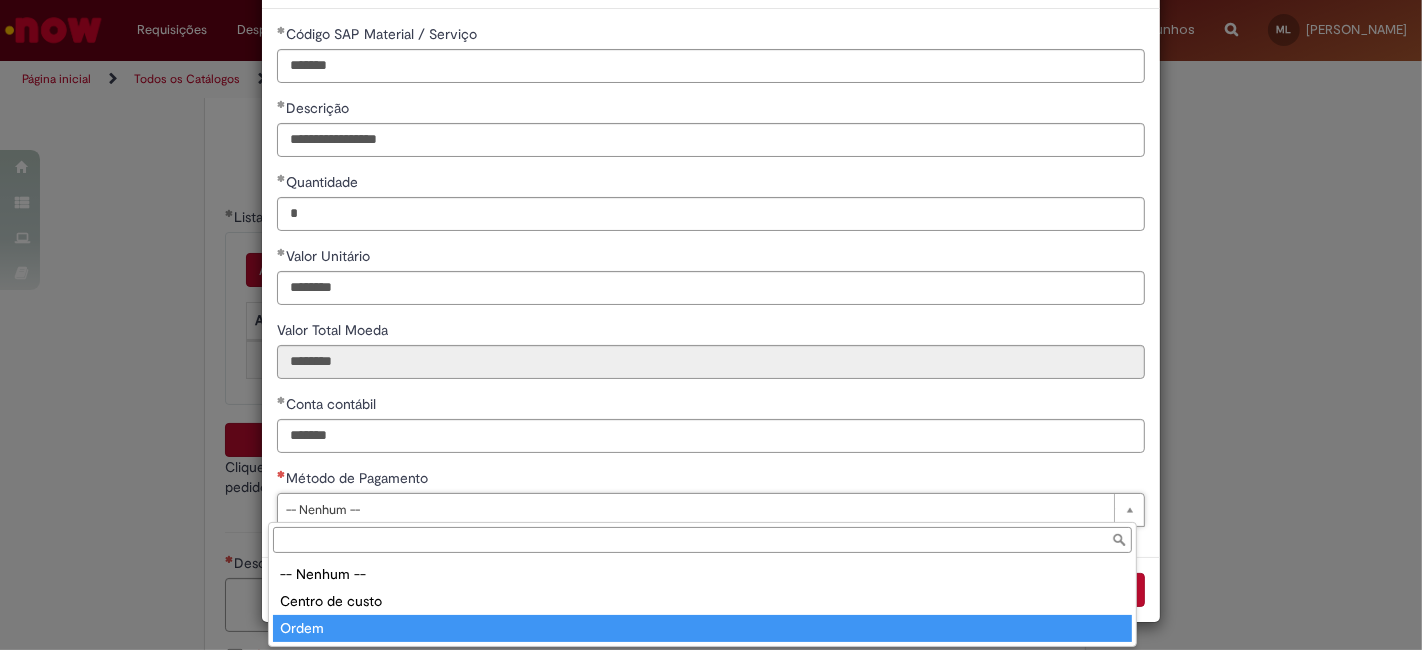 type on "*****" 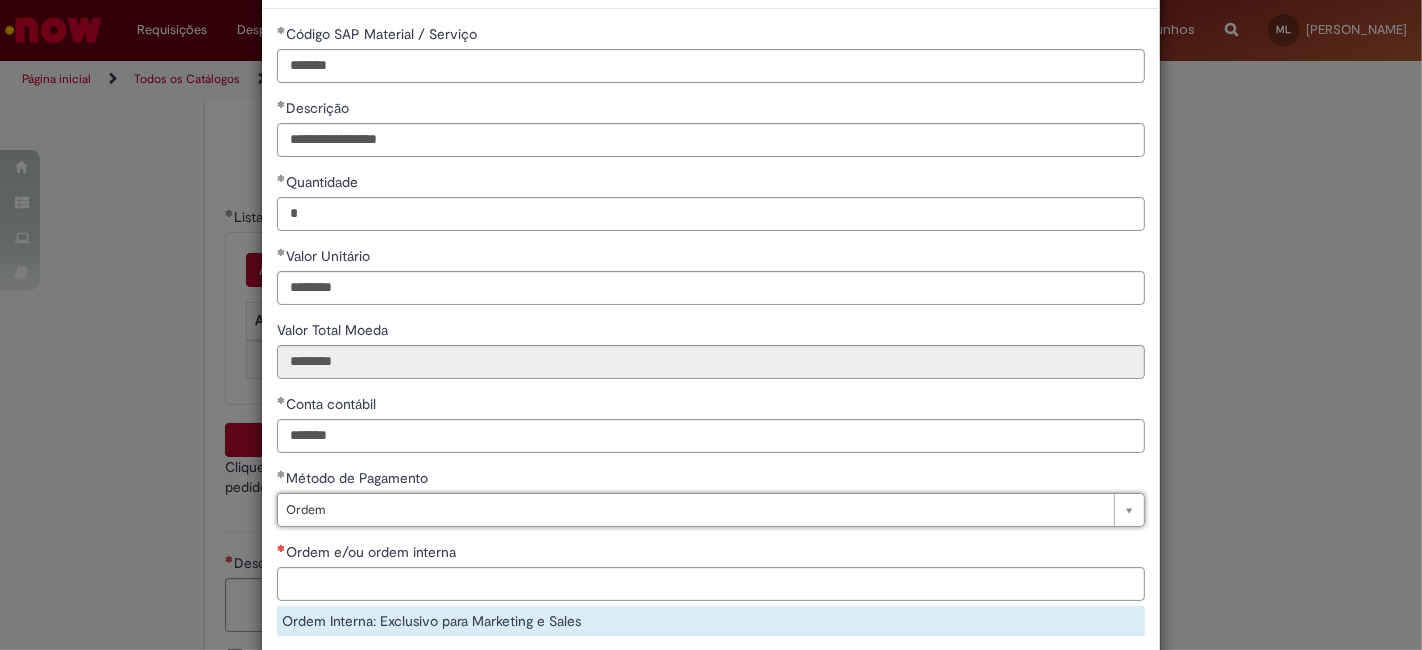 scroll, scrollTop: 188, scrollLeft: 0, axis: vertical 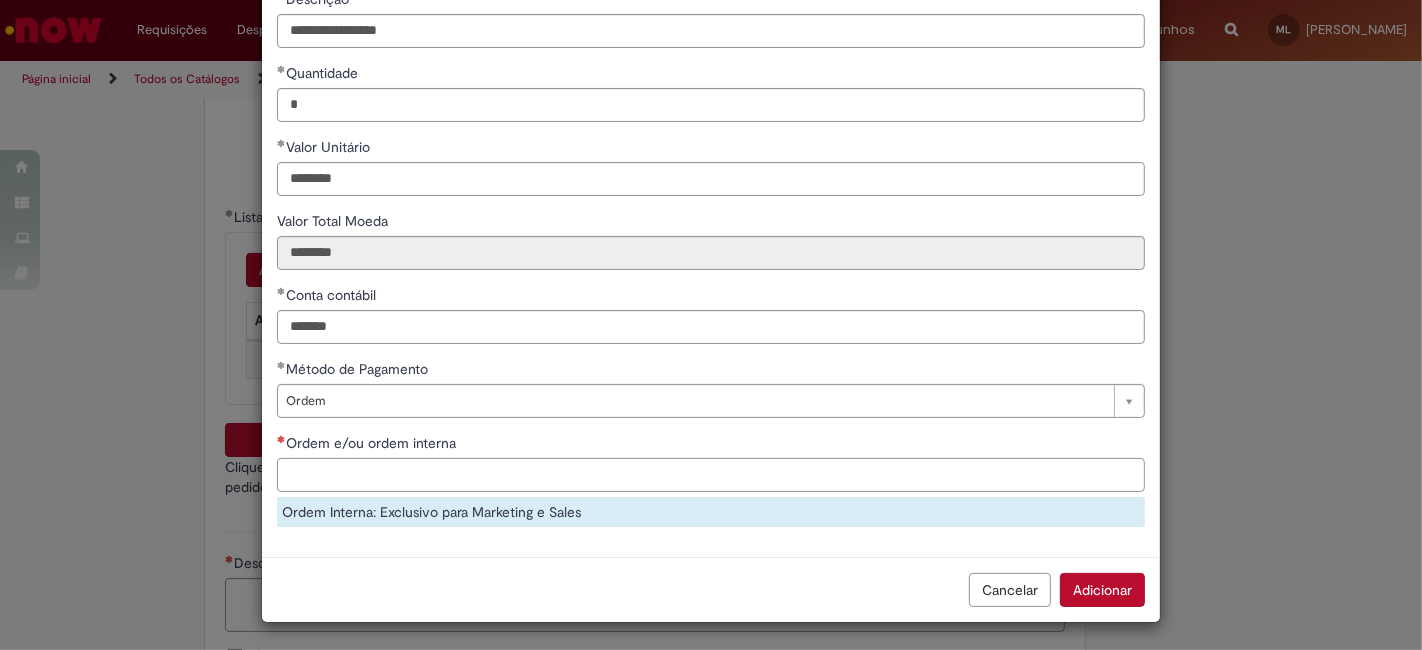 click on "Ordem e/ou ordem interna" at bounding box center [711, 475] 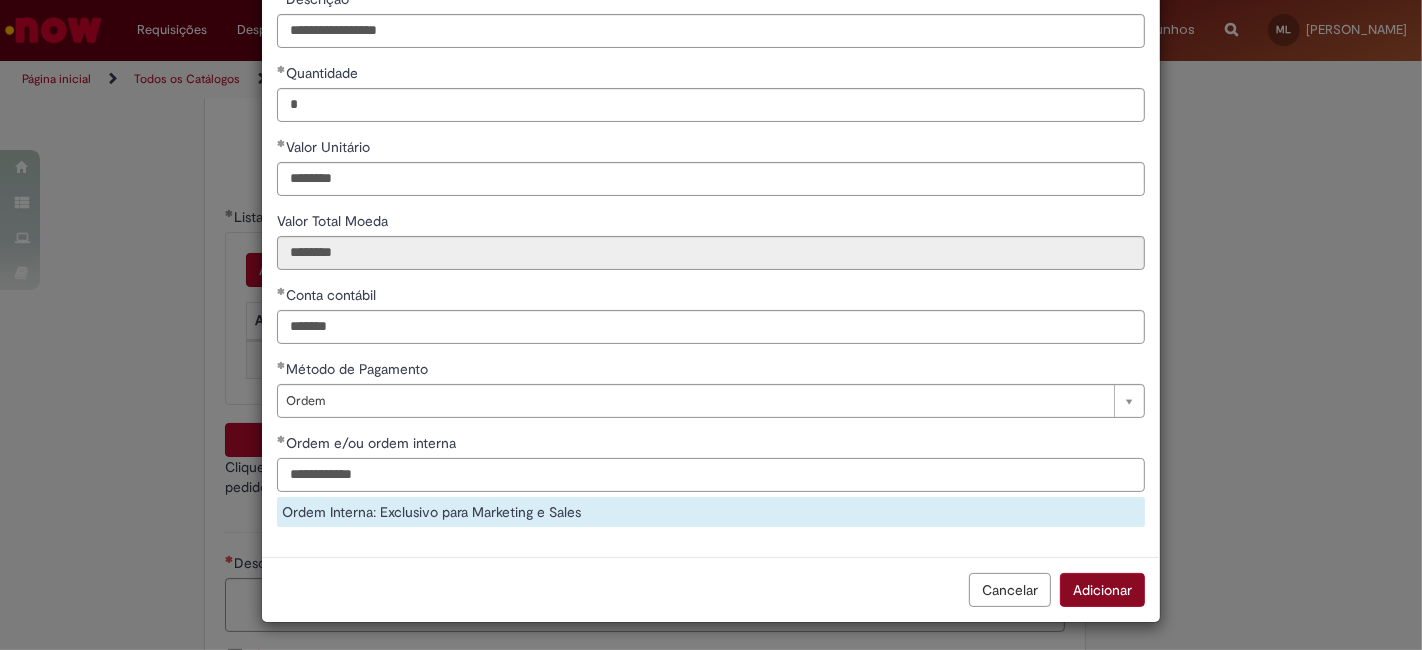 type on "**********" 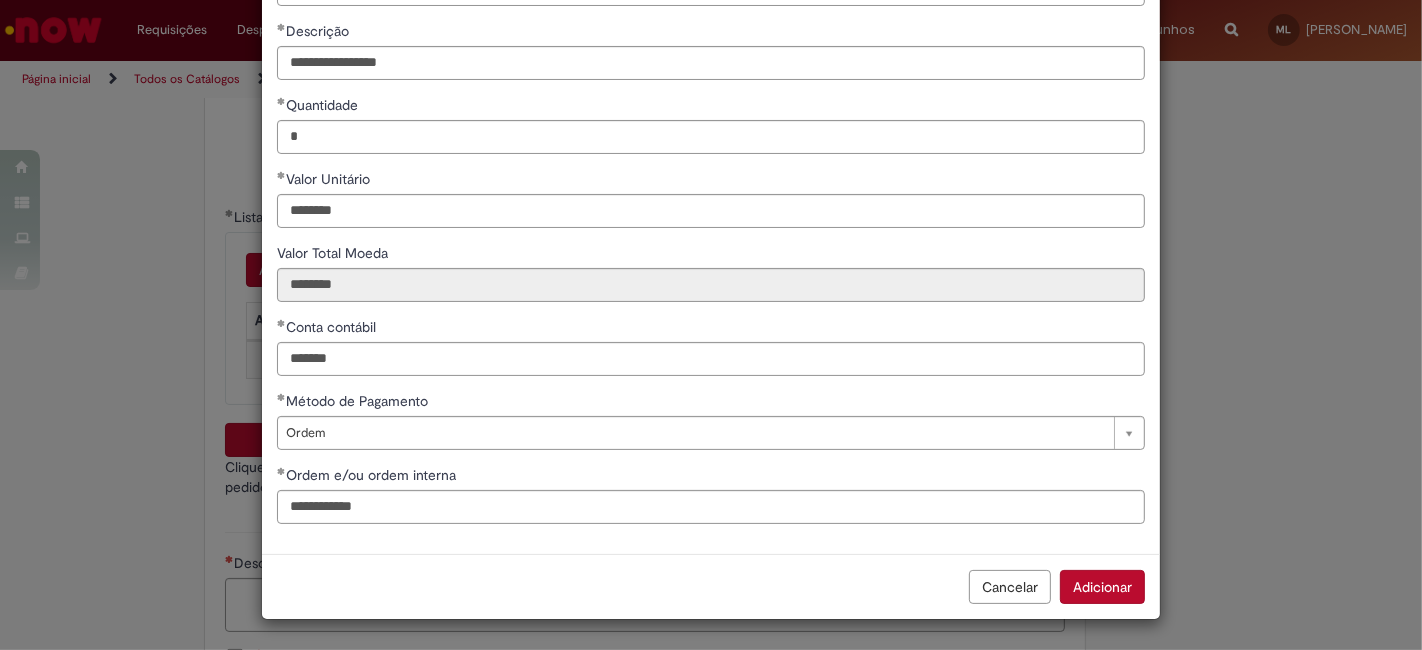 click on "Adicionar" at bounding box center [1102, 587] 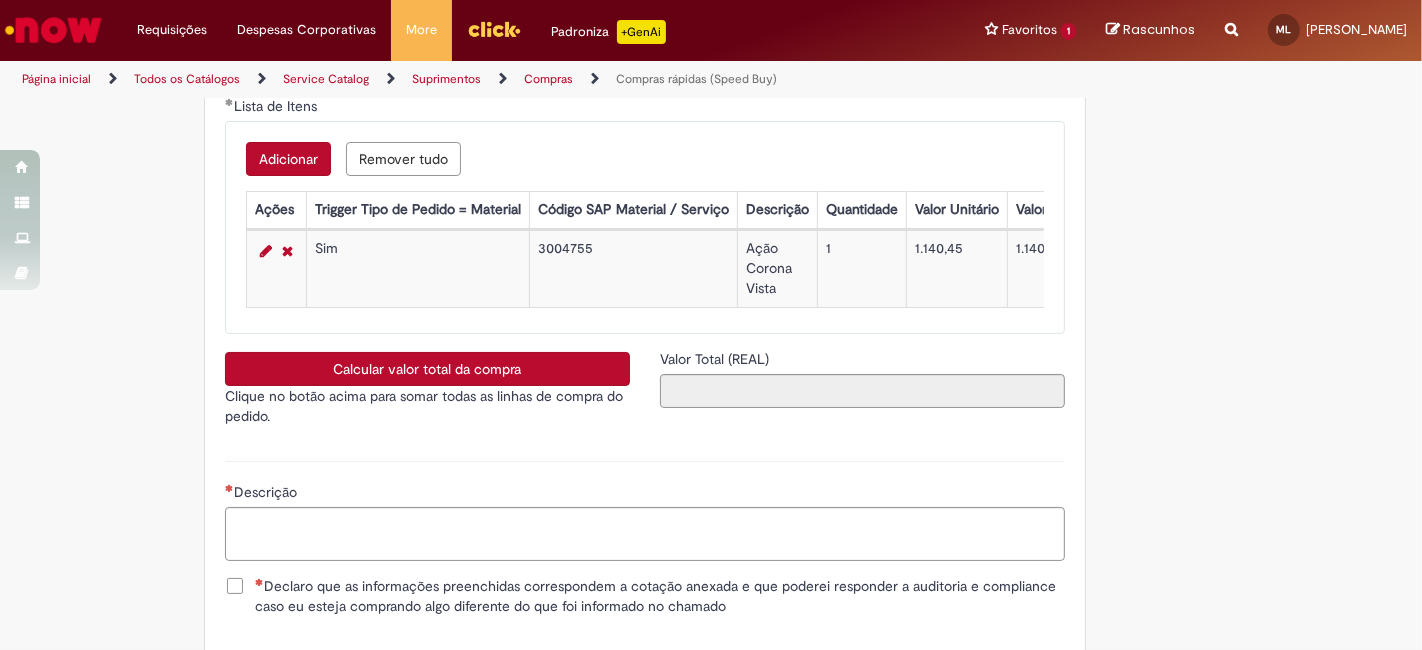 scroll, scrollTop: 4000, scrollLeft: 0, axis: vertical 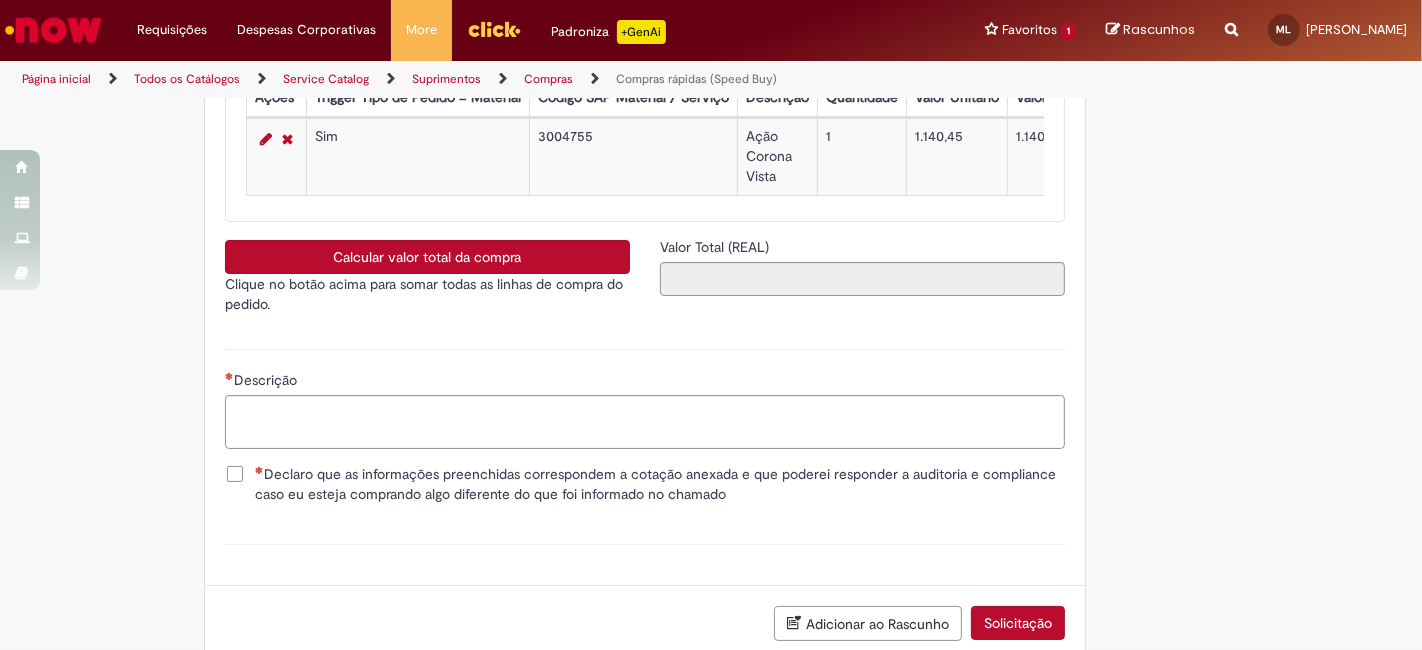 click on "Declaro que as informações preenchidas correspondem a cotação anexada e que poderei responder a auditoria e compliance caso eu esteja comprando algo diferente do que foi informado no chamado" at bounding box center [660, 484] 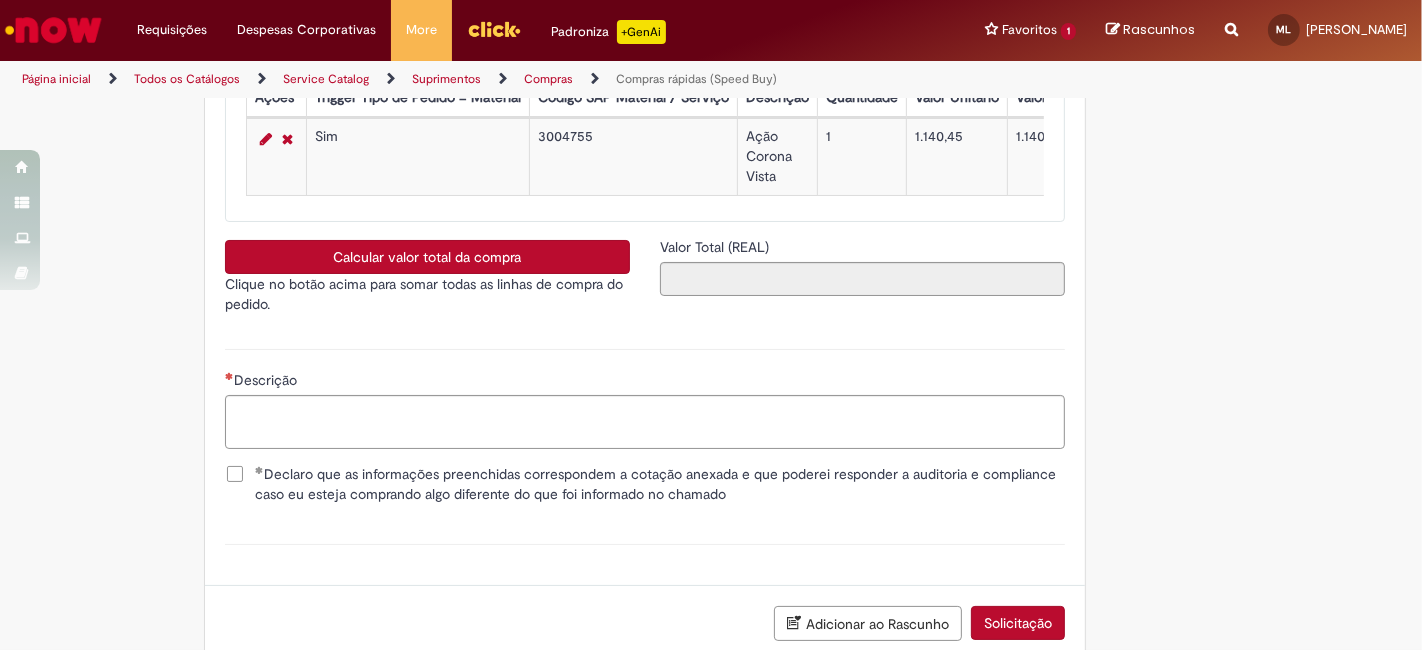 click on "Calcular valor total da compra" at bounding box center (427, 257) 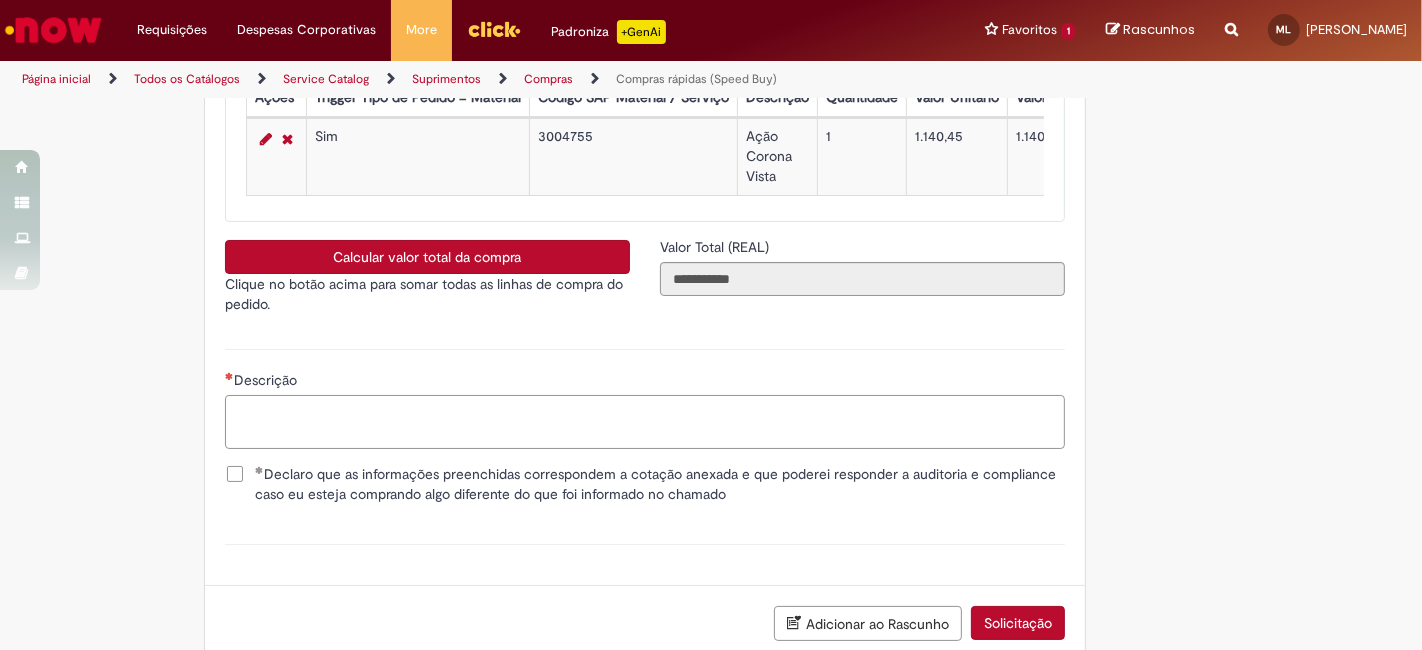 click on "Descrição" at bounding box center (645, 421) 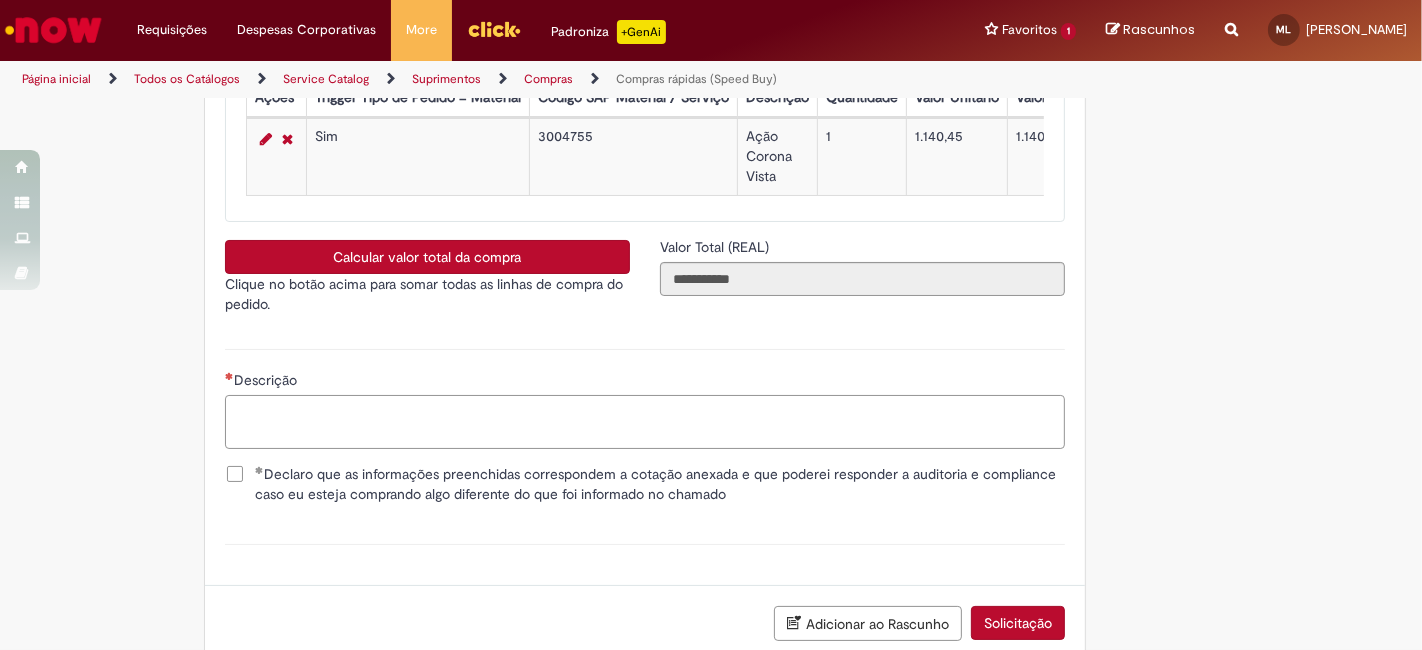 type on "*" 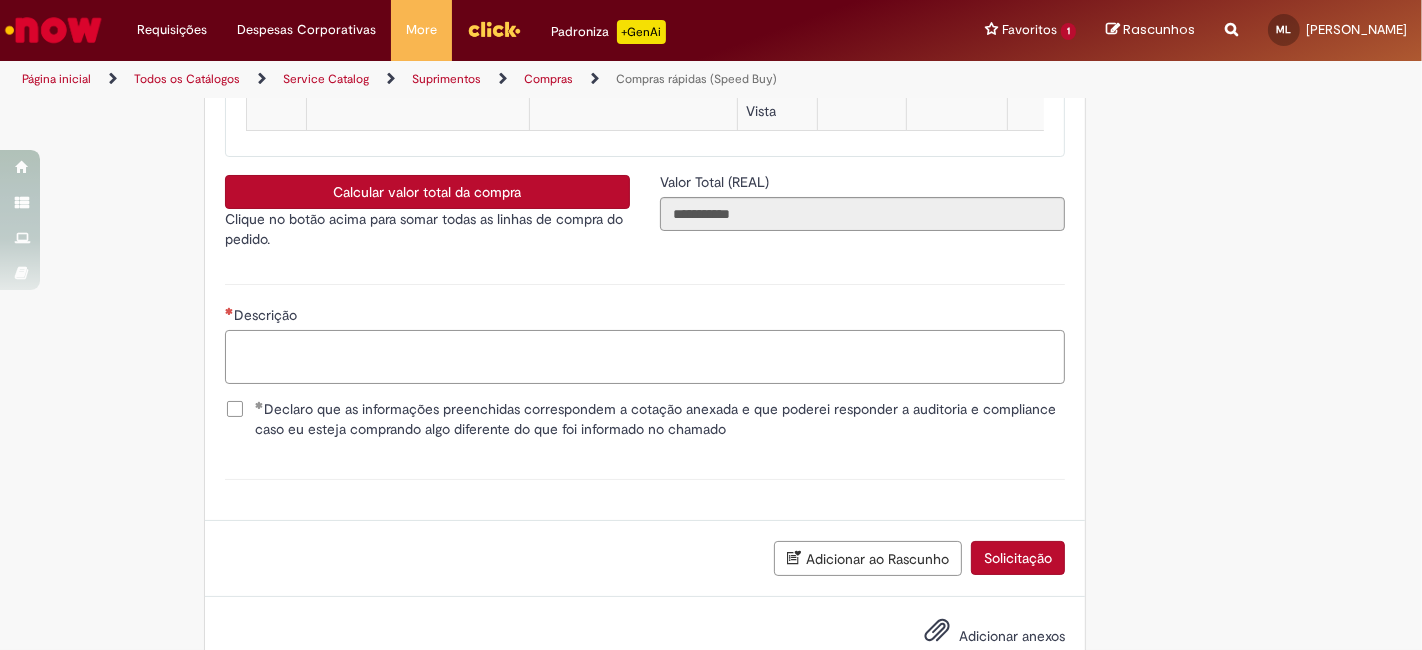 scroll, scrollTop: 4152, scrollLeft: 0, axis: vertical 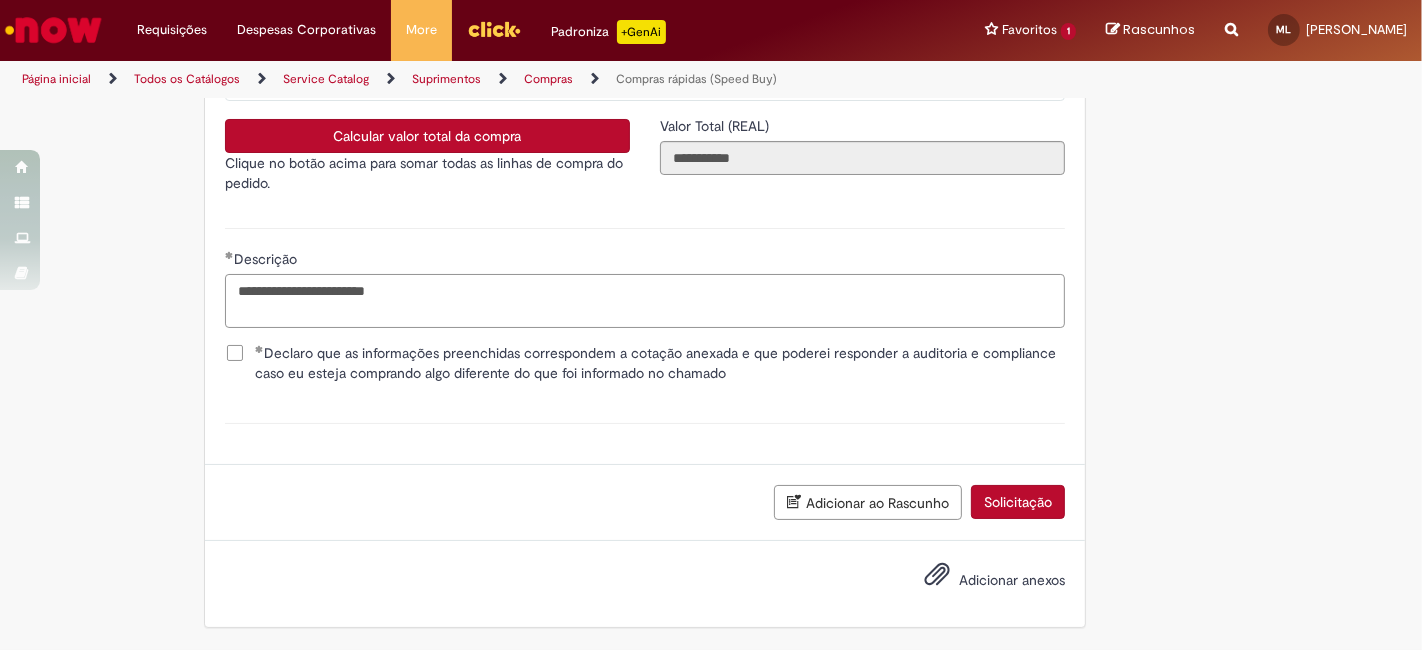 type on "**********" 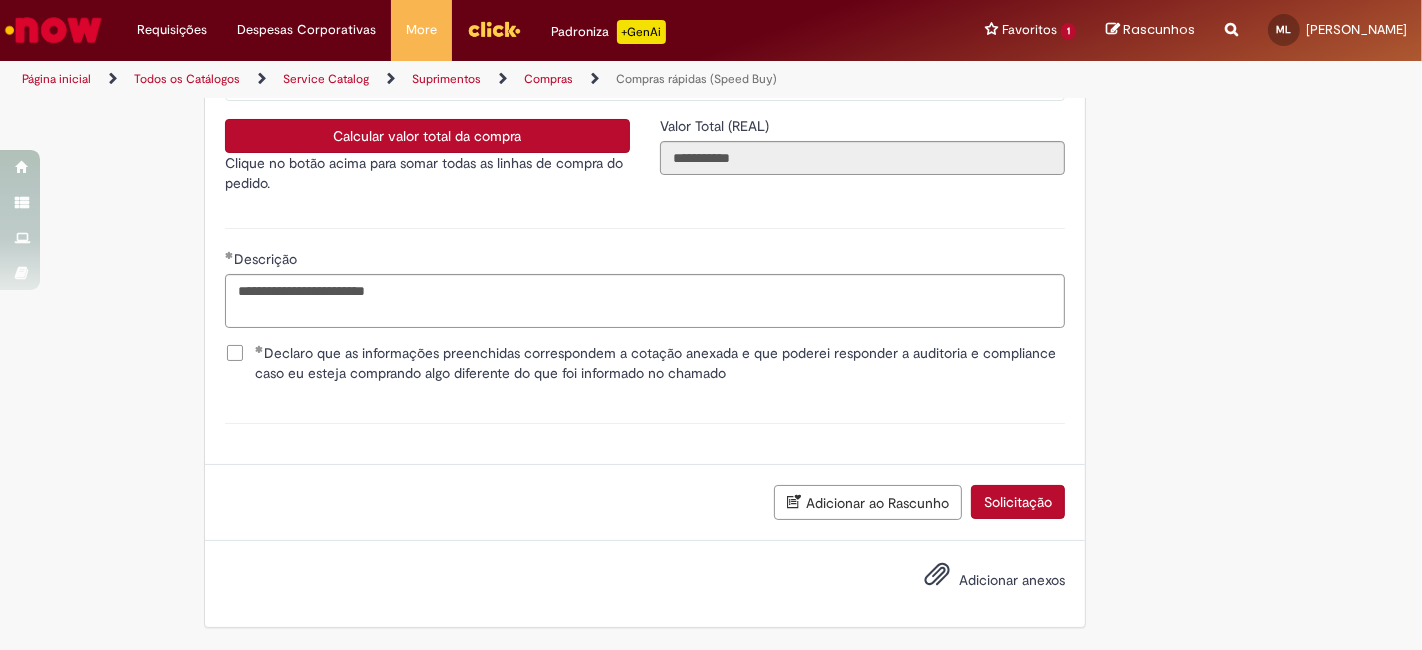 click on "Adicionar anexos" at bounding box center (980, 581) 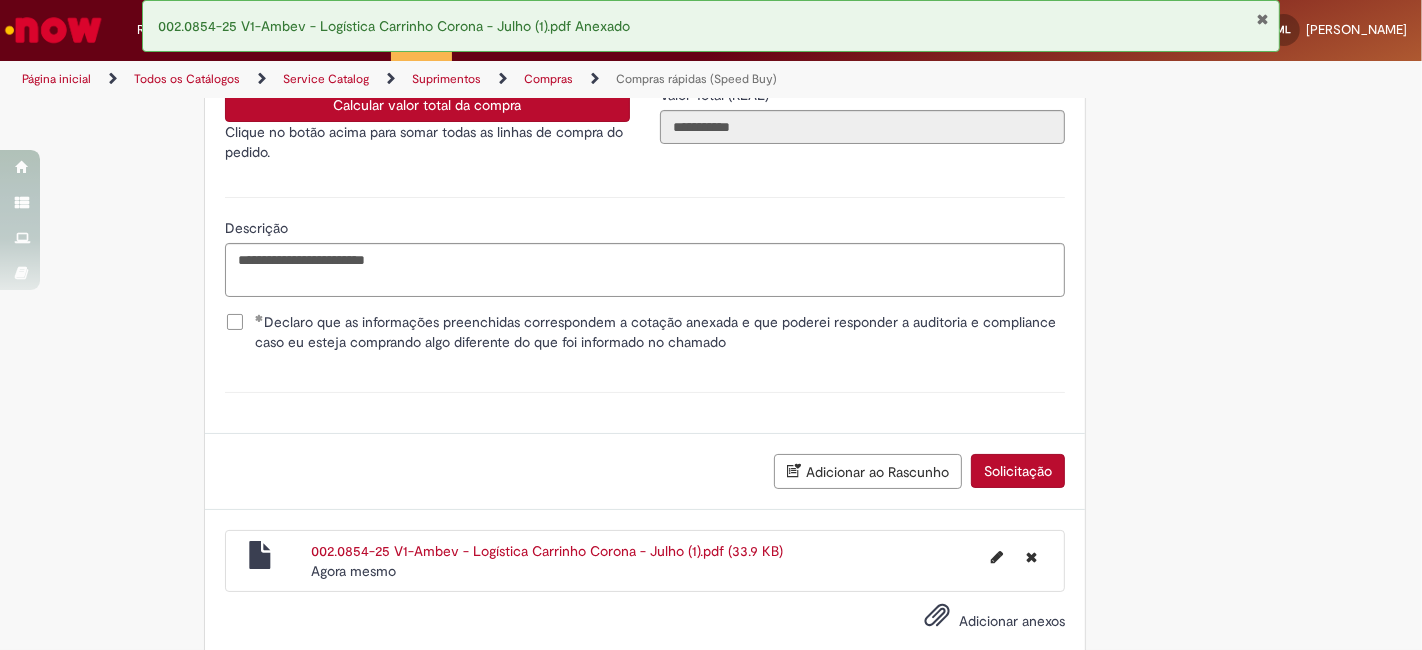click on "Solicitação" at bounding box center (1018, 471) 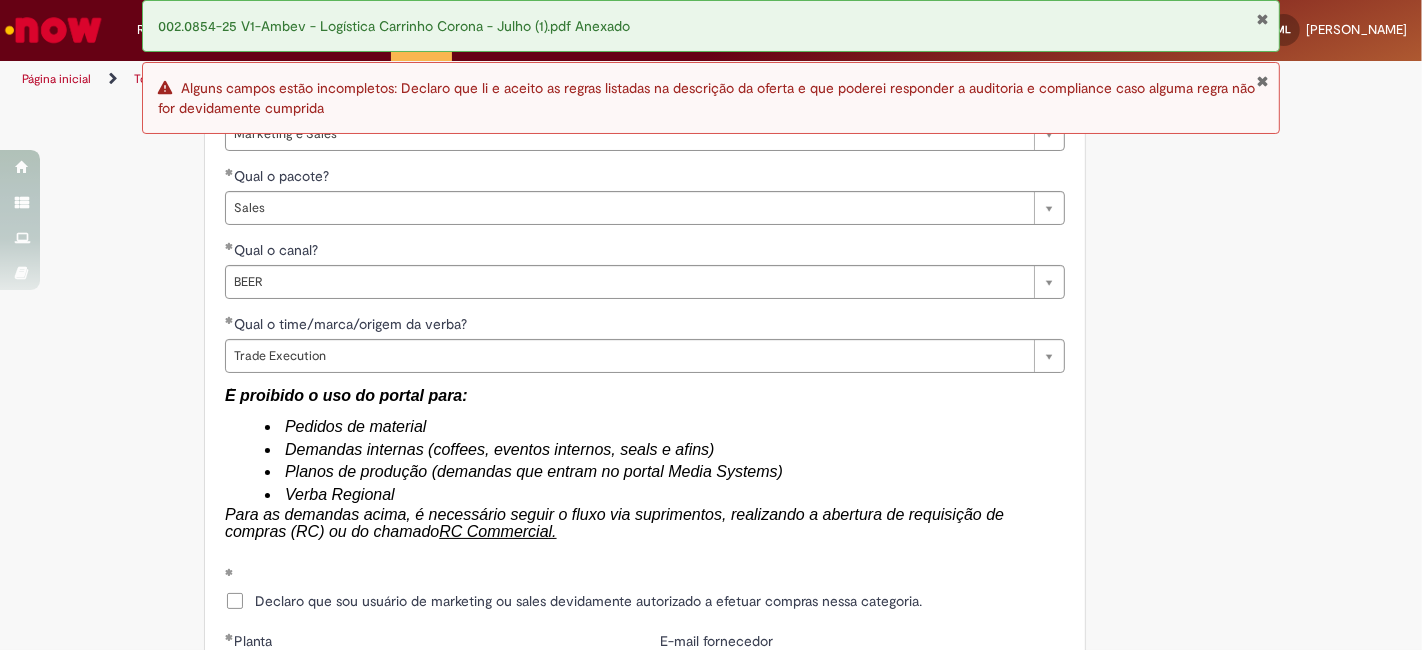 scroll, scrollTop: 2840, scrollLeft: 0, axis: vertical 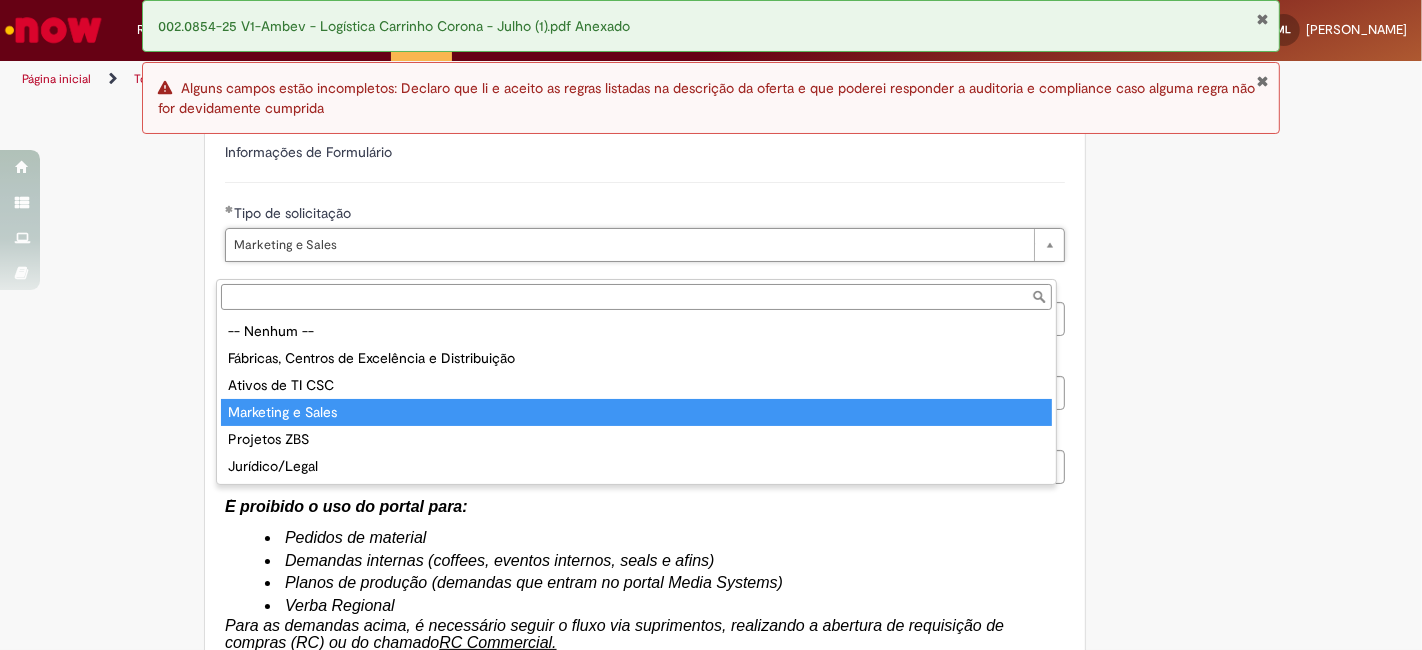 type on "**********" 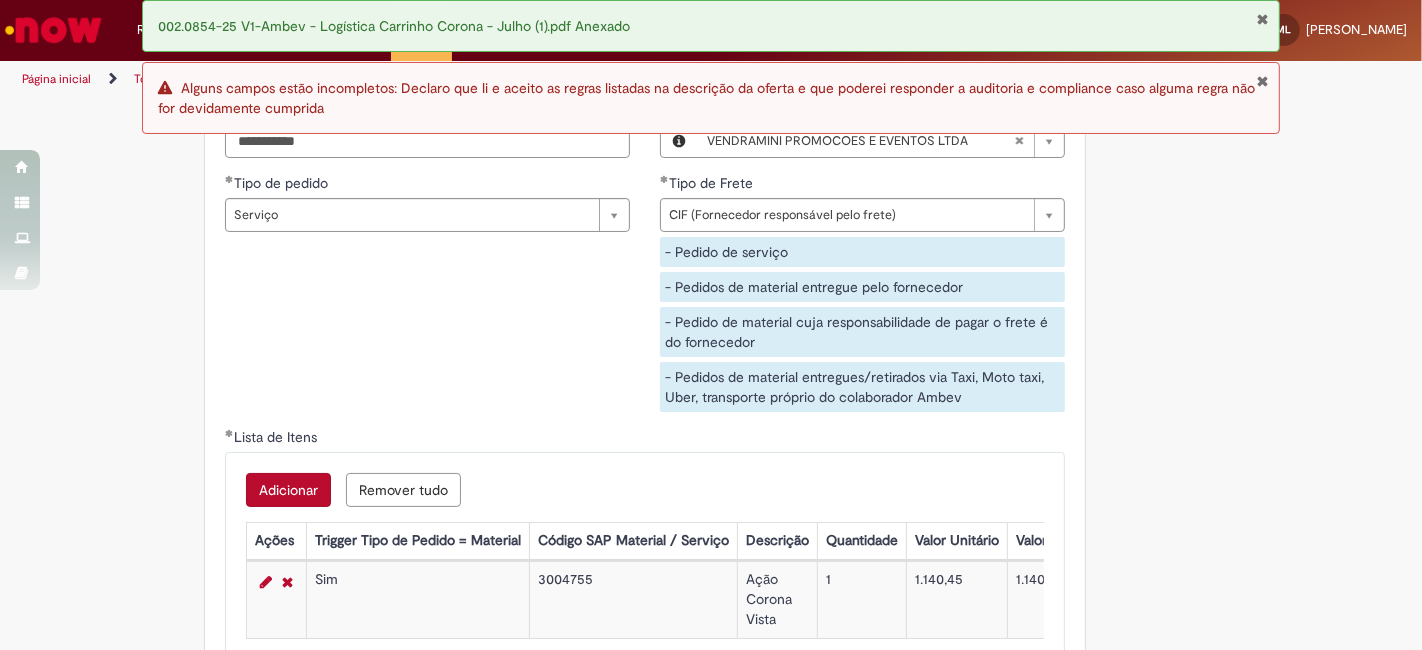 scroll, scrollTop: 3334, scrollLeft: 0, axis: vertical 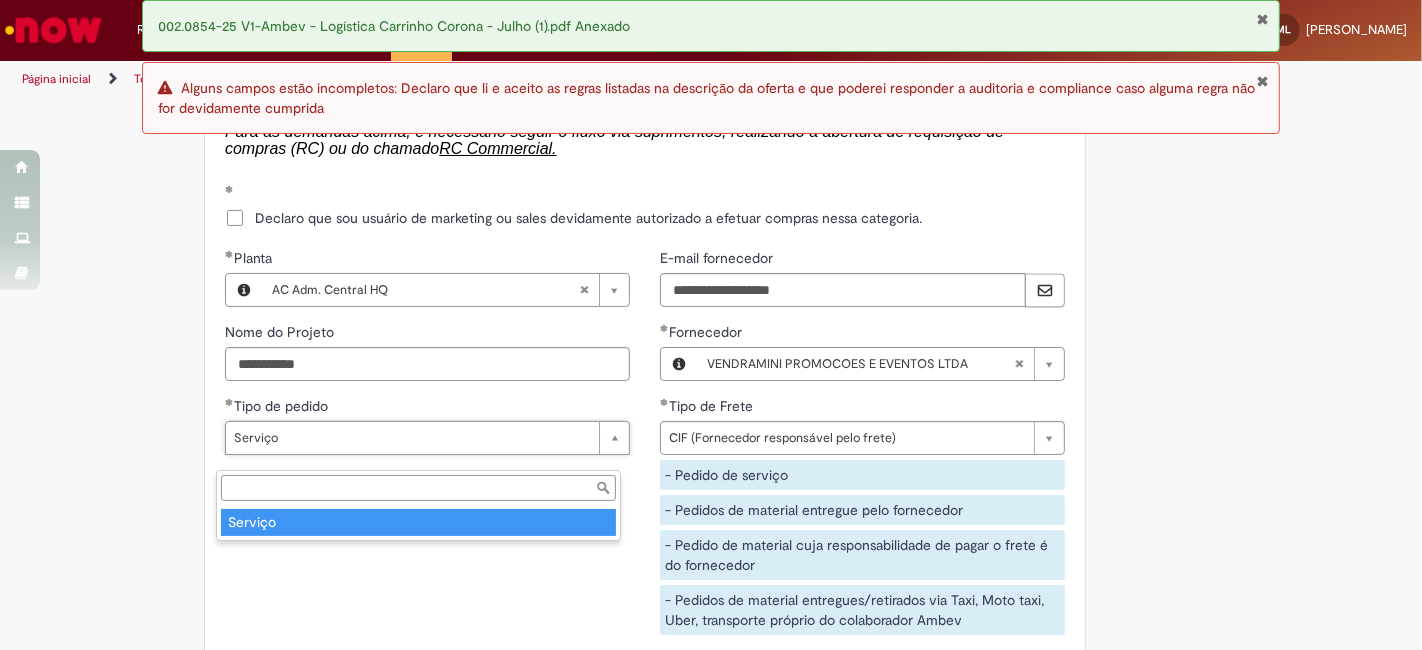 type on "*******" 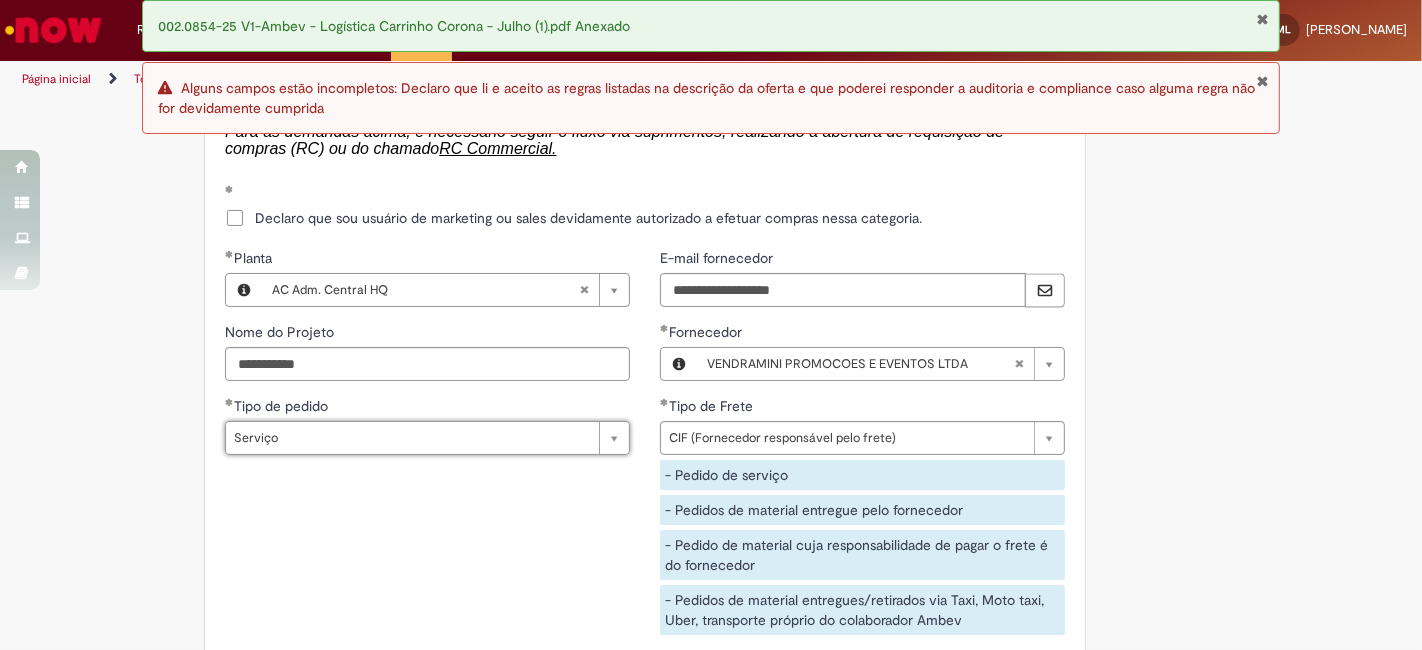 scroll, scrollTop: 0, scrollLeft: 46, axis: horizontal 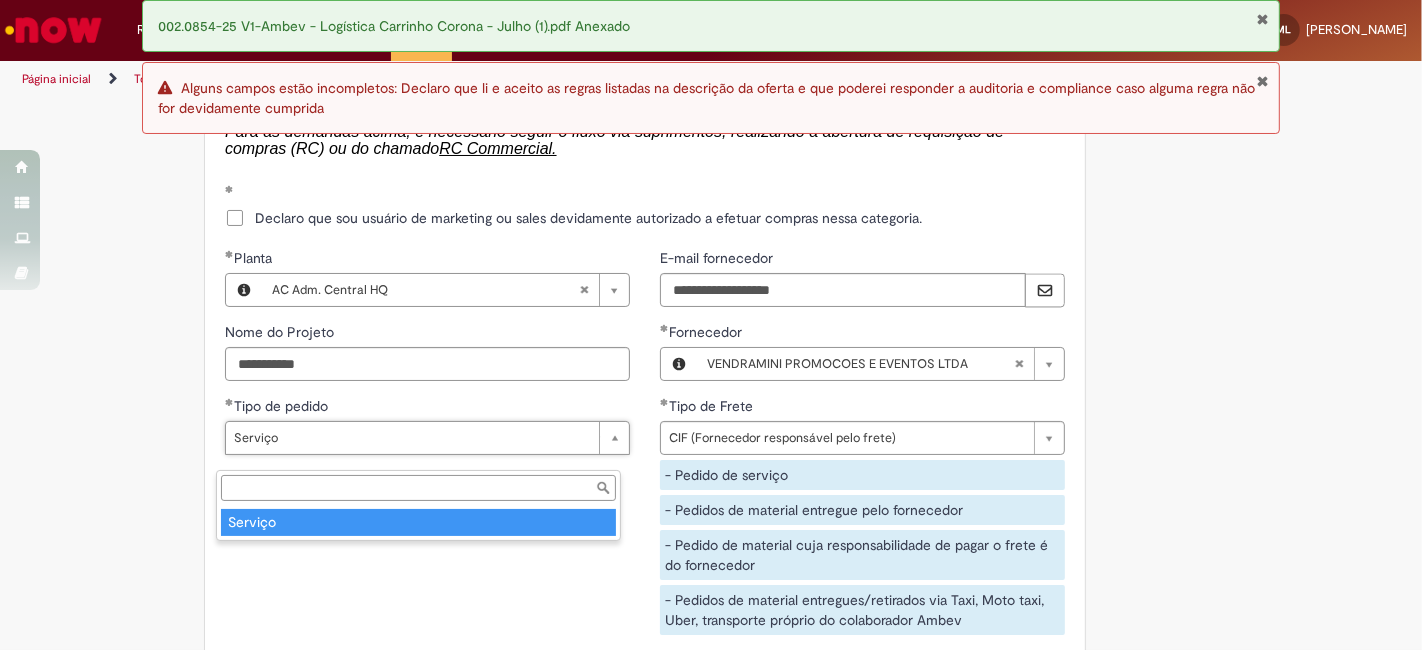 click on "Tipo de pedido" at bounding box center [418, 488] 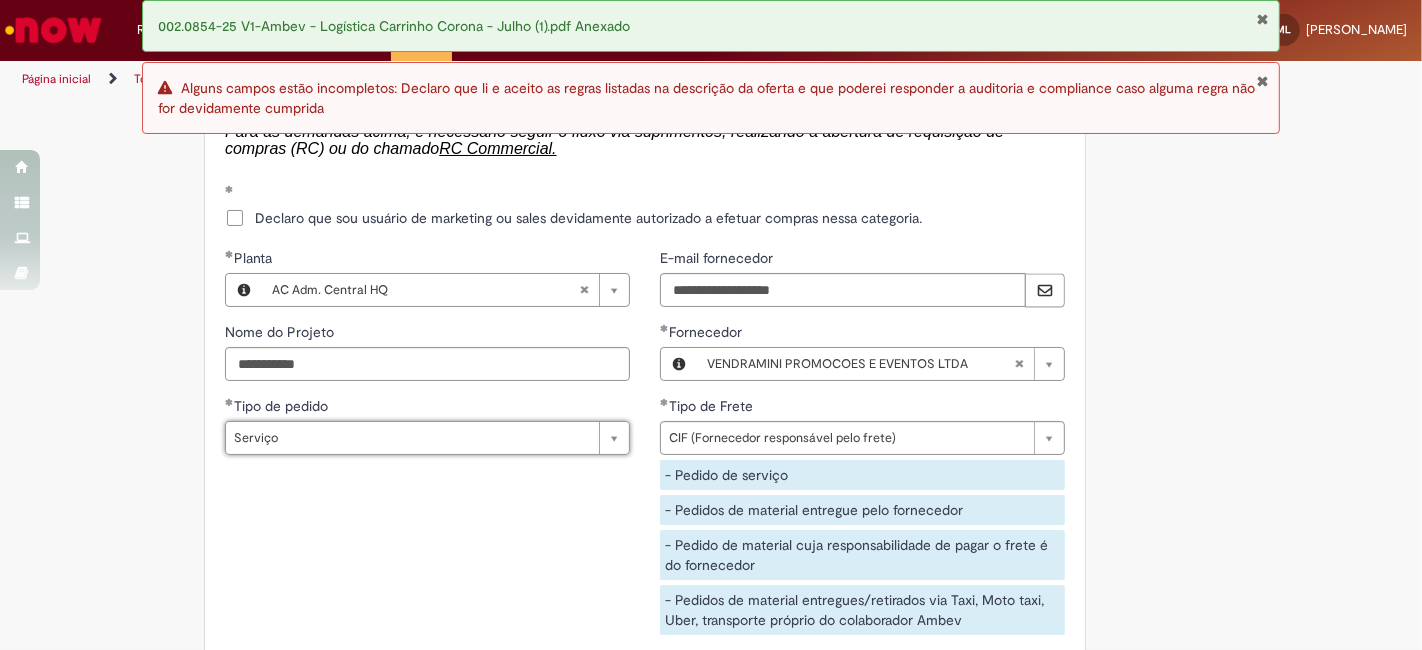 scroll, scrollTop: 0, scrollLeft: 46, axis: horizontal 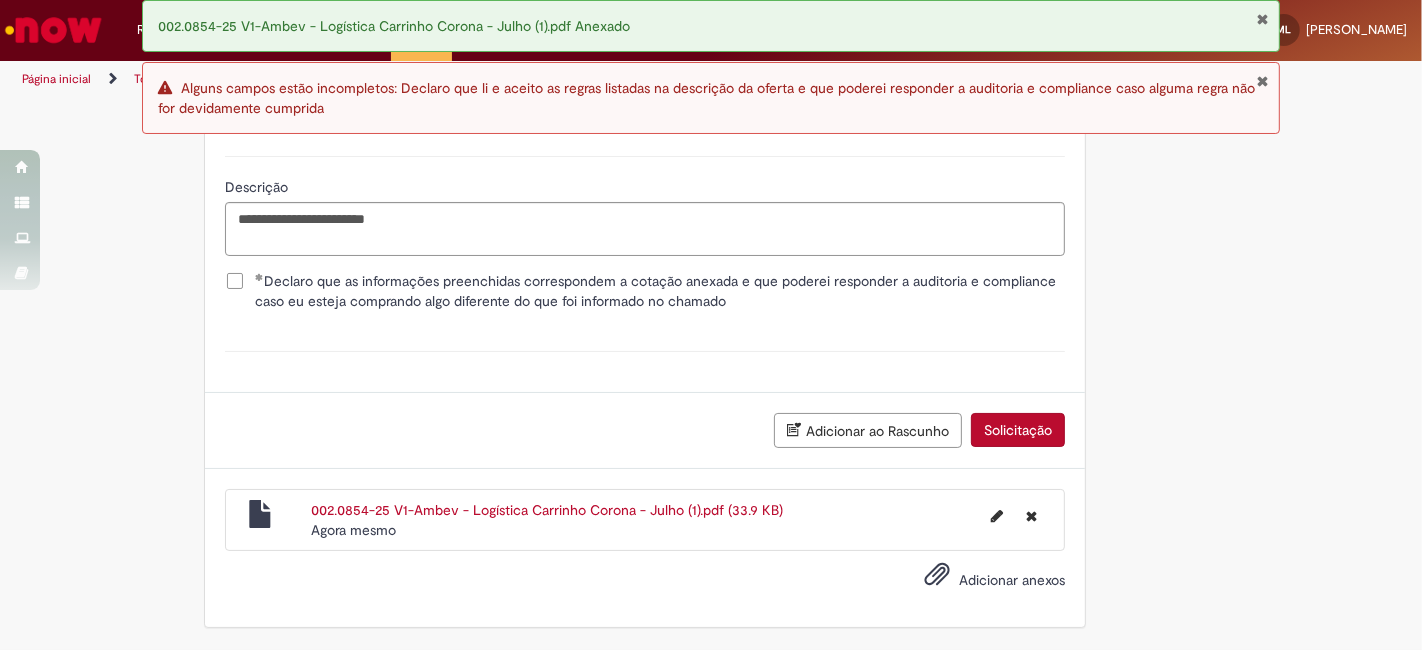 click at bounding box center [1262, 81] 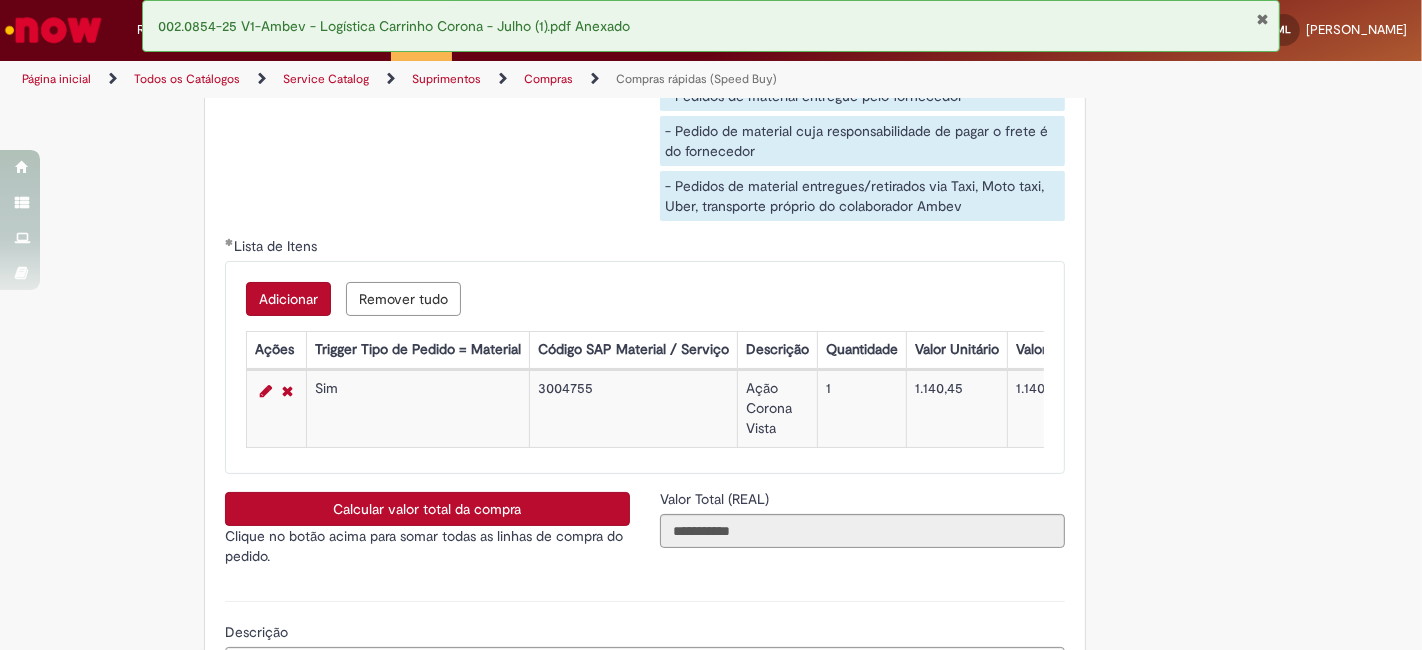 scroll, scrollTop: 3779, scrollLeft: 0, axis: vertical 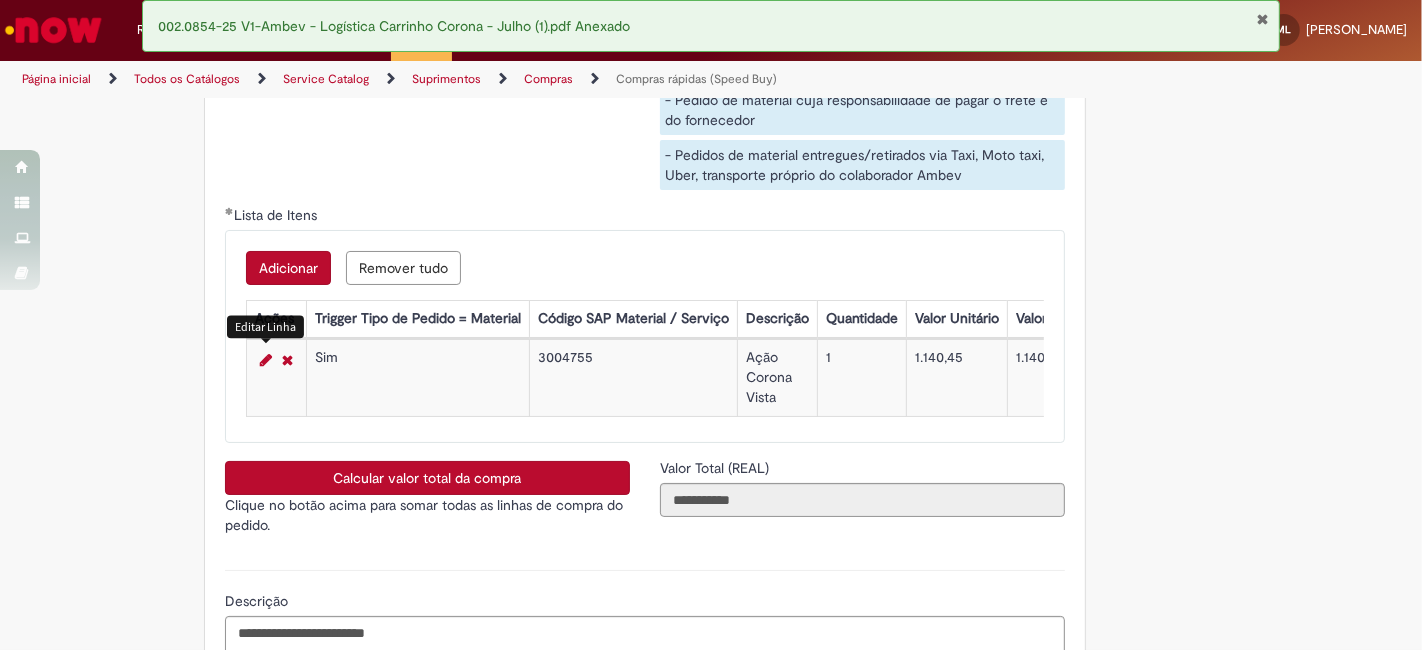 click at bounding box center [266, 360] 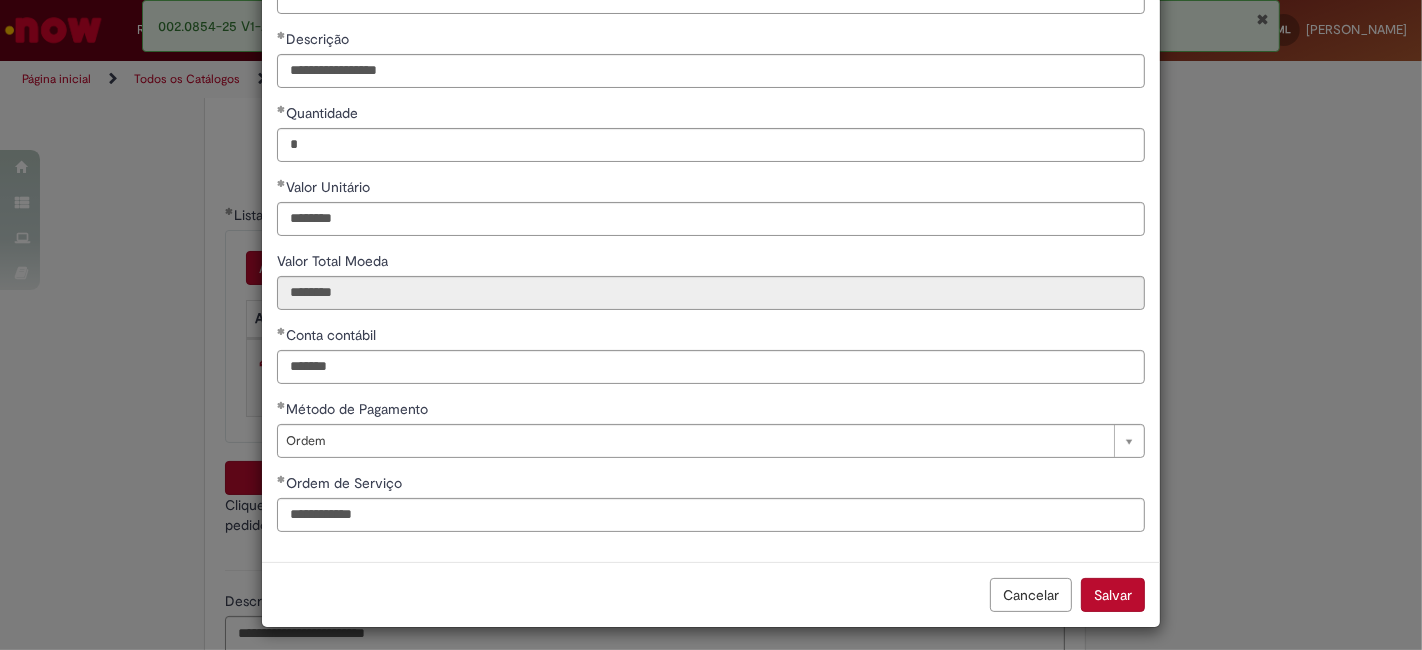 scroll, scrollTop: 153, scrollLeft: 0, axis: vertical 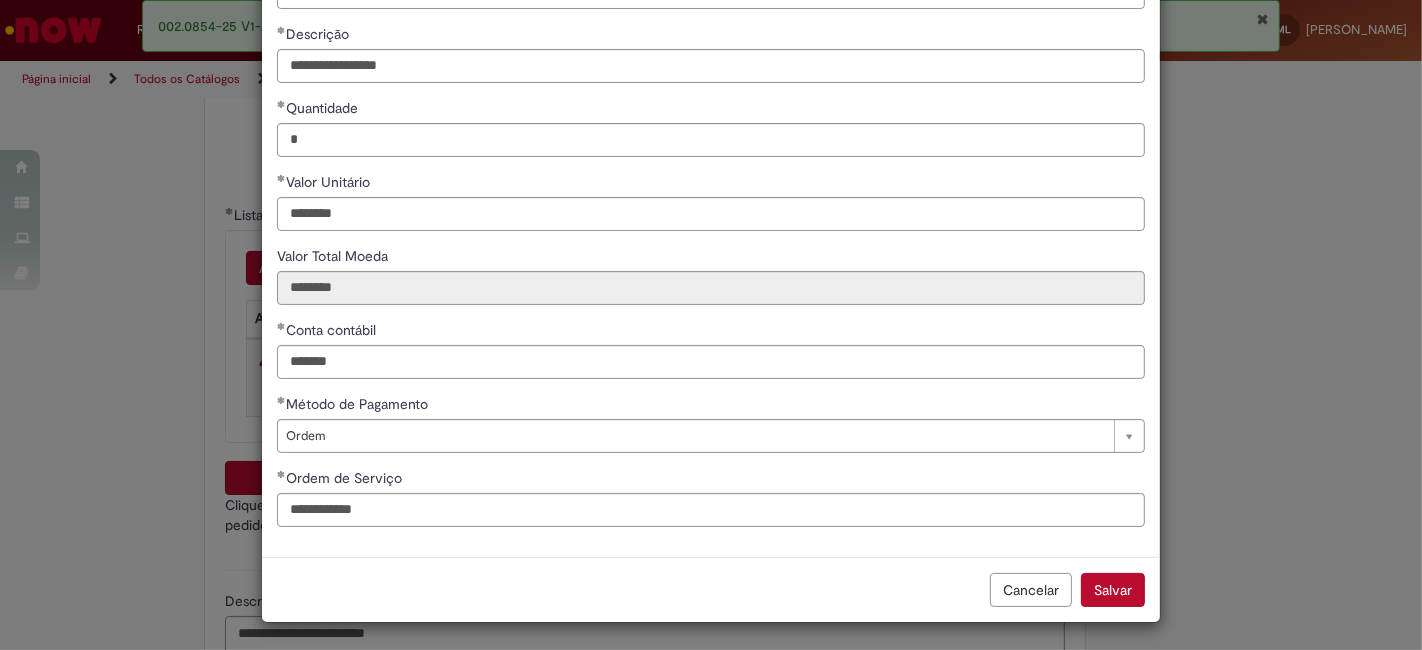 click on "Salvar" at bounding box center (1113, 590) 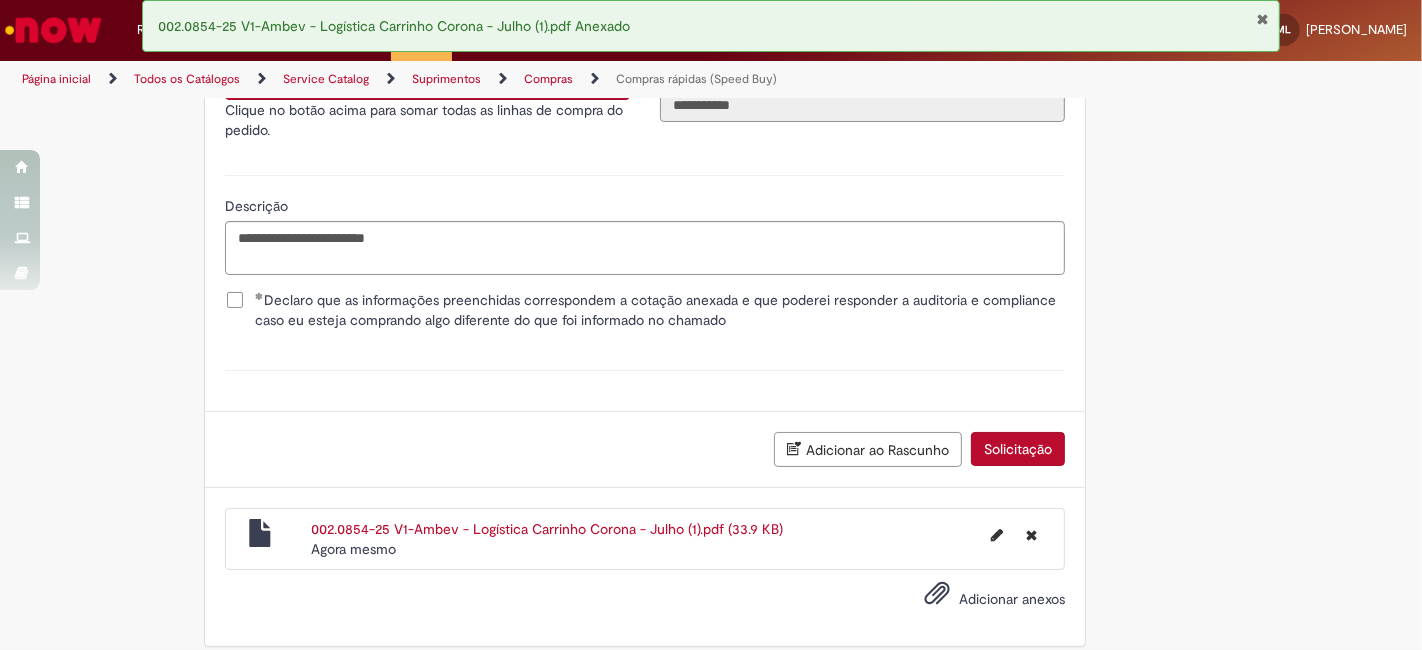 scroll, scrollTop: 4223, scrollLeft: 0, axis: vertical 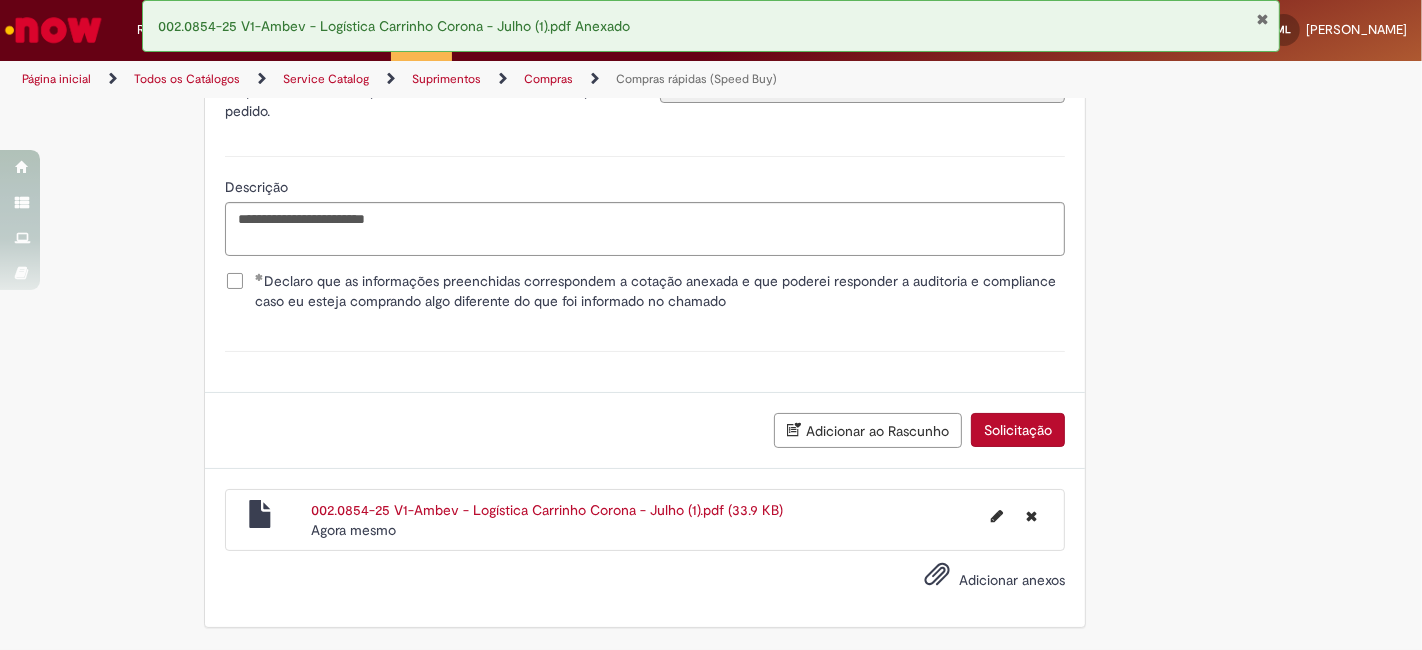 click on "Solicitação" at bounding box center (1018, 430) 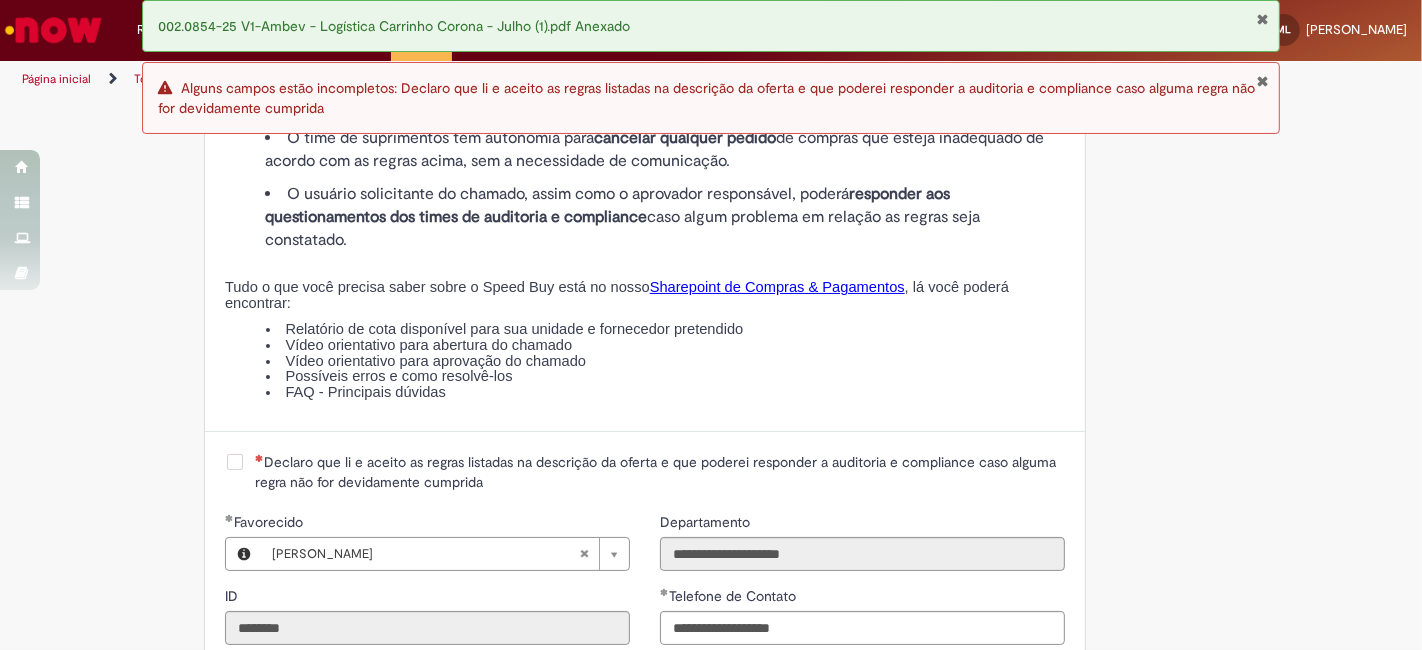 scroll, scrollTop: 2173, scrollLeft: 0, axis: vertical 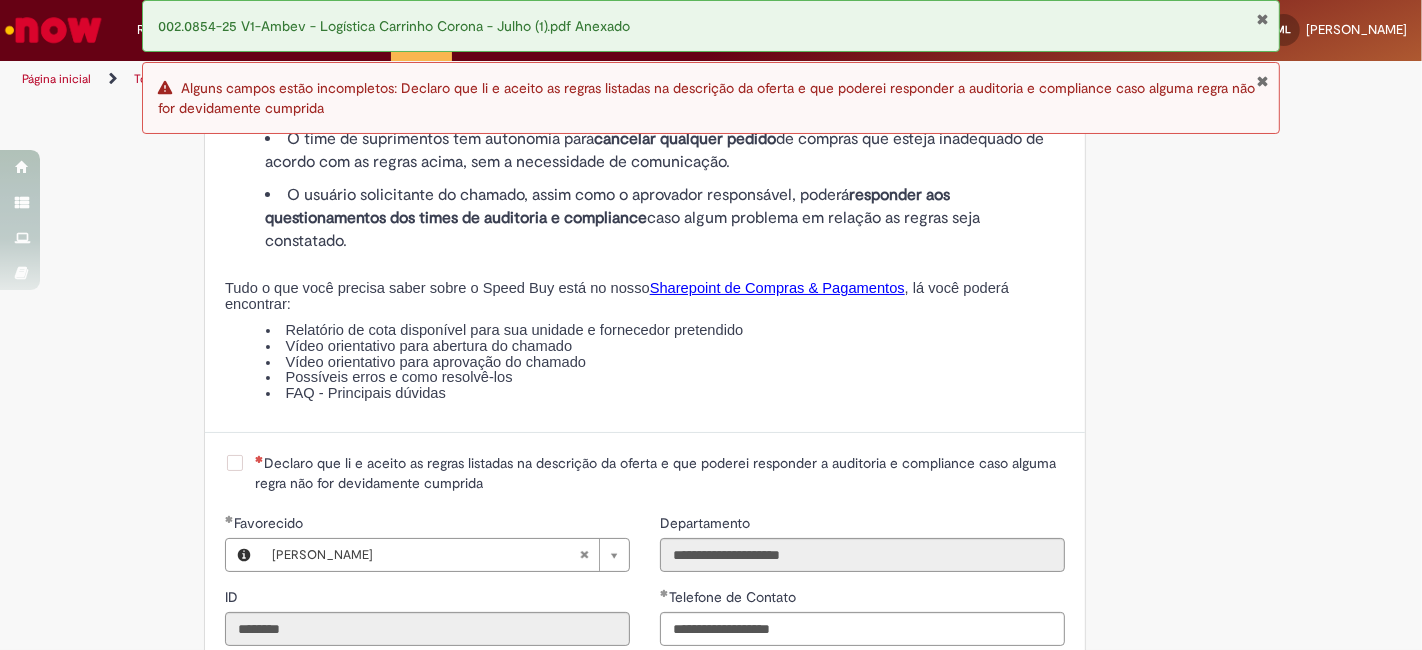 click on "Declaro que li e aceito as regras listadas na descrição da oferta e que poderei responder a auditoria e compliance caso alguma regra não for devidamente cumprida" at bounding box center (660, 473) 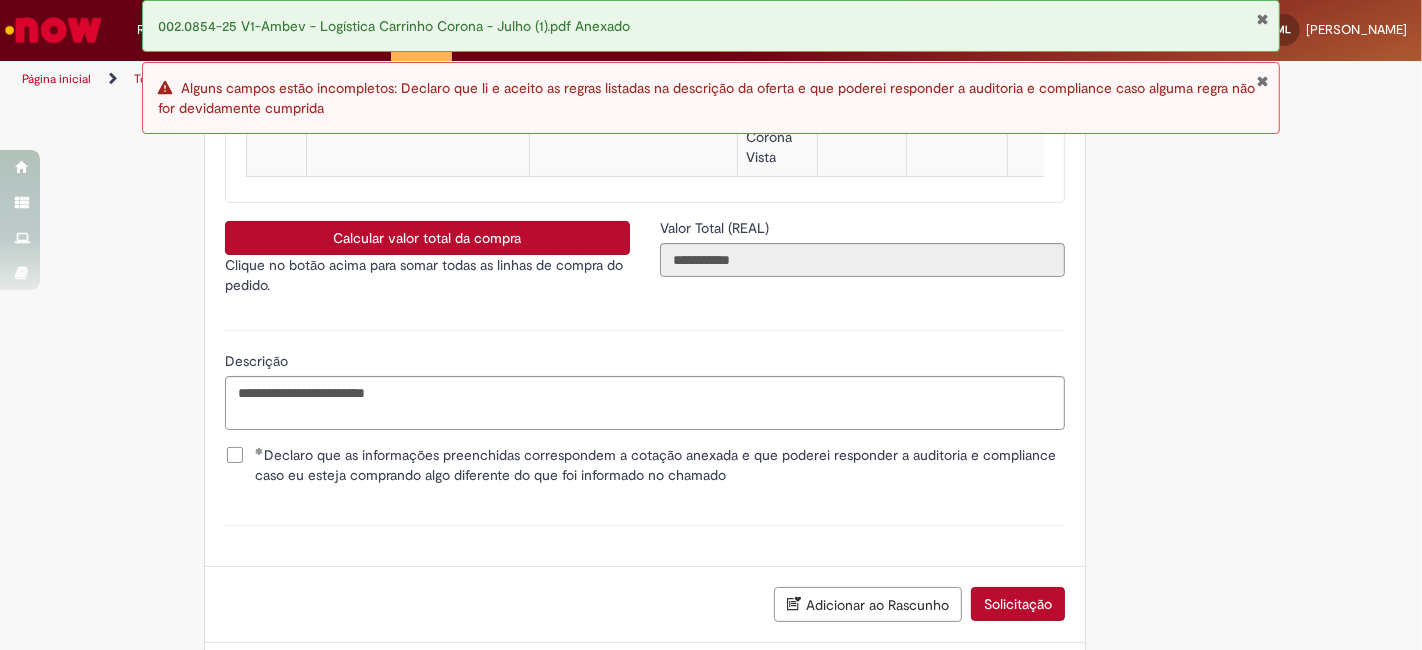 scroll, scrollTop: 4223, scrollLeft: 0, axis: vertical 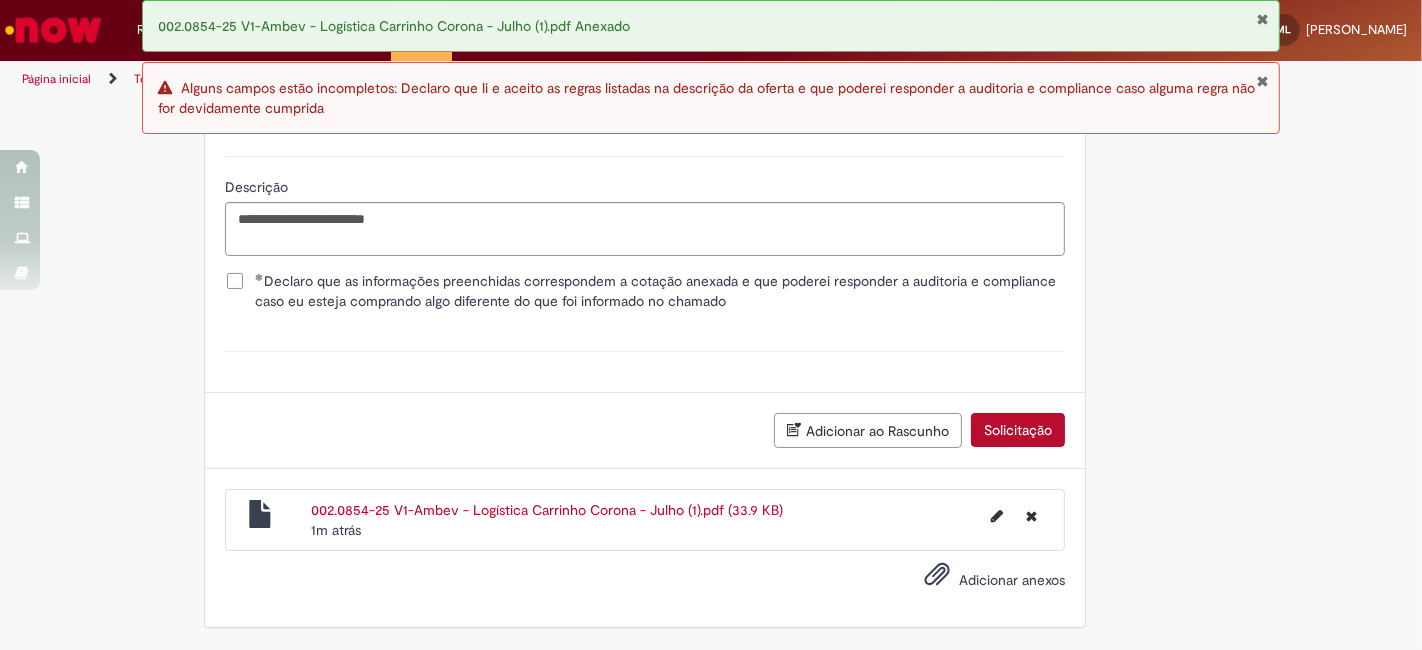 click on "Solicitação" at bounding box center (1018, 430) 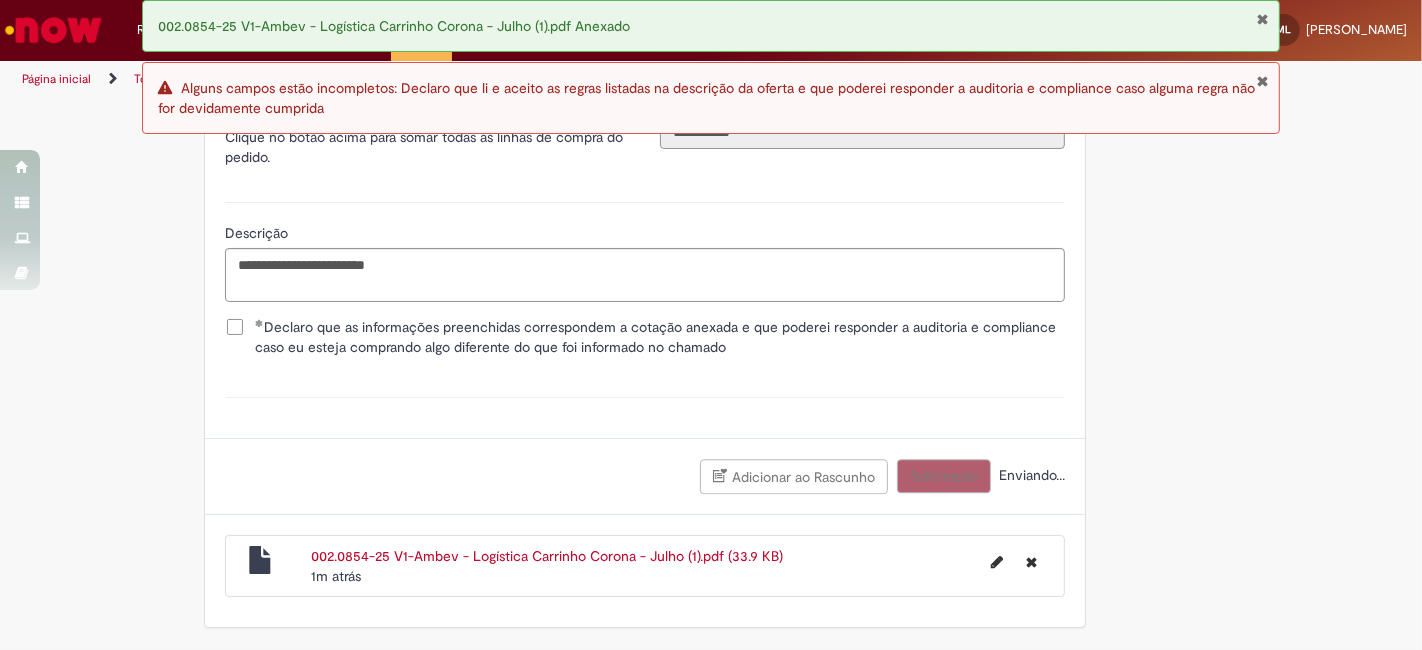 scroll, scrollTop: 4178, scrollLeft: 0, axis: vertical 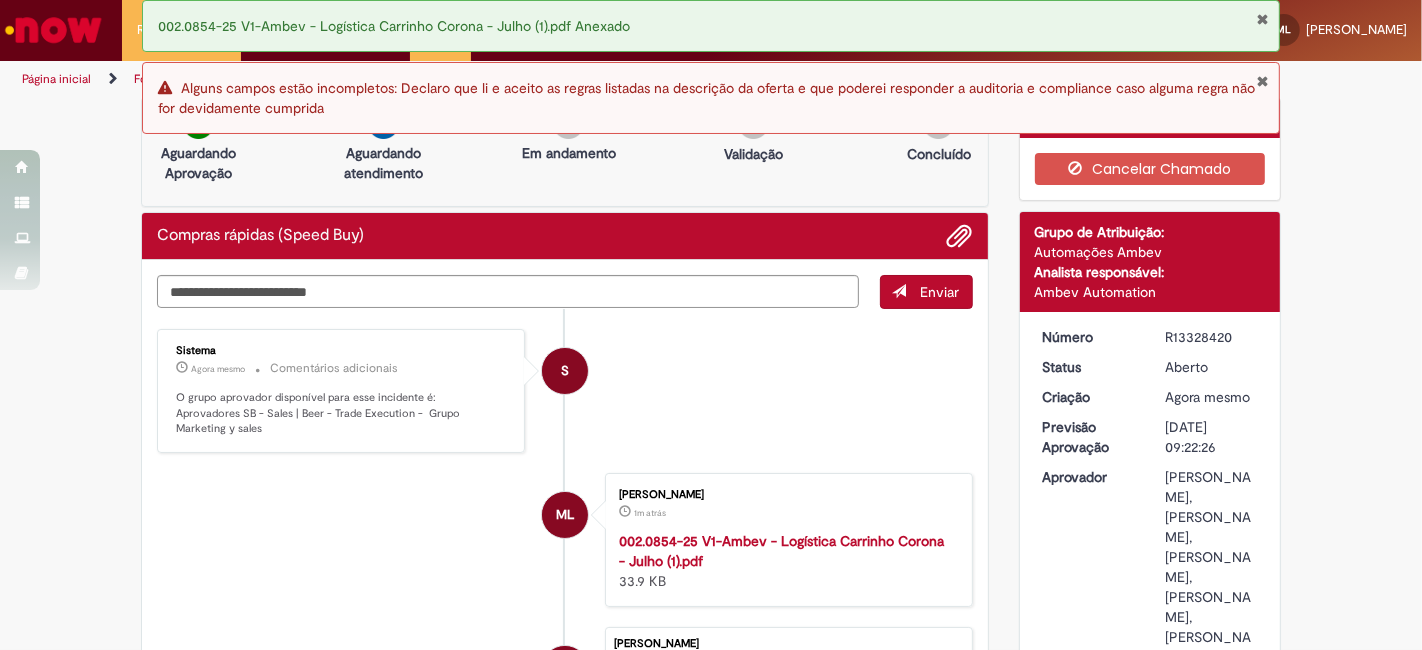 drag, startPoint x: 1212, startPoint y: 464, endPoint x: 1224, endPoint y: 538, distance: 74.96666 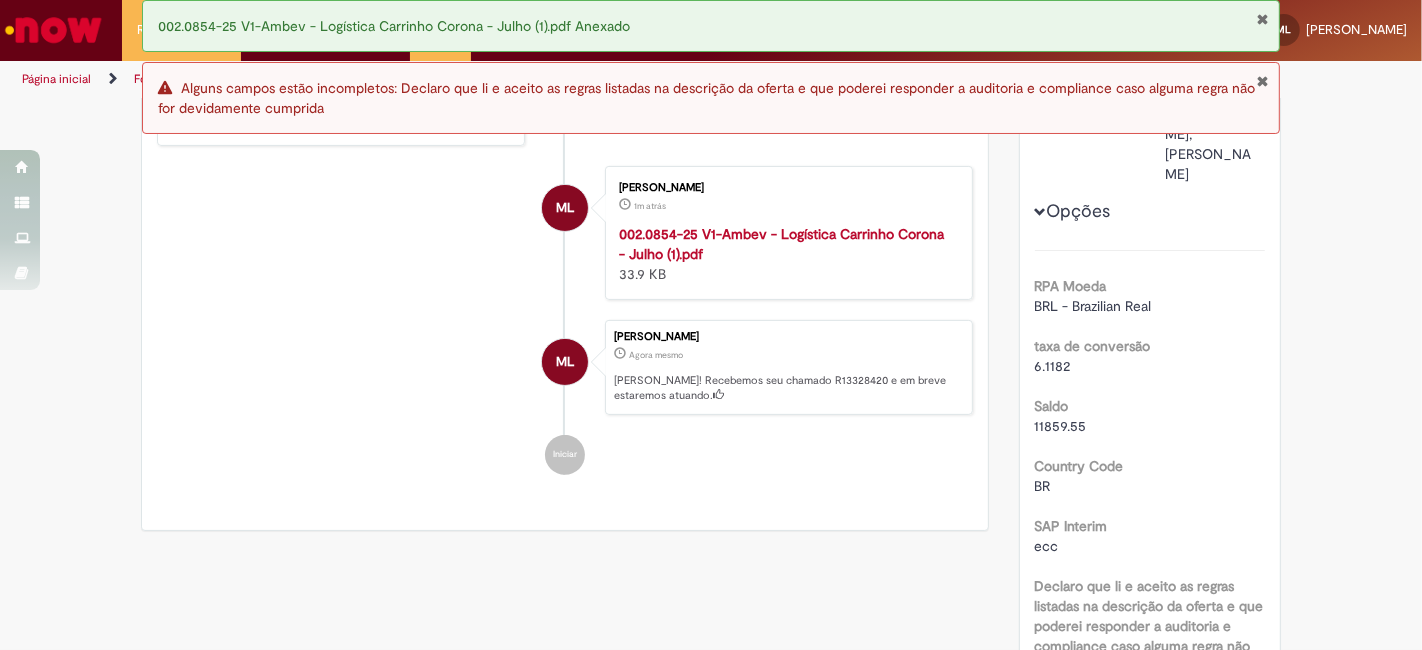 click at bounding box center (1262, 81) 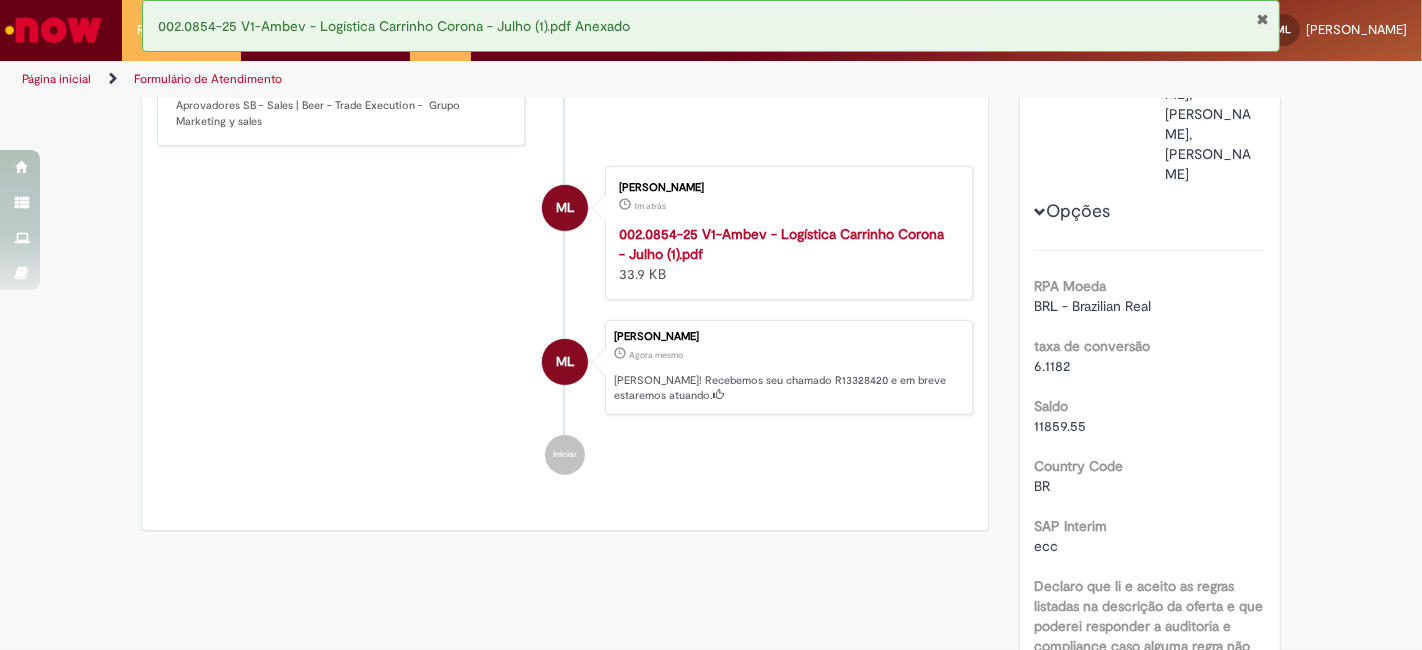 click at bounding box center [1262, 19] 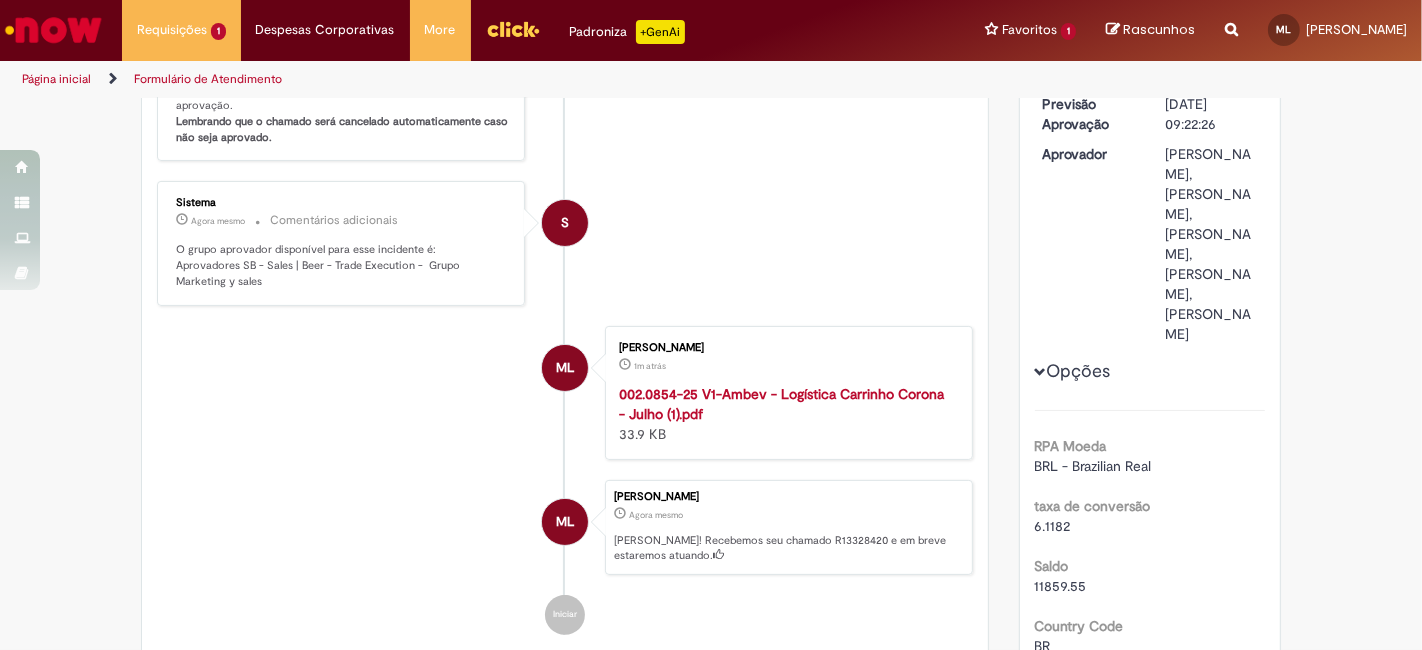 scroll, scrollTop: 42, scrollLeft: 0, axis: vertical 